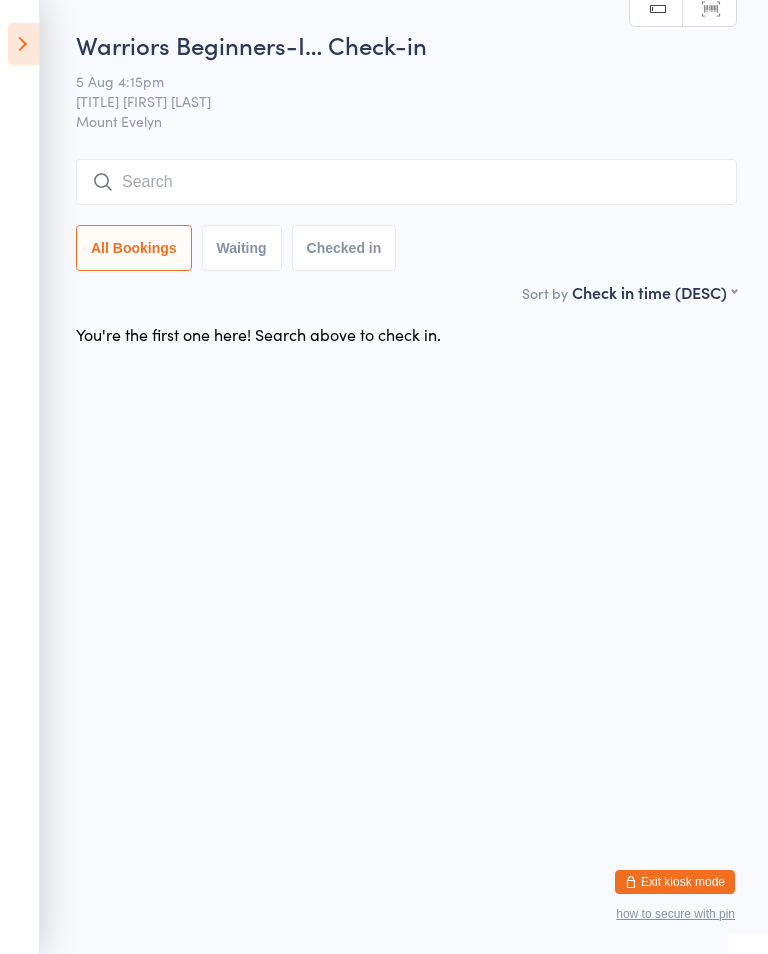 scroll, scrollTop: 161, scrollLeft: 0, axis: vertical 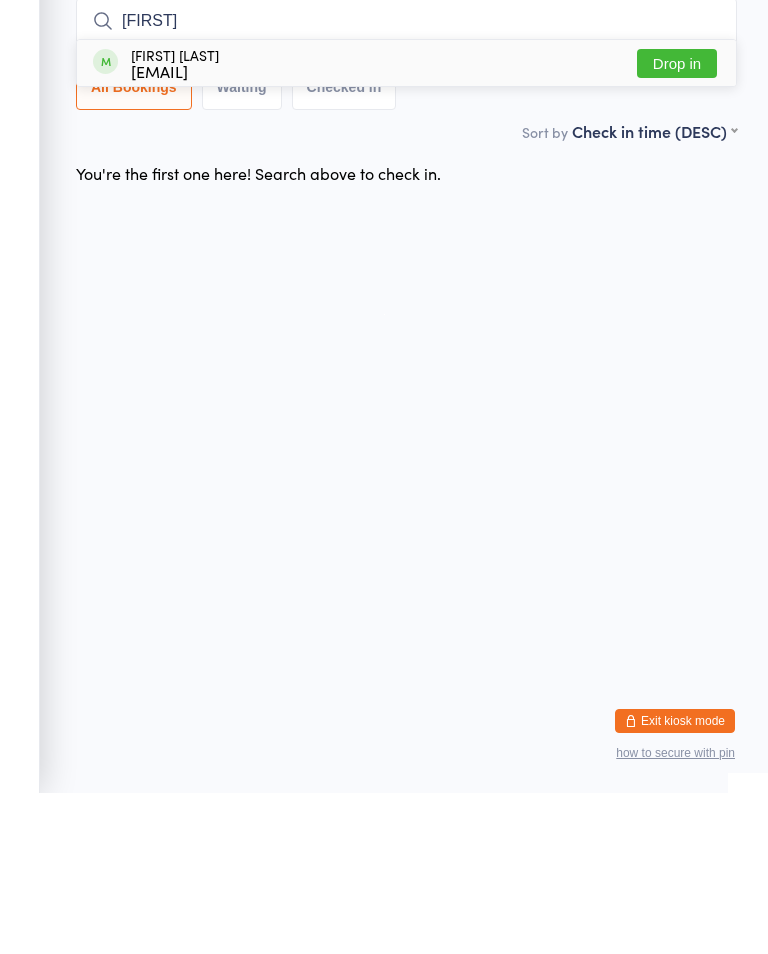 type on "[FIRST]" 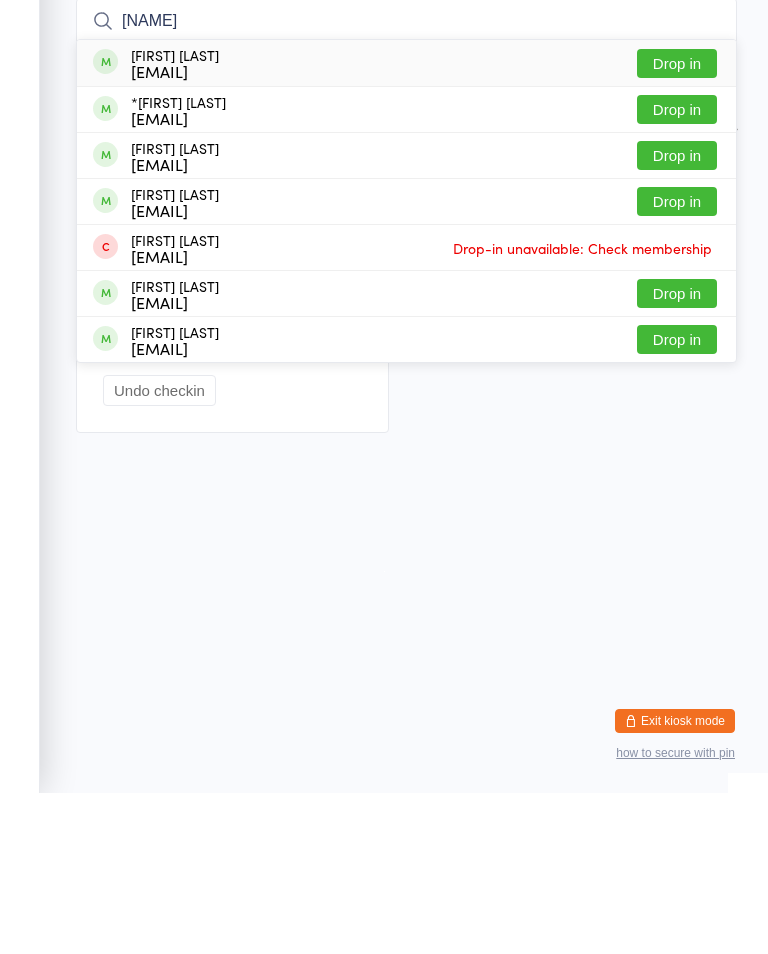 type on "[NAME]" 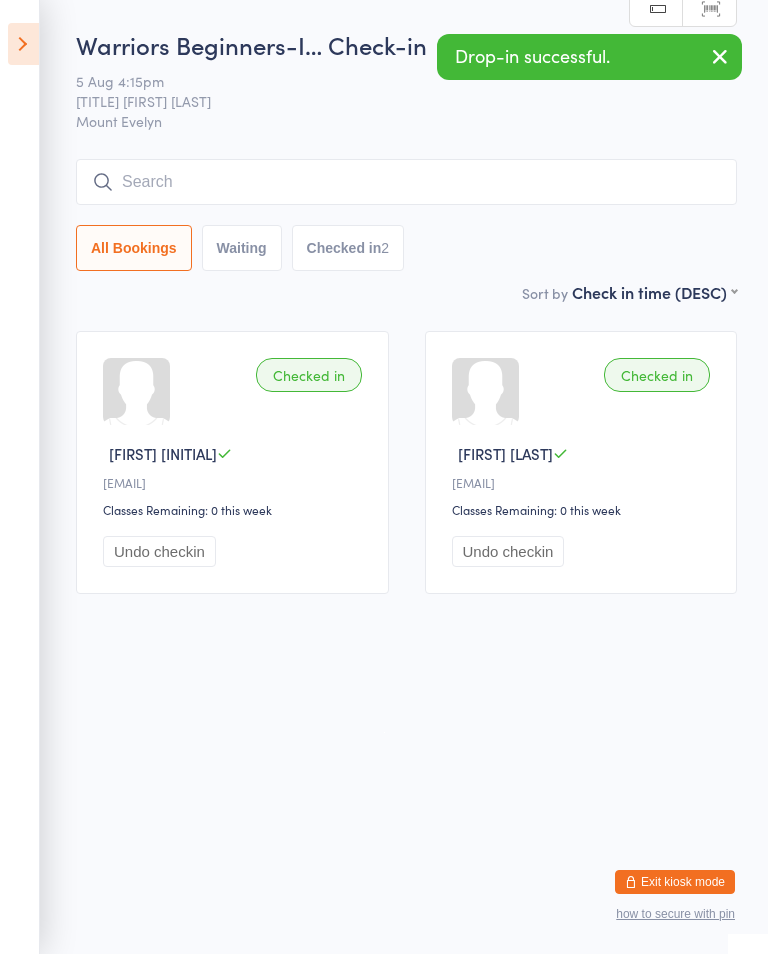click at bounding box center [23, 44] 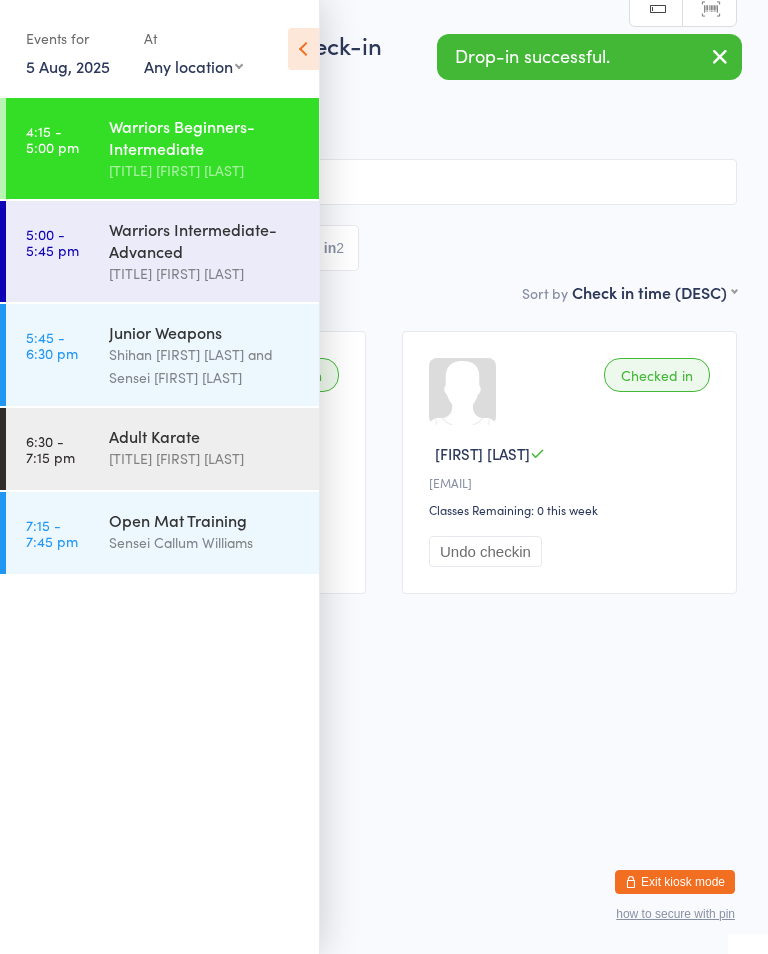 click on "Warriors Intermediate-Advanced" at bounding box center [205, 240] 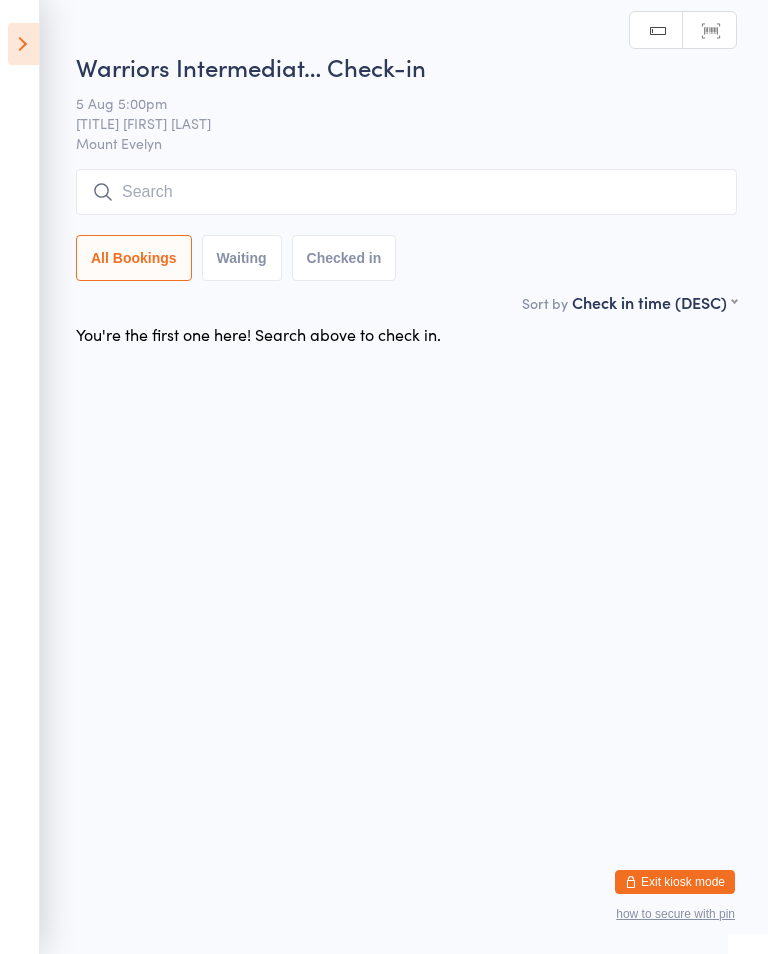 click at bounding box center (23, 44) 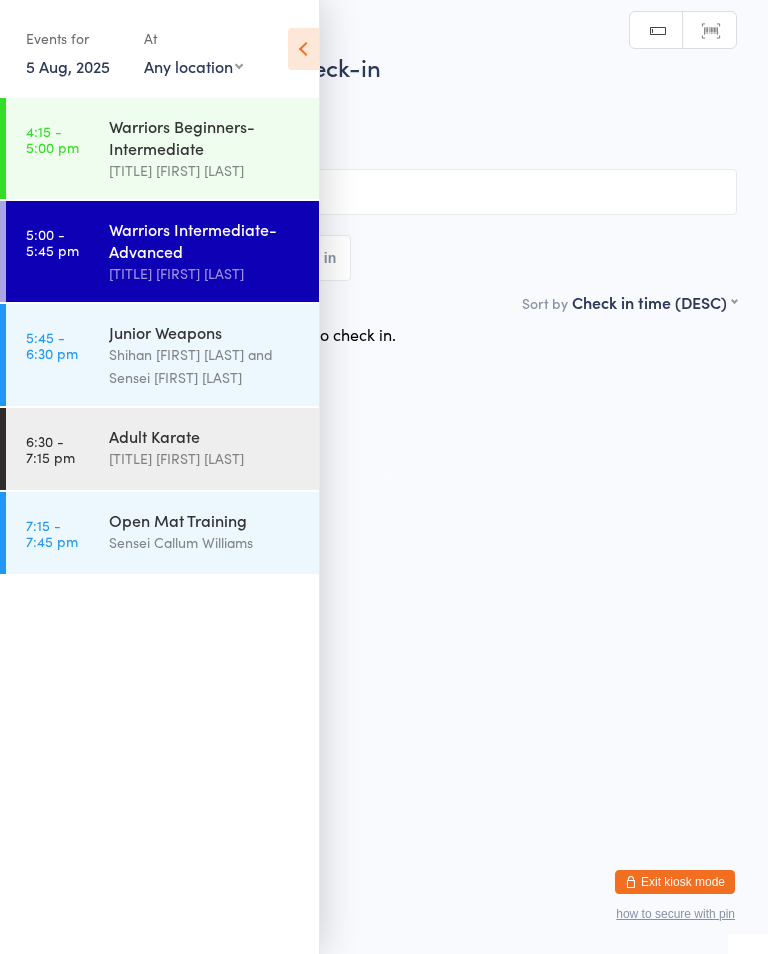 click on "Warriors Beginners-Intermediate" at bounding box center (205, 137) 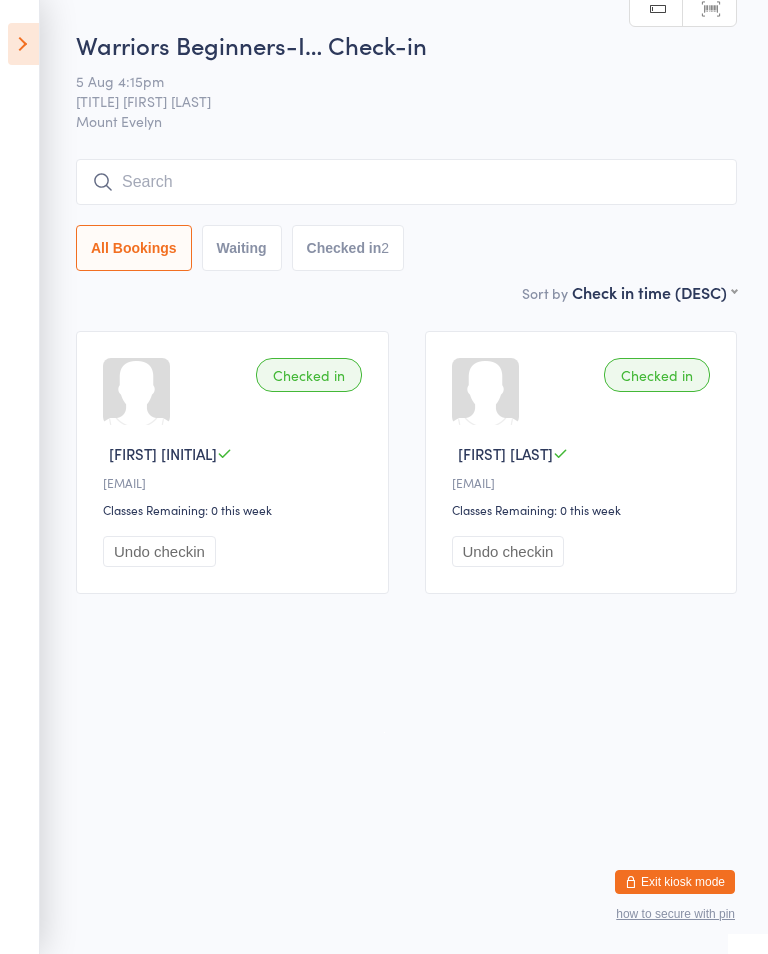 click at bounding box center [23, 44] 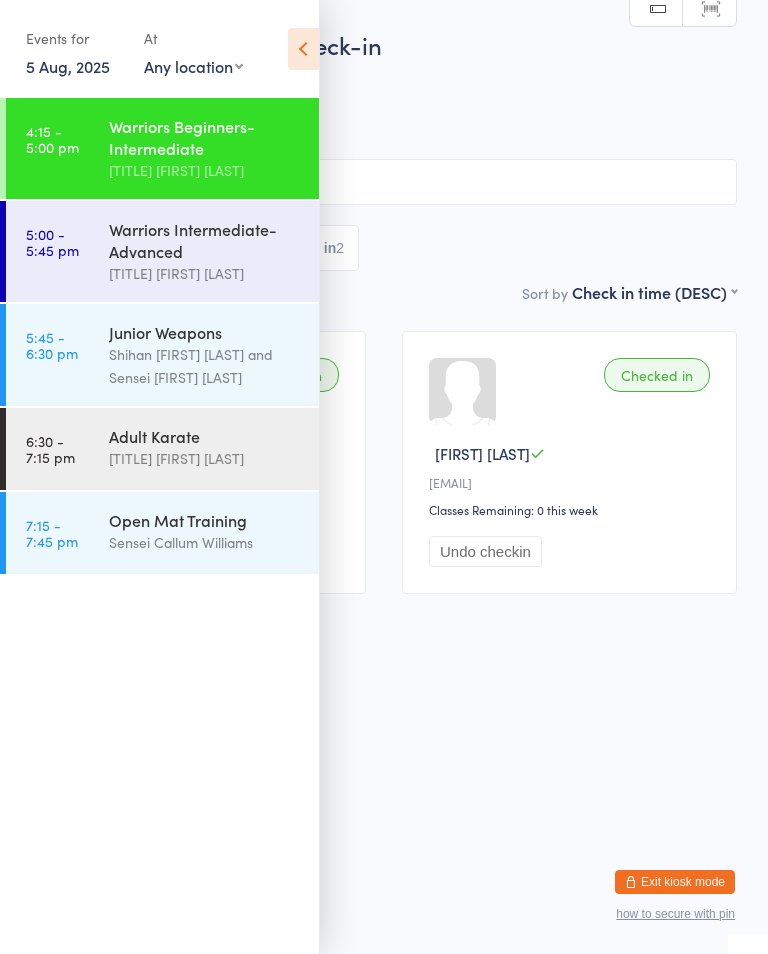 click on "Warriors Intermediate-Advanced" at bounding box center (205, 240) 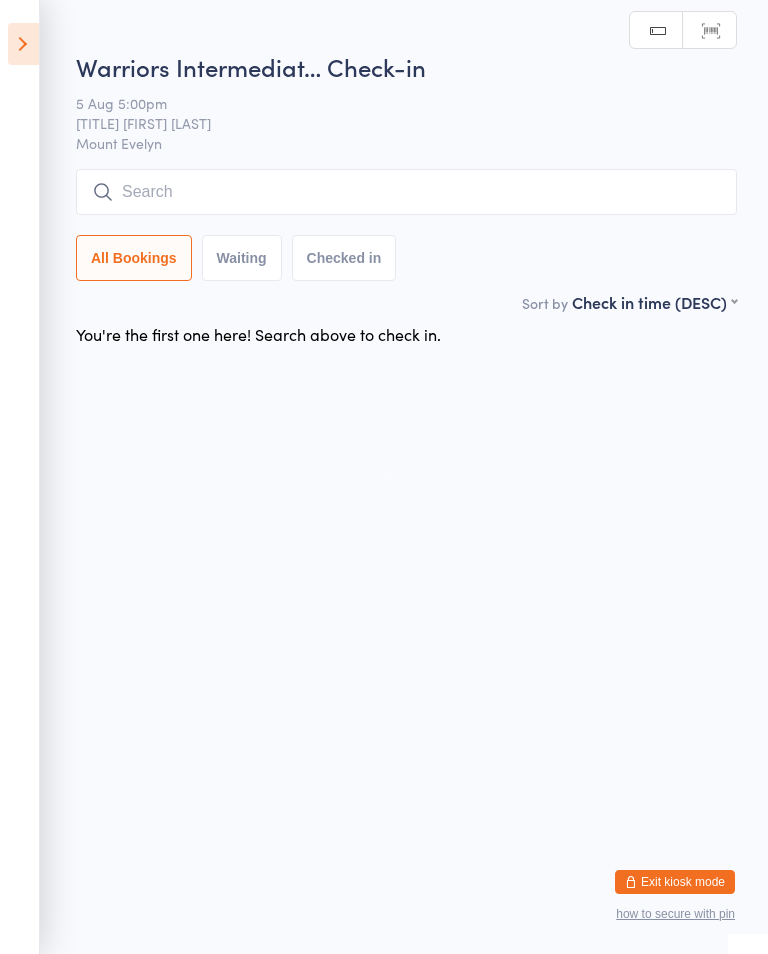 click at bounding box center (406, 192) 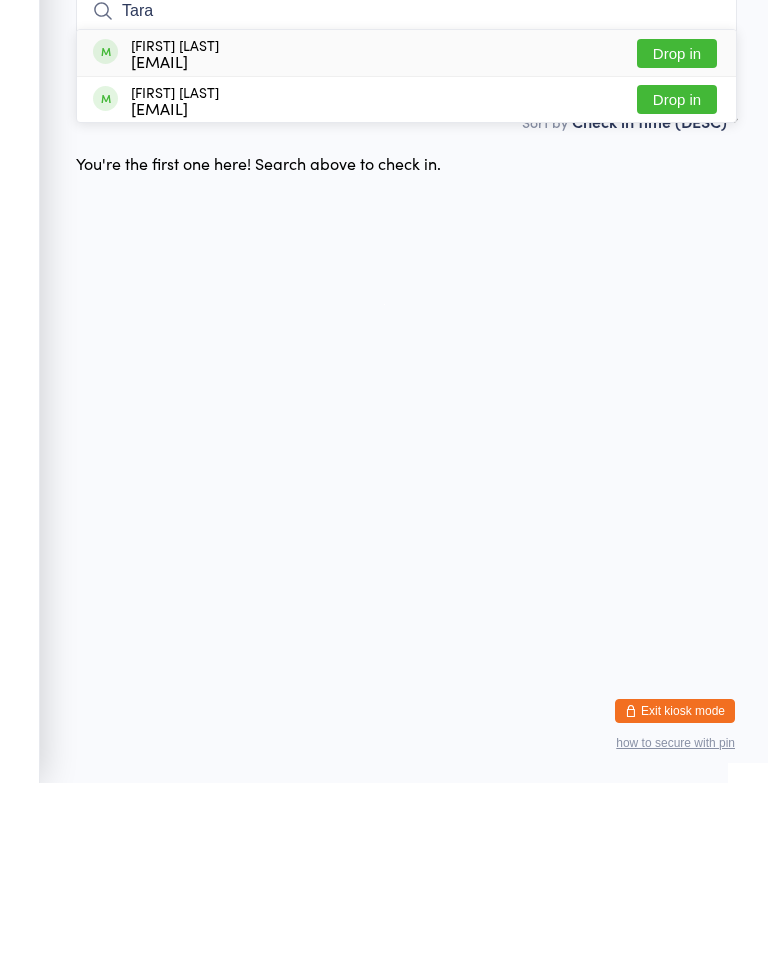 type on "Tara" 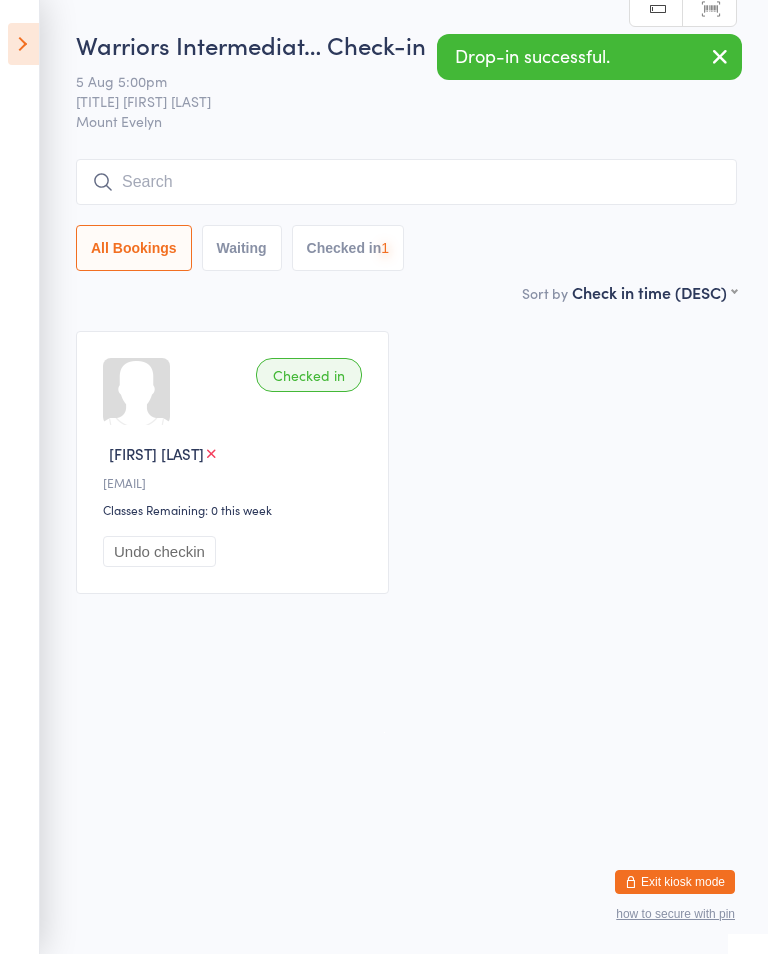 click at bounding box center [406, 182] 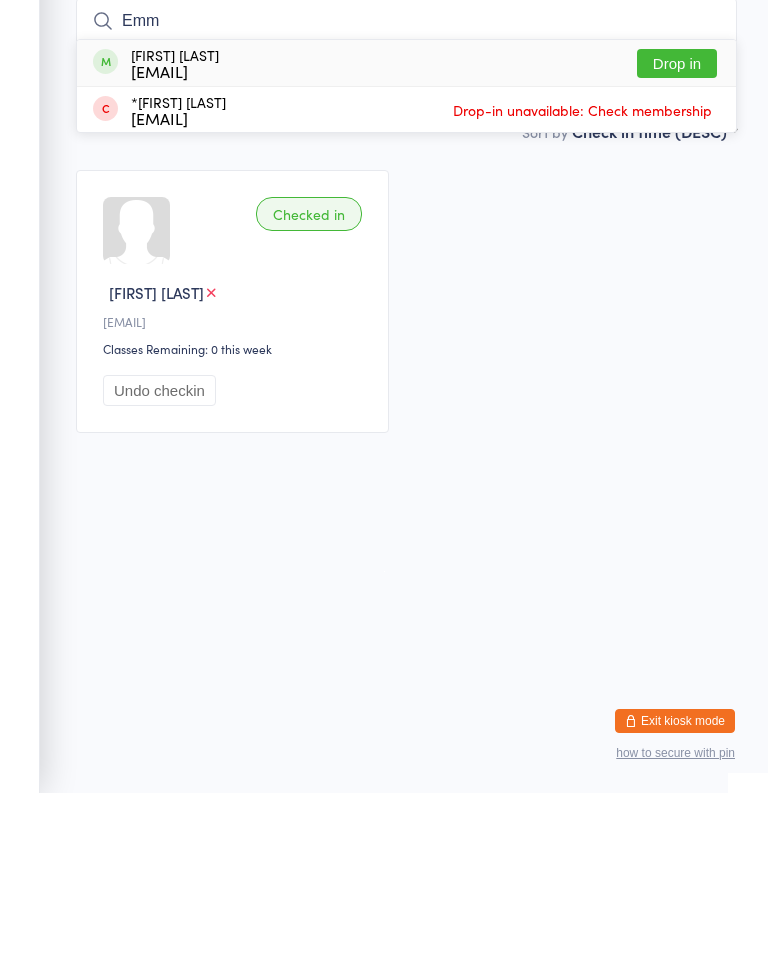 type on "Emm" 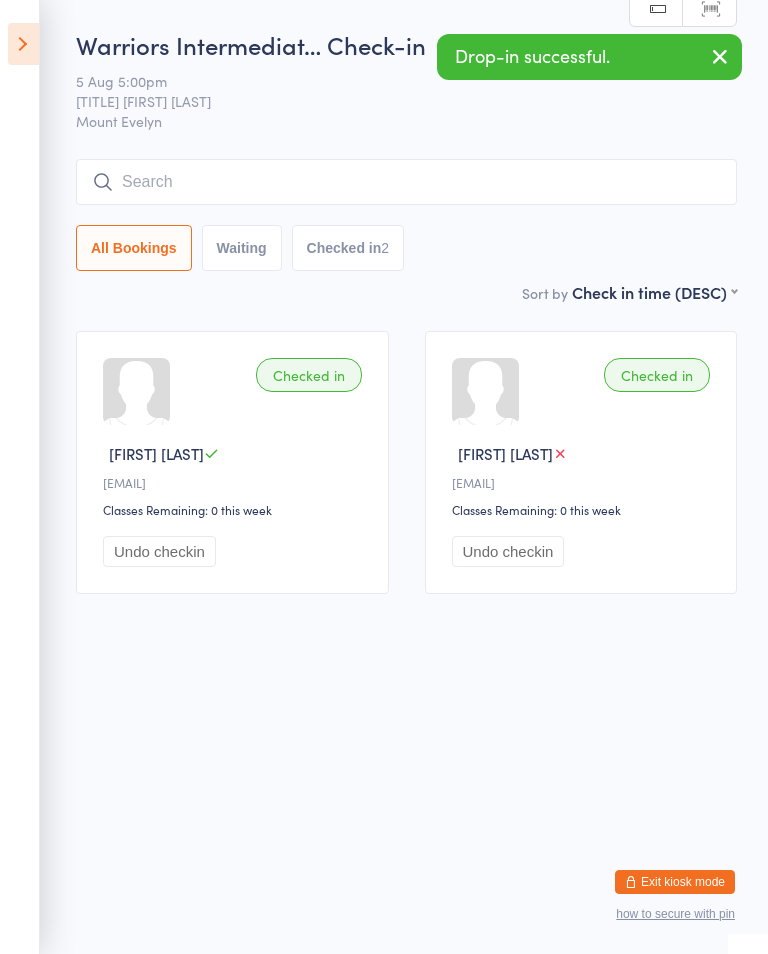 click at bounding box center [23, 44] 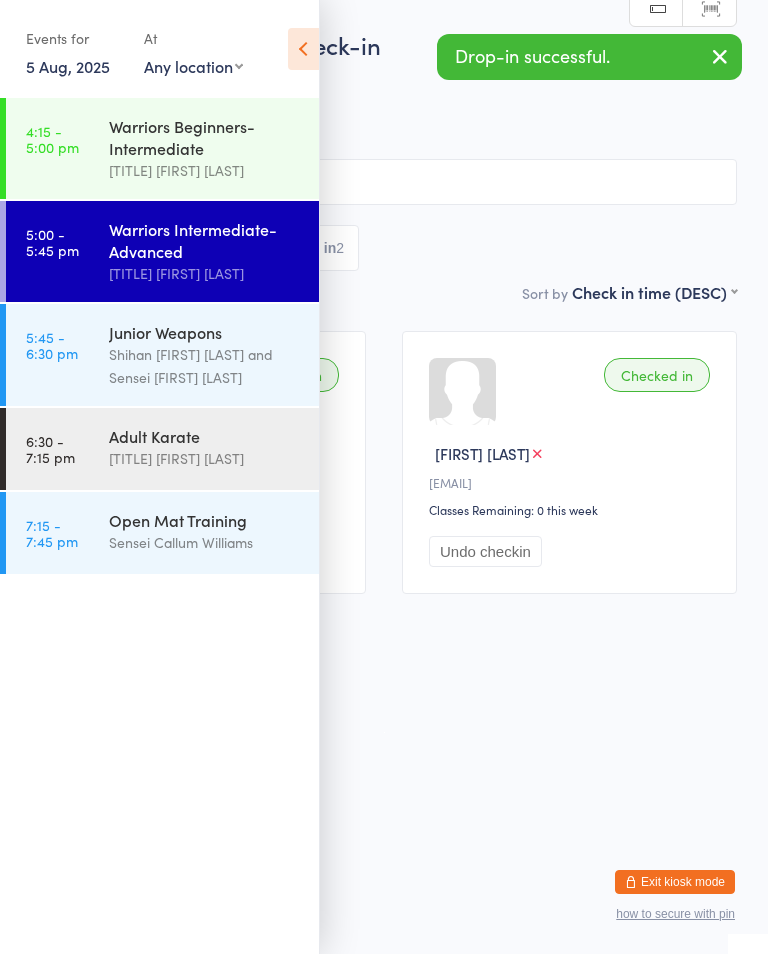 click on "5:00 - 5:45 pm" at bounding box center [52, 242] 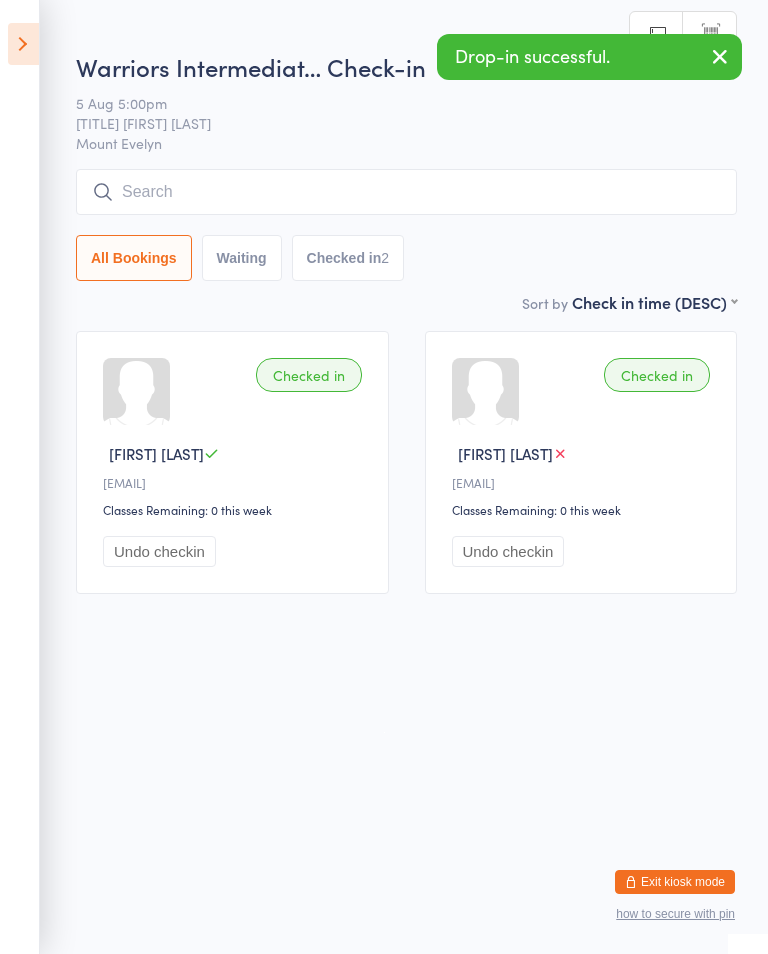 click at bounding box center (406, 192) 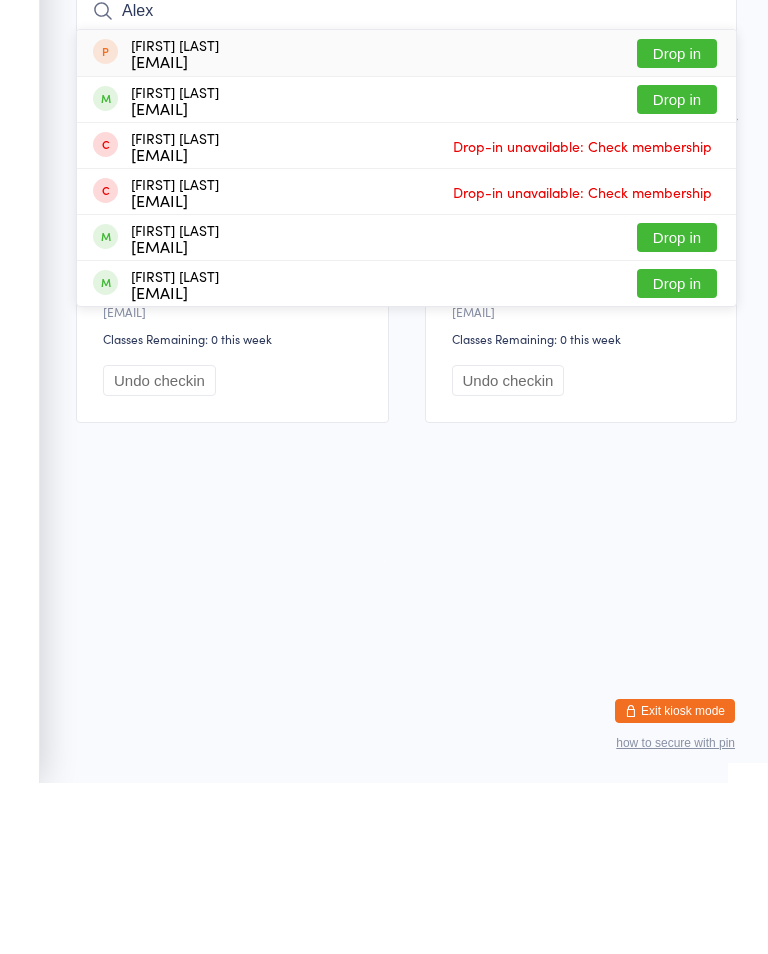 type on "Alex" 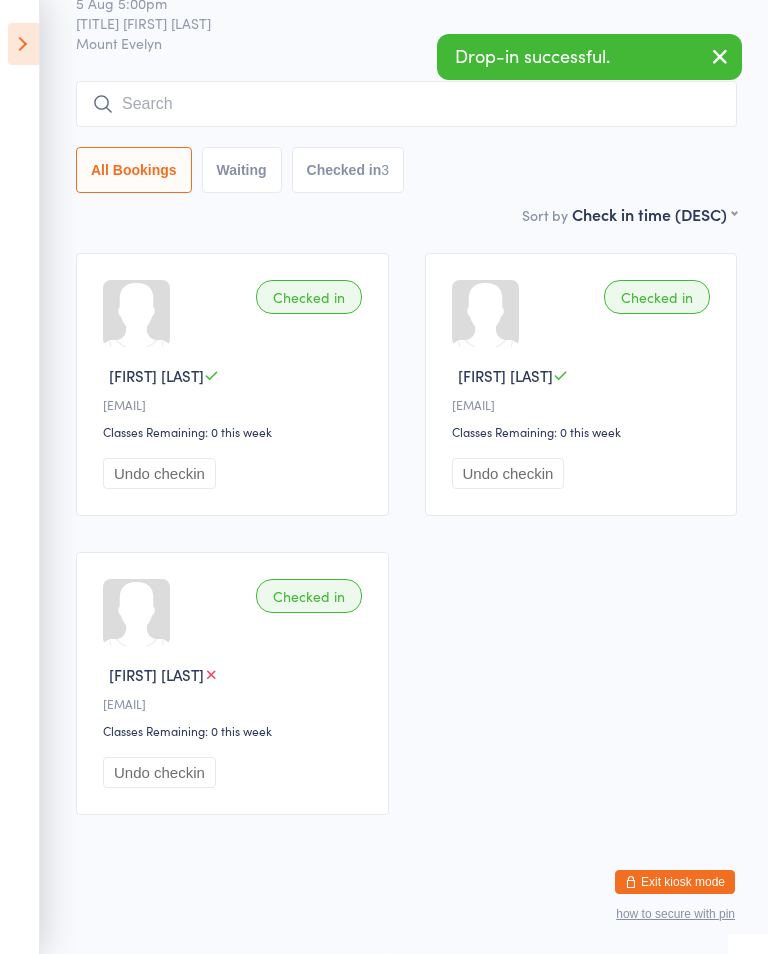 click at bounding box center [23, 44] 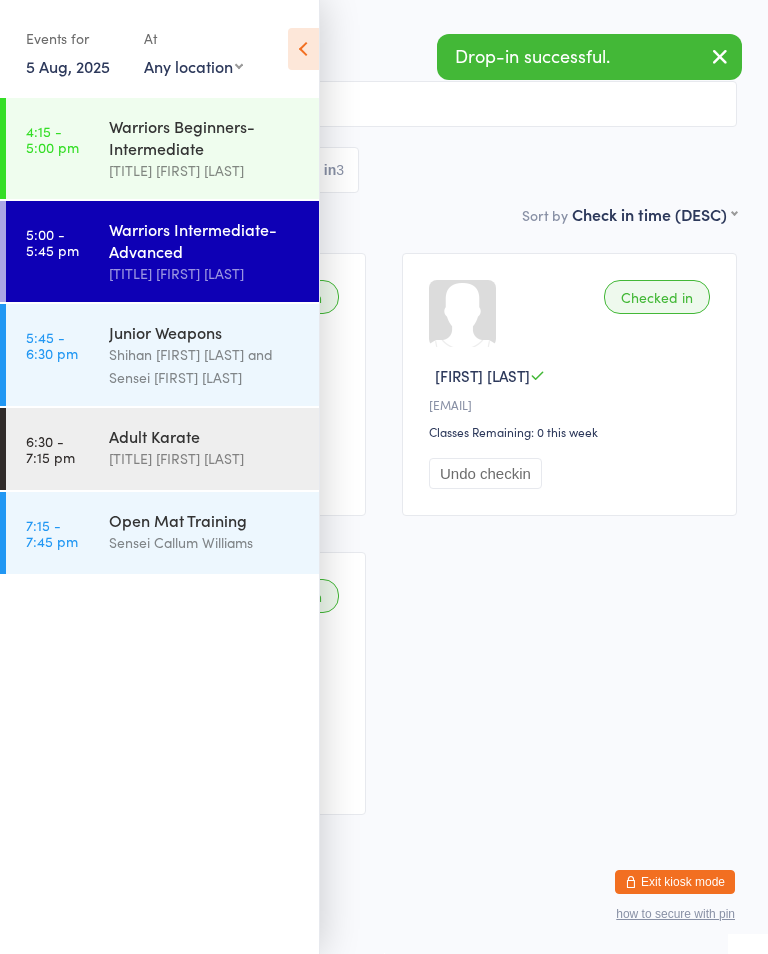 click on "4:15 - 5:00 pm" at bounding box center (52, 139) 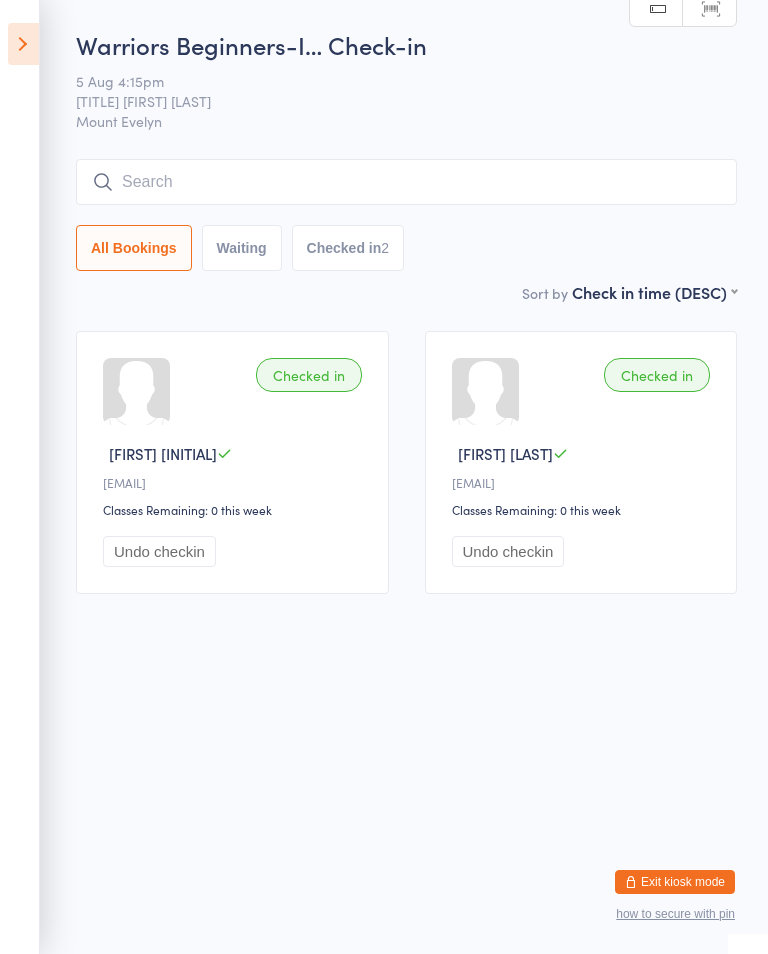 click at bounding box center [406, 182] 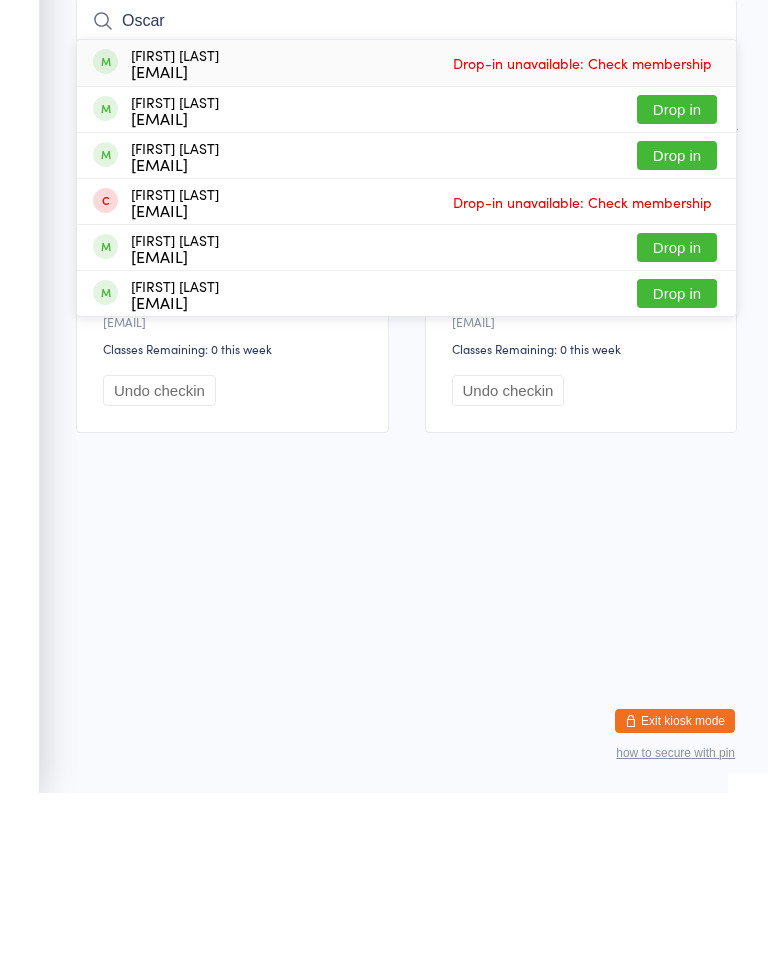 type on "Oscar" 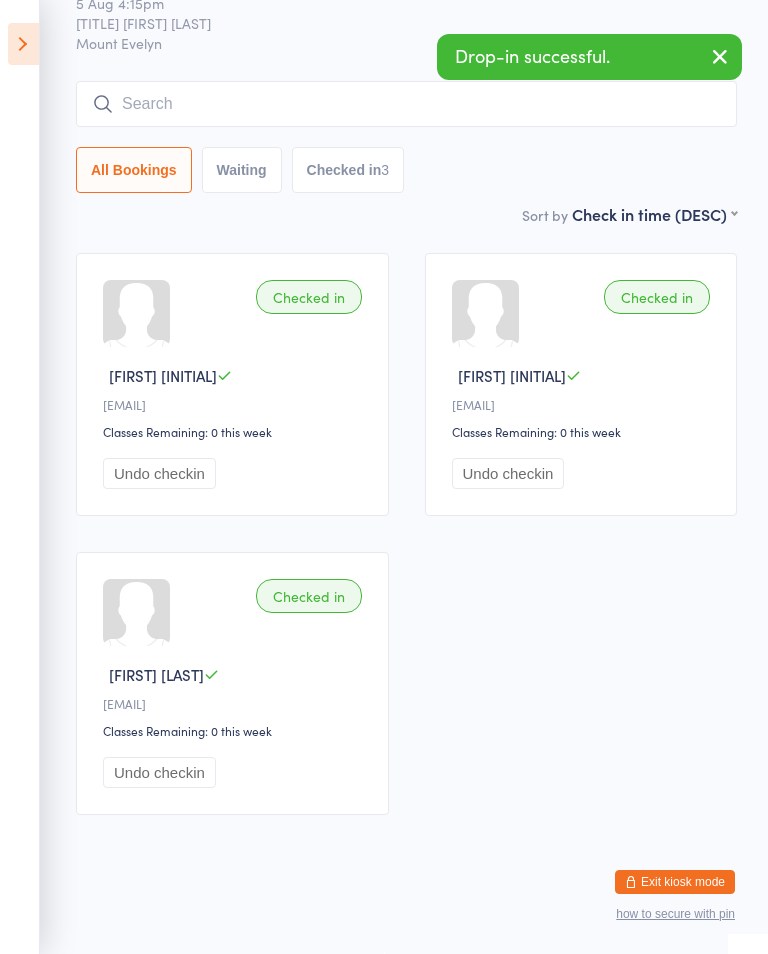 click at bounding box center (720, 56) 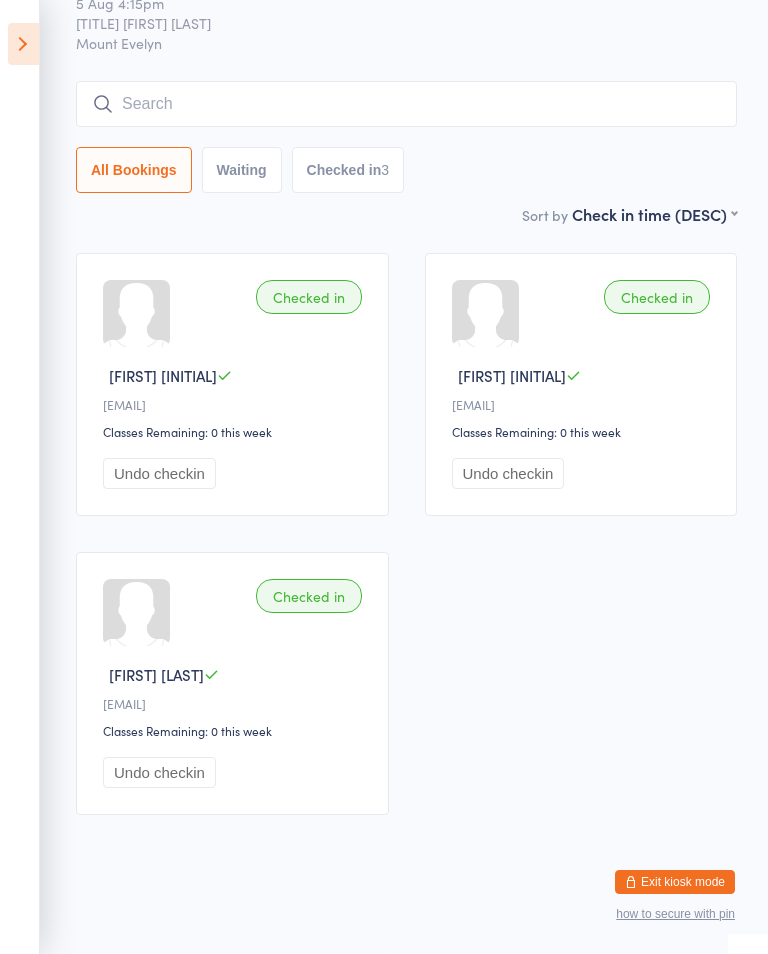 click at bounding box center [136, 612] 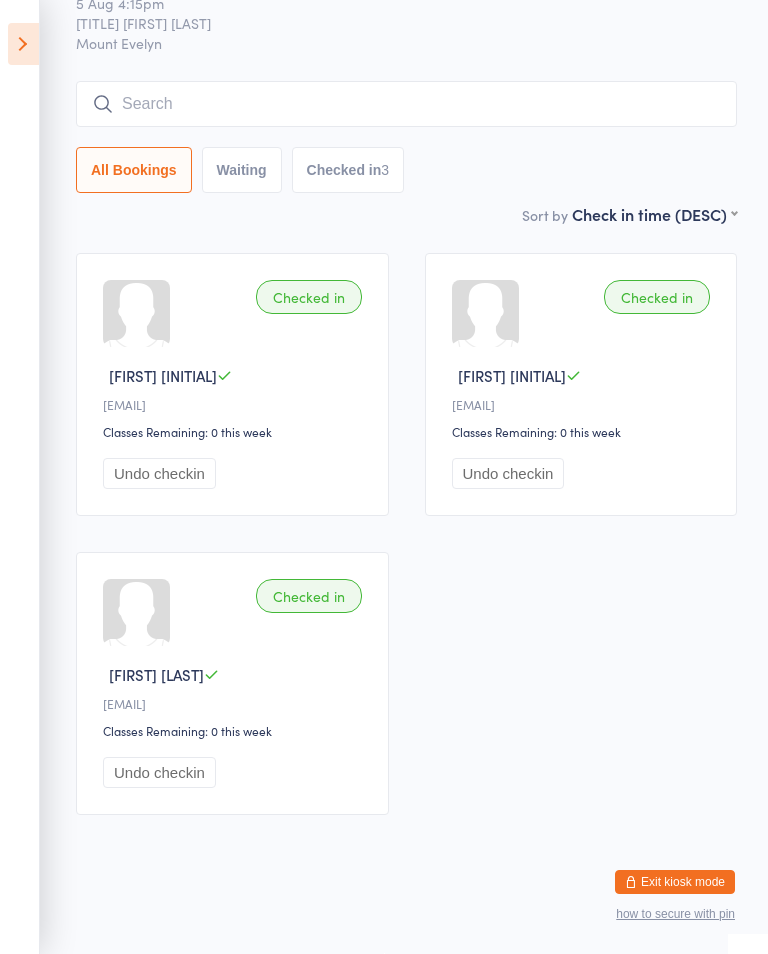 click at bounding box center [406, 104] 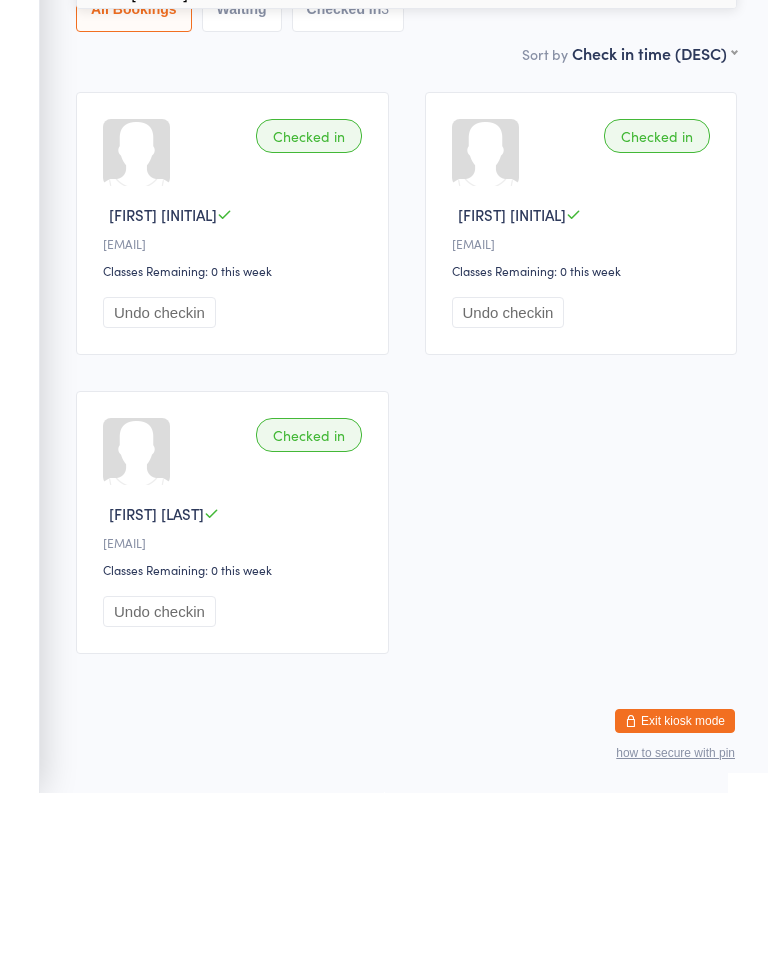 type on "[FIRST]" 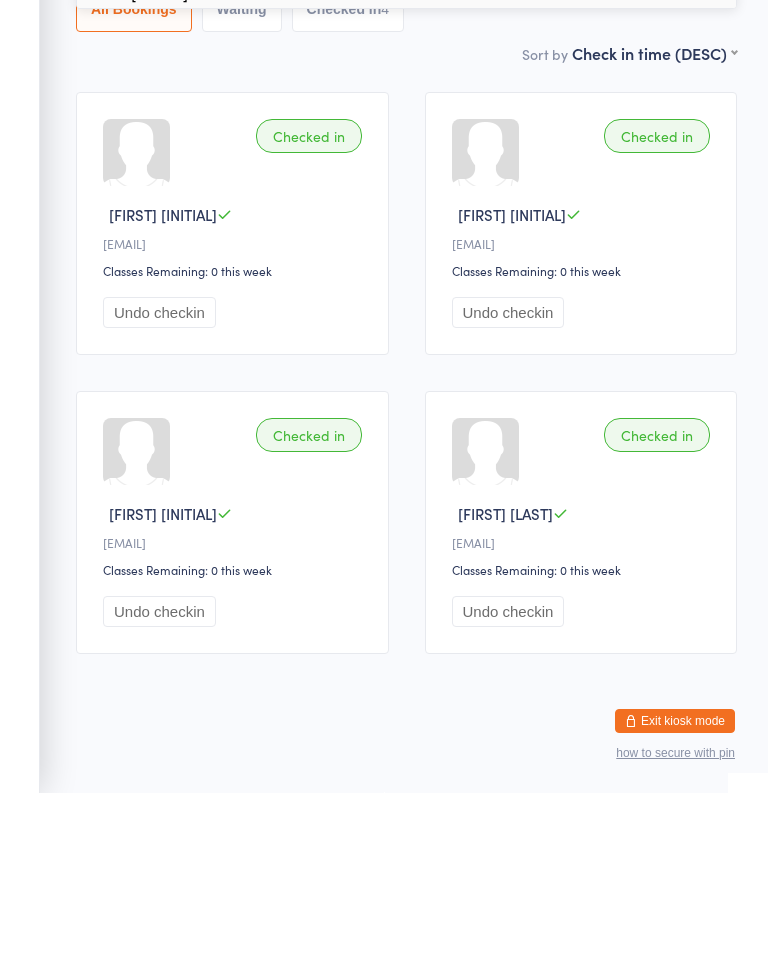 type on "[LAST]" 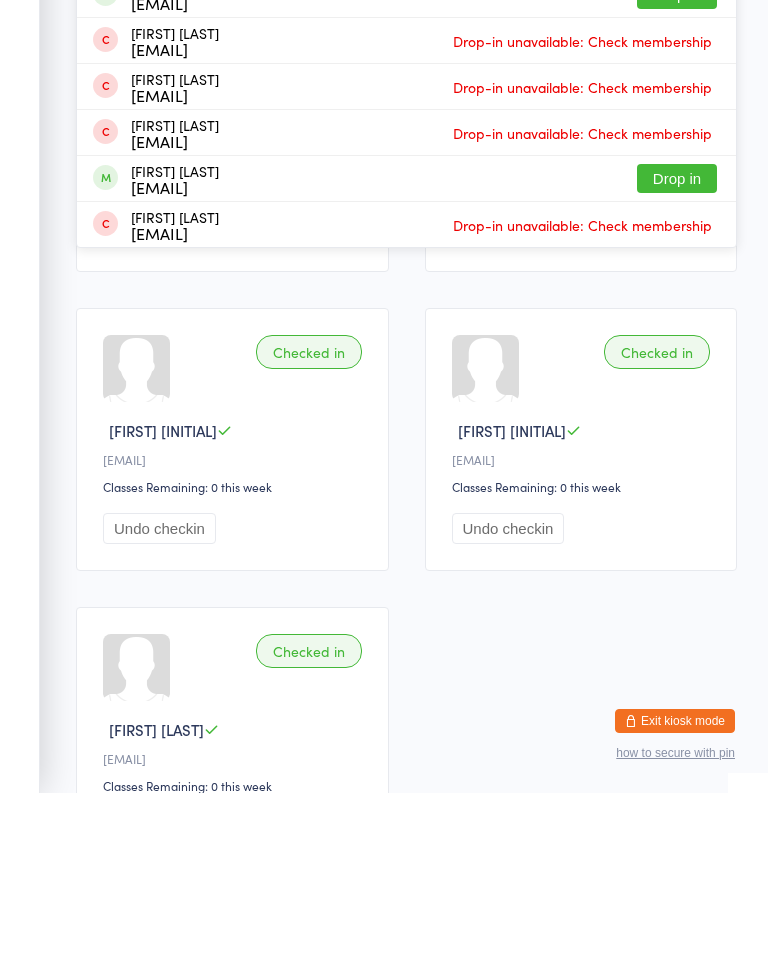 type on "Noah" 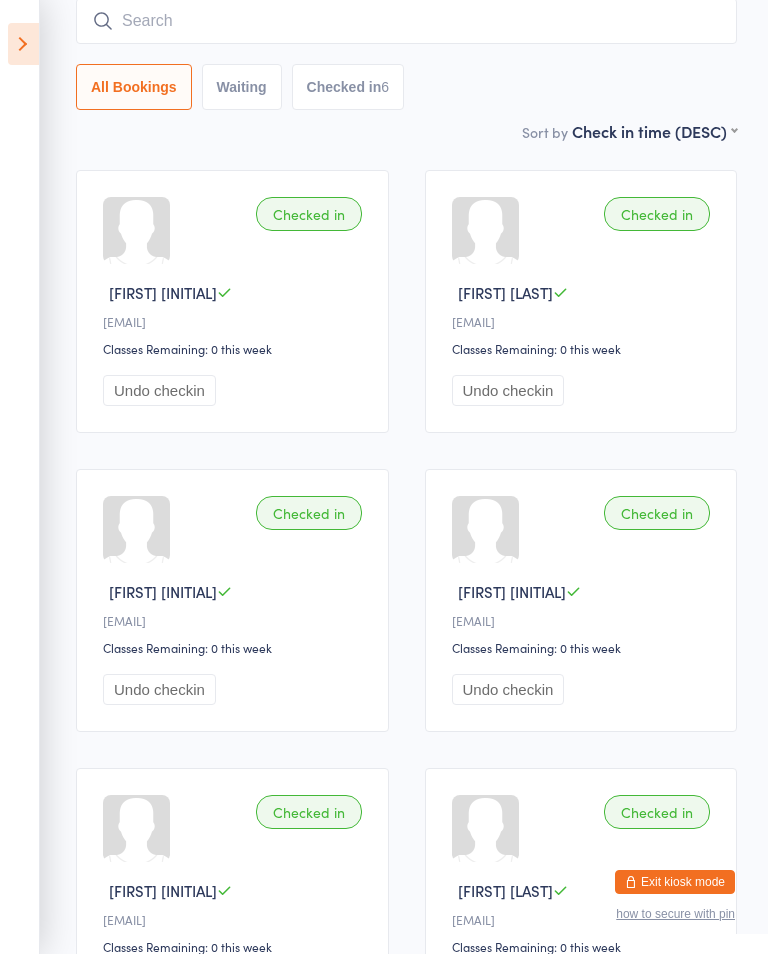 click at bounding box center (406, 21) 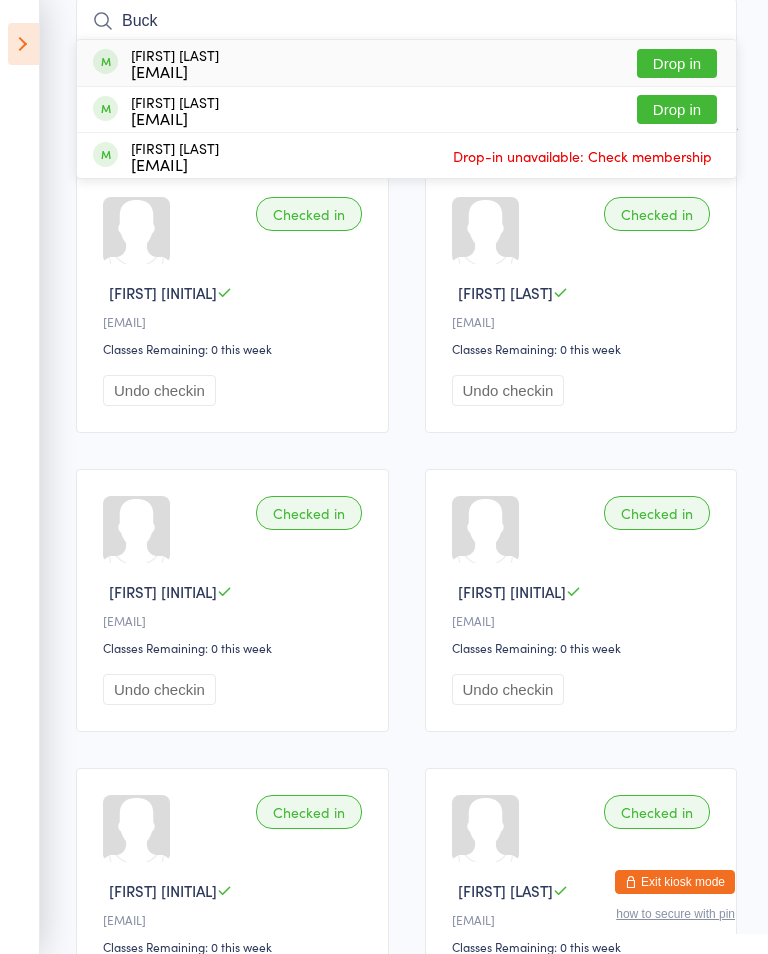 type on "Buck" 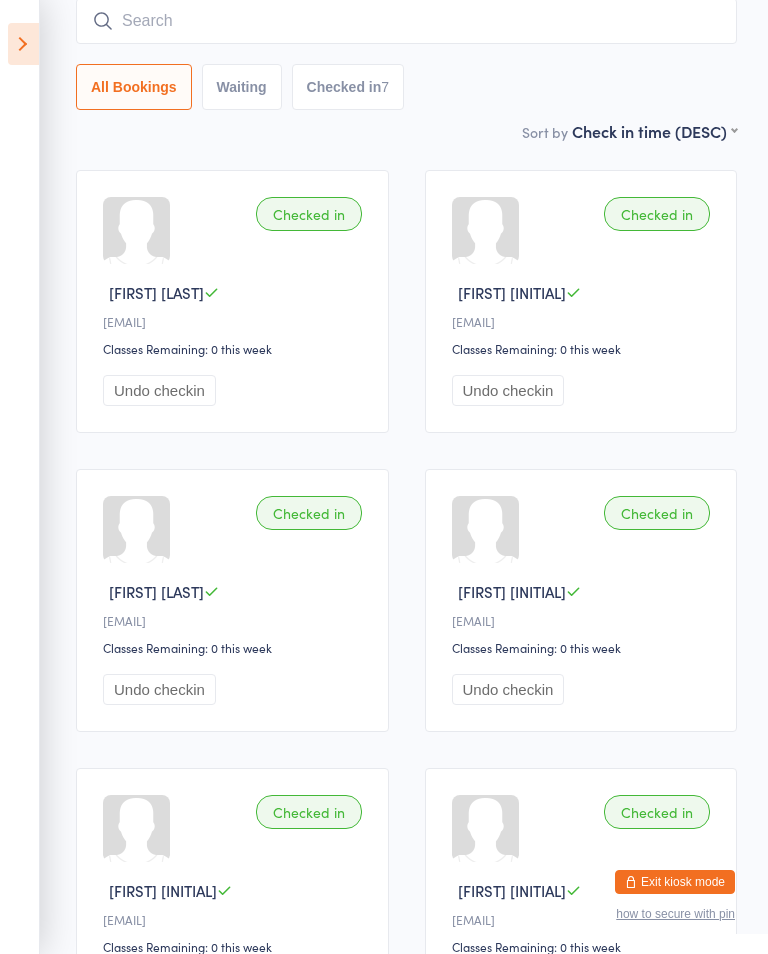 click at bounding box center (406, 21) 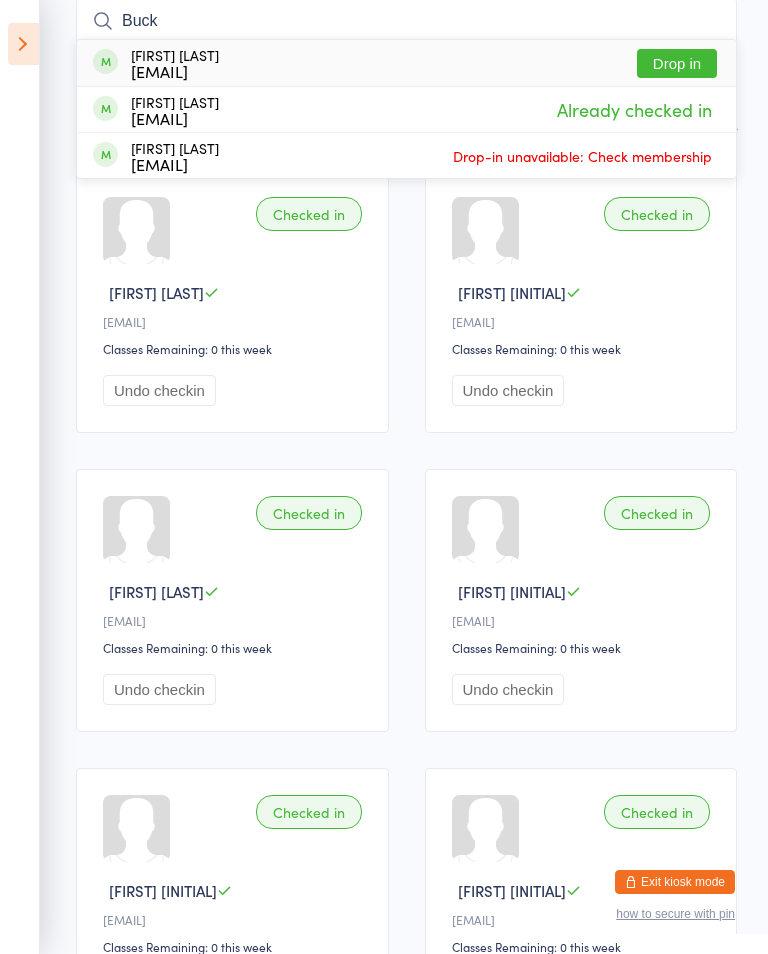 type on "Buck" 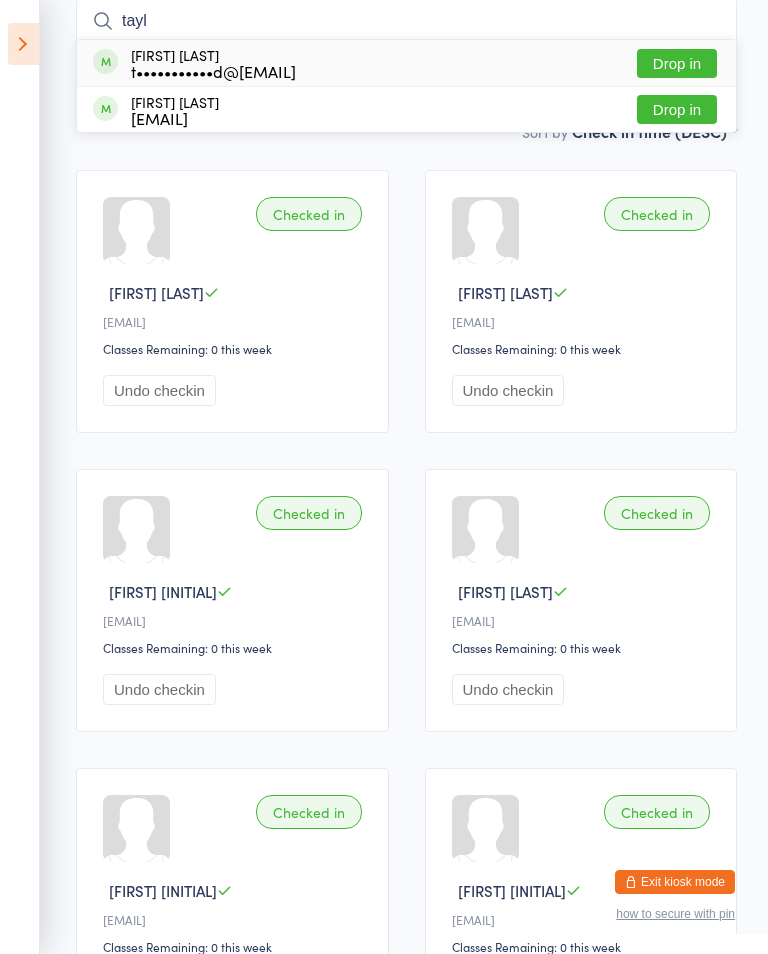 type on "tayl" 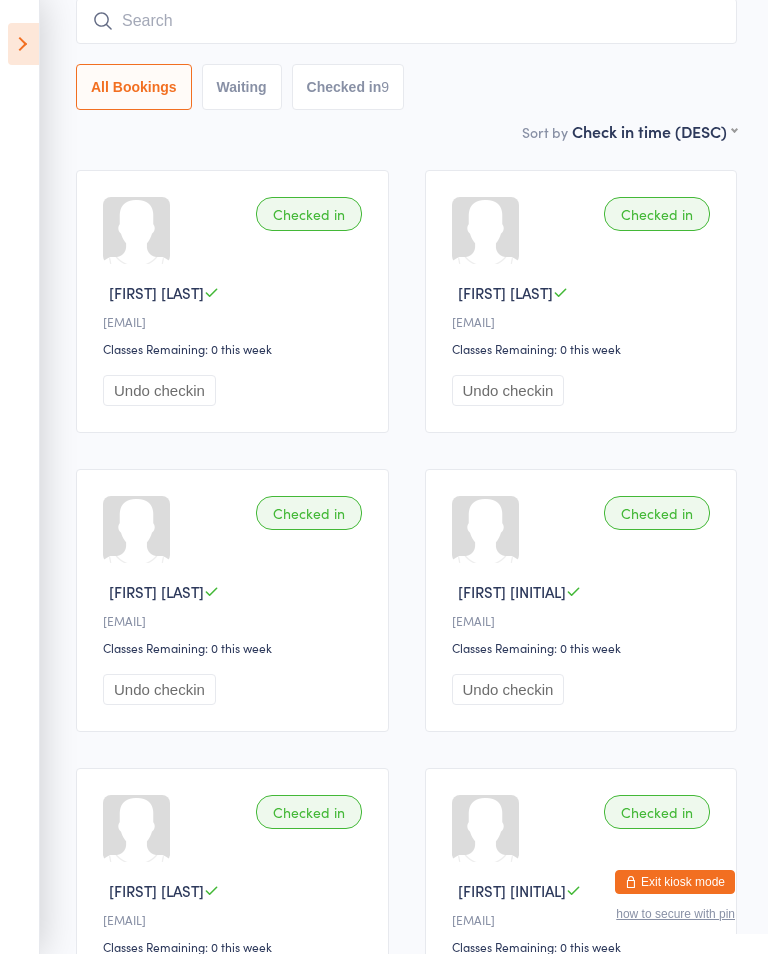 scroll, scrollTop: 0, scrollLeft: 0, axis: both 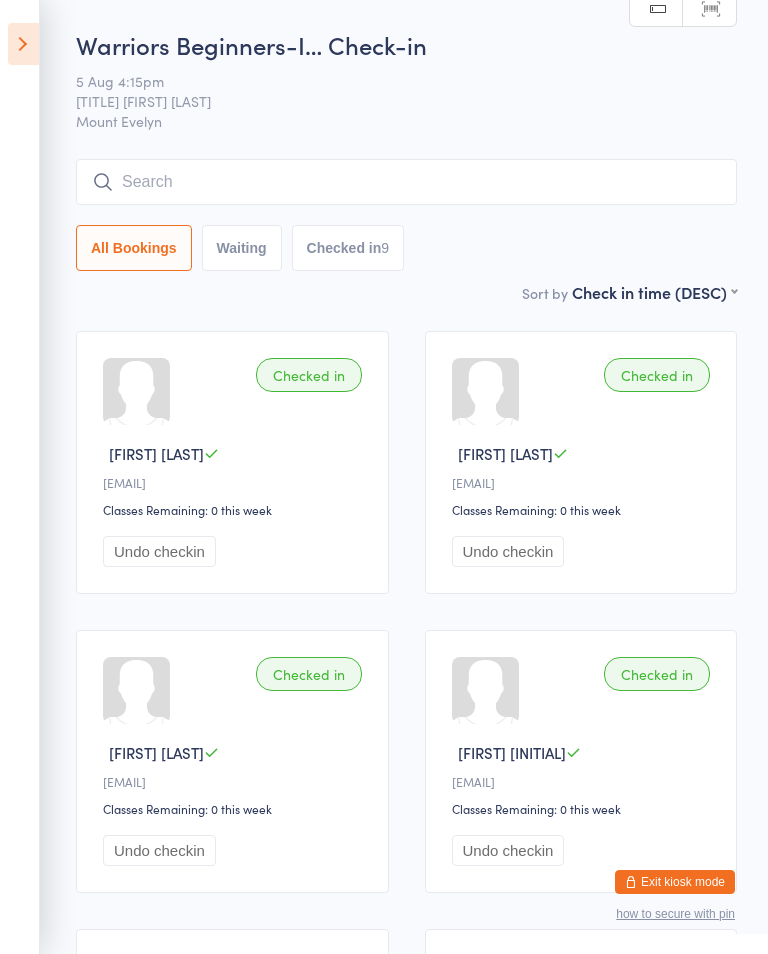 click at bounding box center (23, 44) 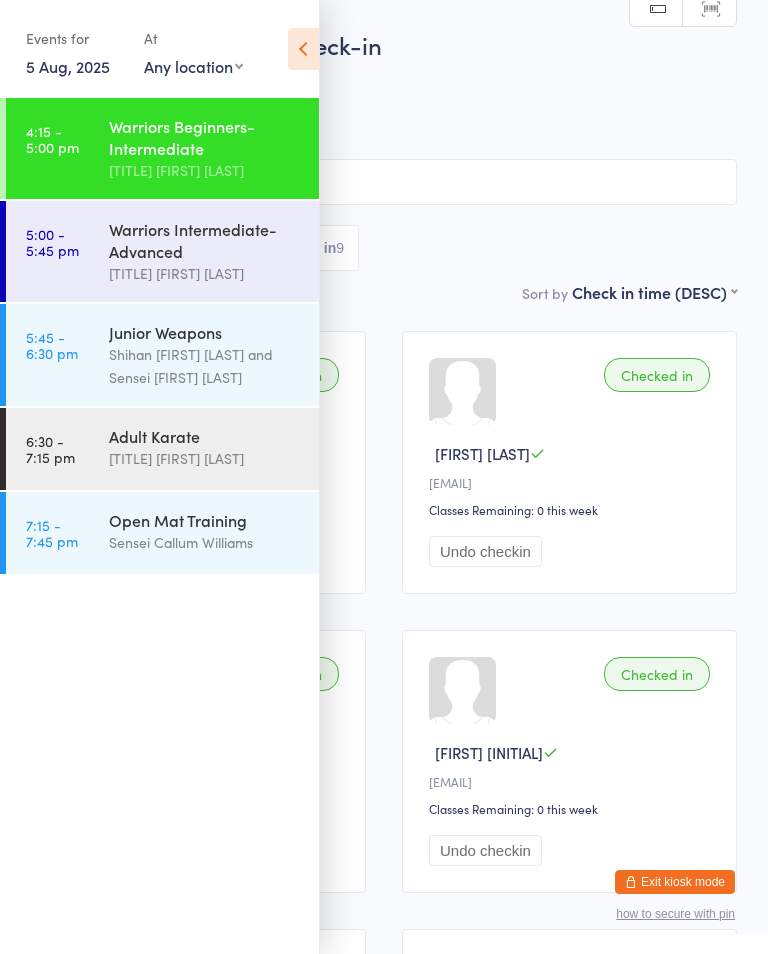 click on "Warriors Intermediate-Advanced" at bounding box center (205, 240) 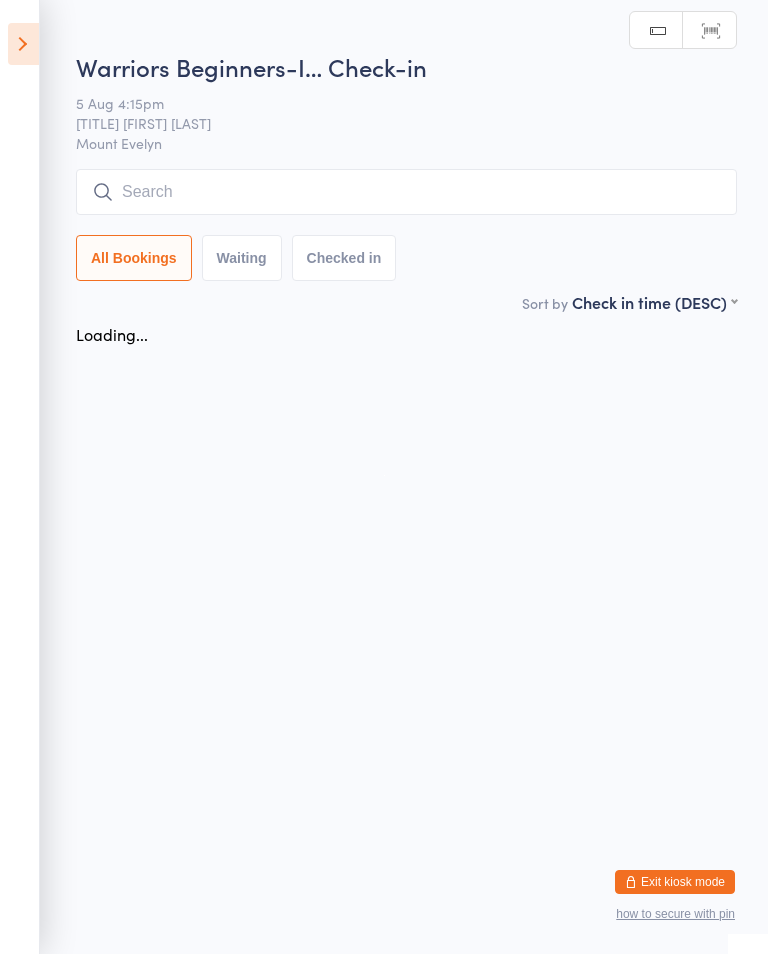 click at bounding box center [406, 192] 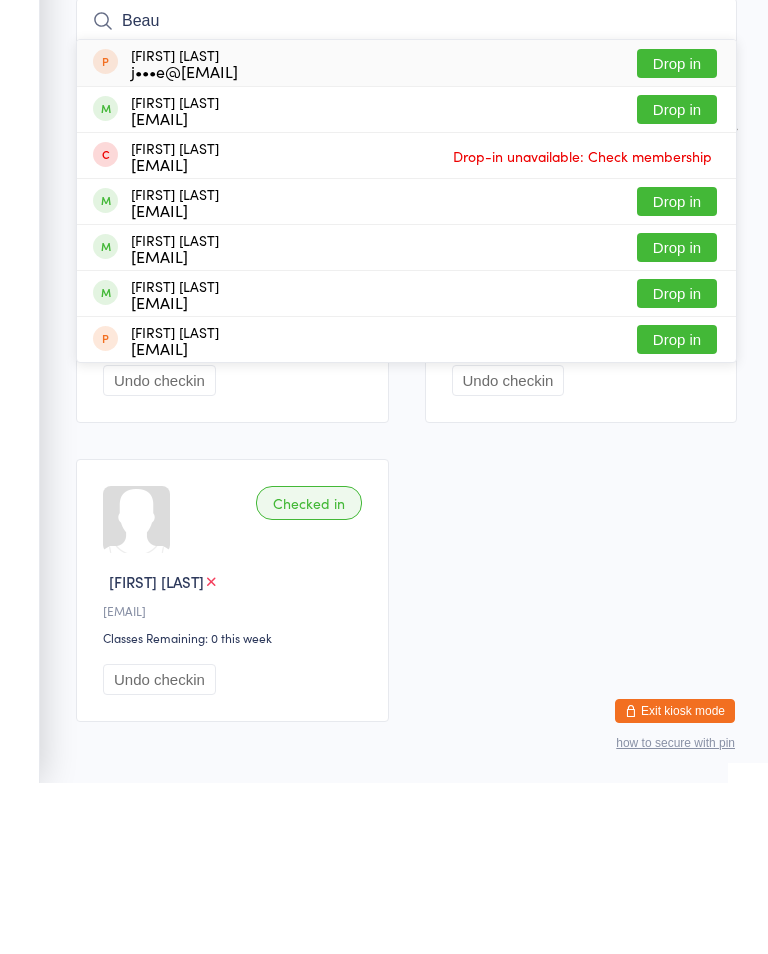 type on "Beau" 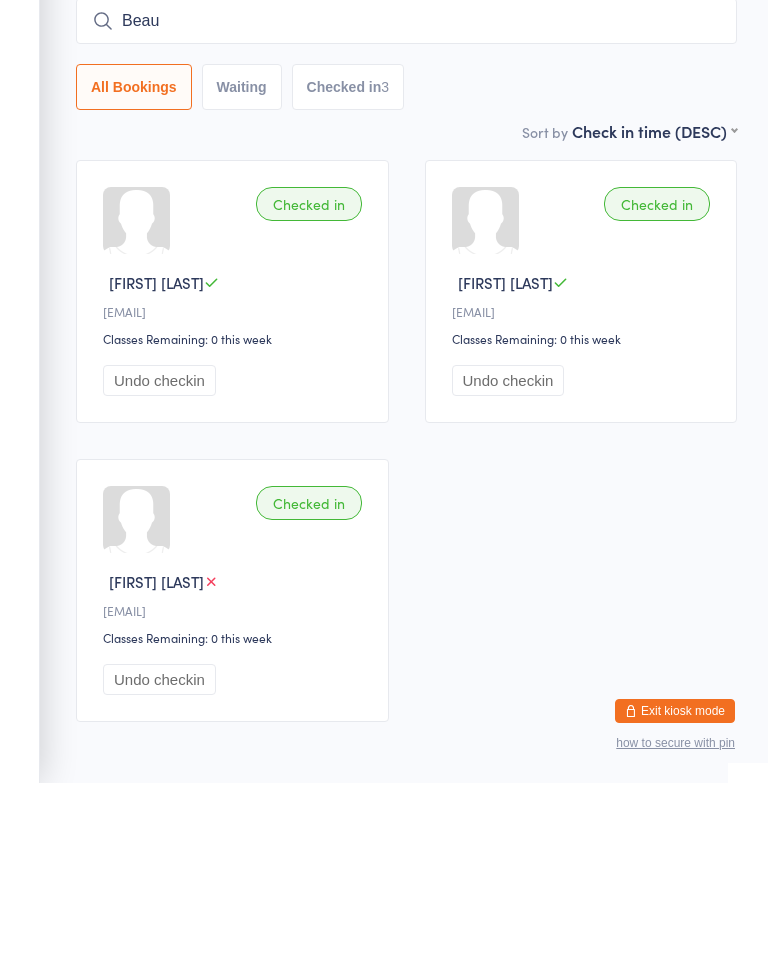 type 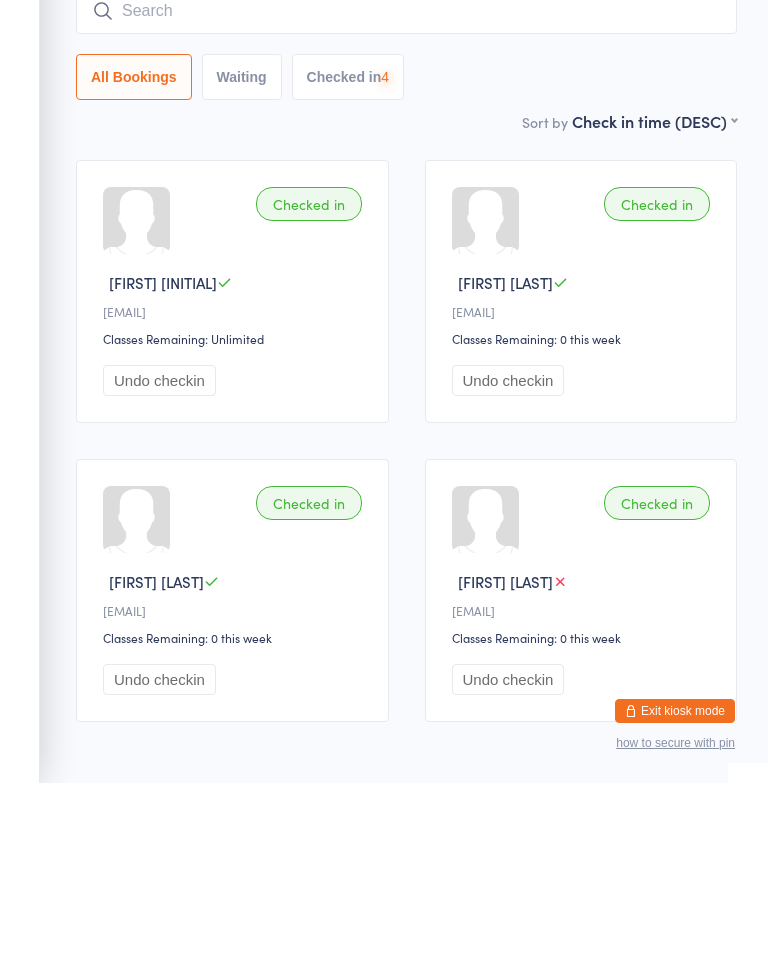 click on "Checked in [FIRST] [LAST]  [EMAIL] Classes Remaining: Unlimited   Undo checkin Checked in [FIRST] [LAST]  [EMAIL] Classes Remaining: 0 this week   Undo checkin Checked in [FIRST] [LAST]  [EMAIL] Classes Remaining: 0 this week   Undo checkin Checked in [FIRST] [LAST]  [EMAIL] Classes Remaining: 0 this week   Undo checkin" at bounding box center [406, 612] 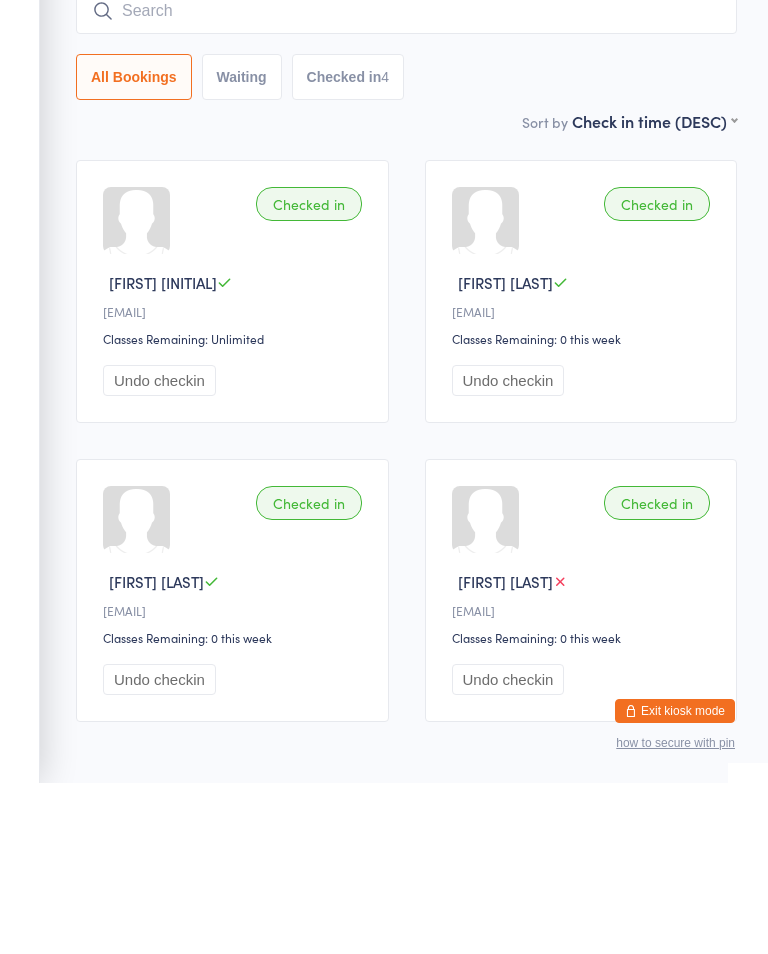 scroll, scrollTop: 104, scrollLeft: 0, axis: vertical 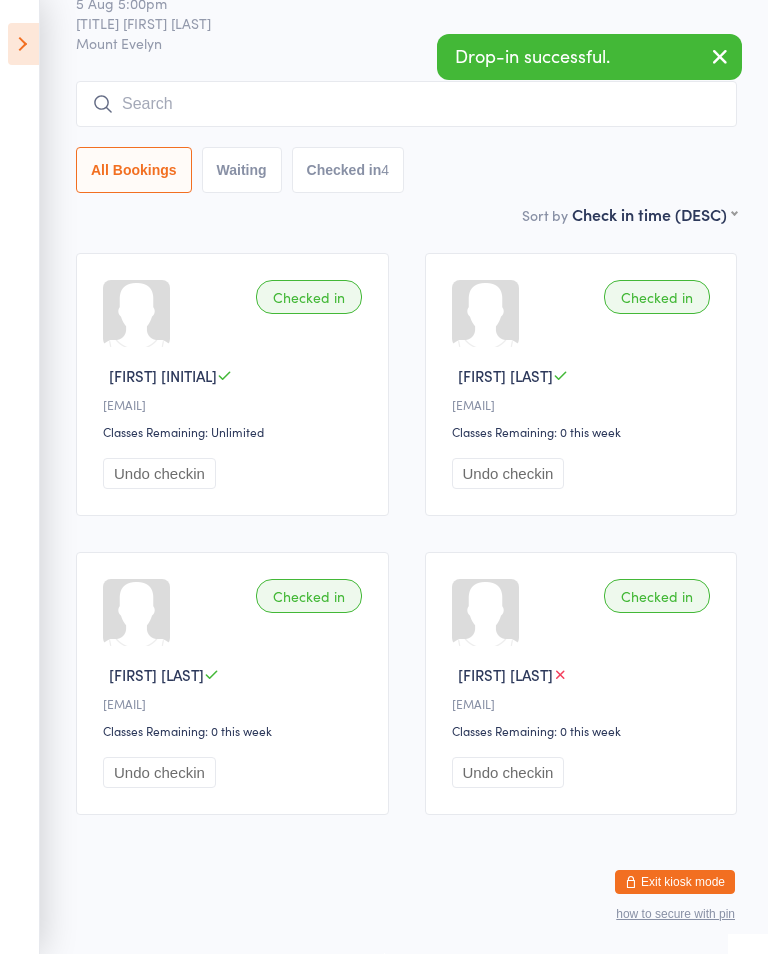 click at bounding box center (23, 44) 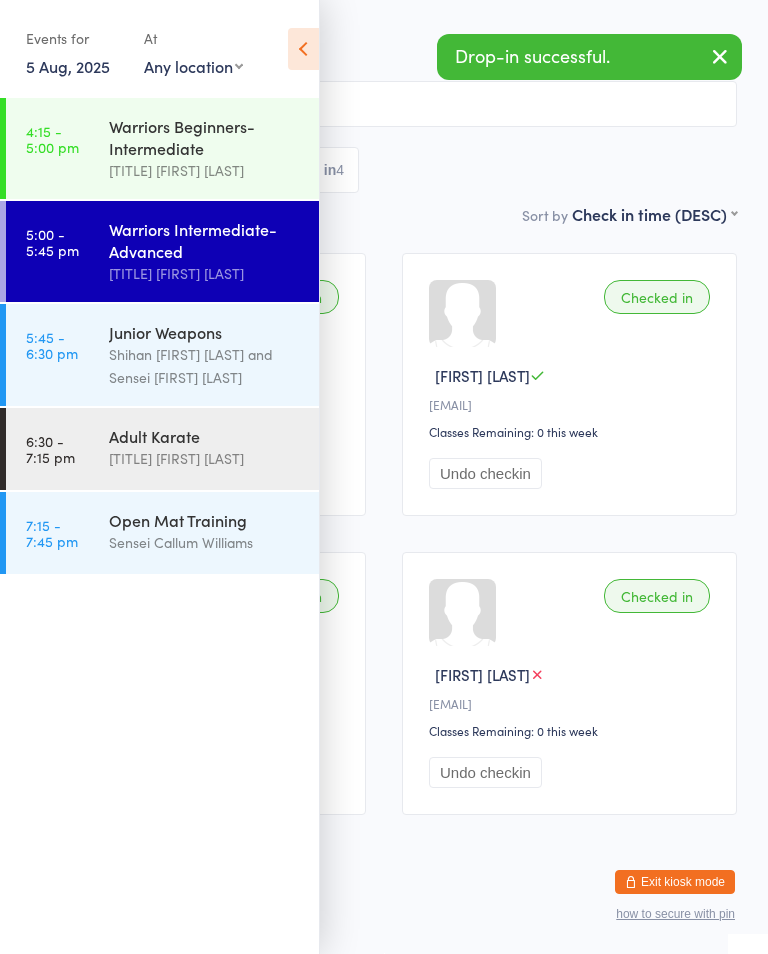click on "Shihan [FIRST] [LAST] and Sensei [FIRST] [LAST]" at bounding box center [205, 366] 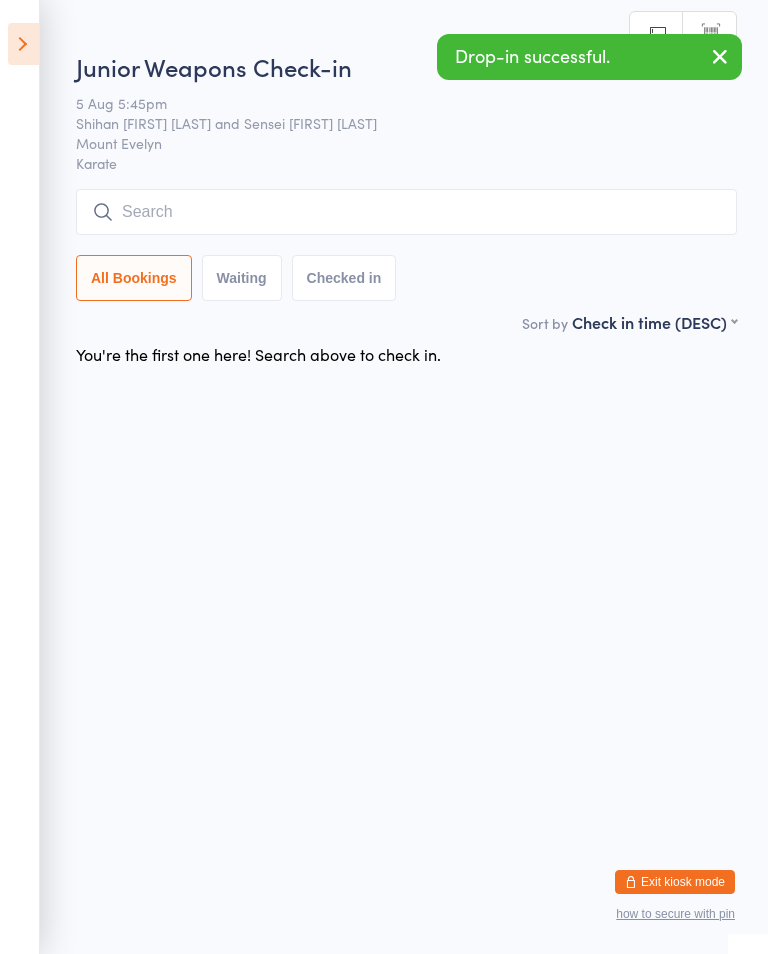 click at bounding box center (406, 212) 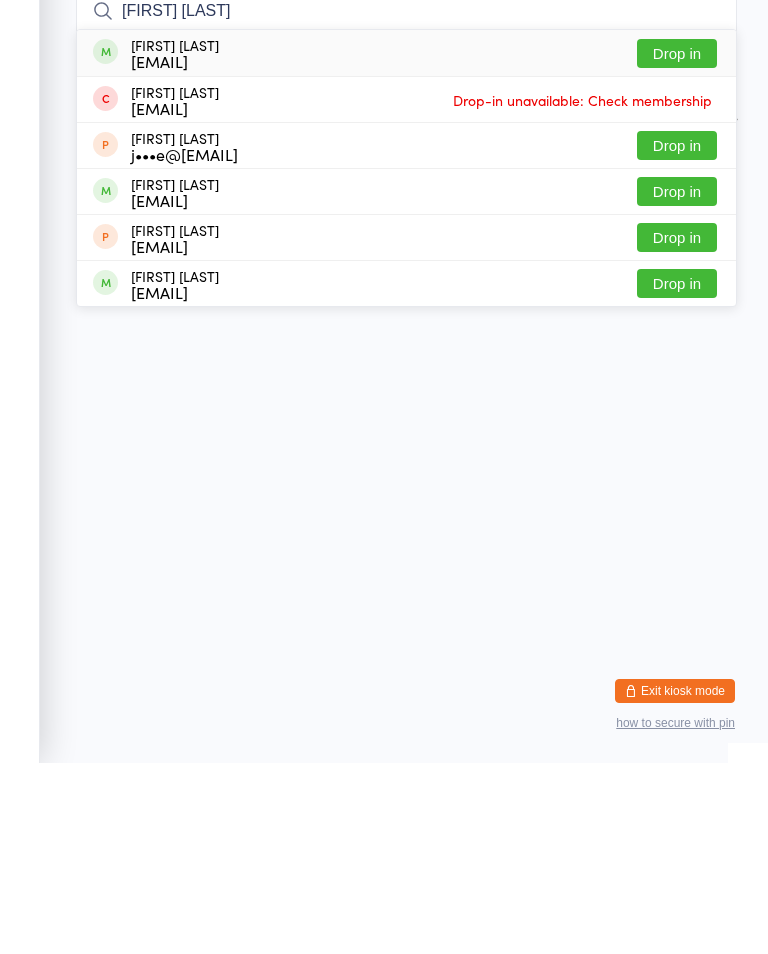type on "[FIRST] [LAST]" 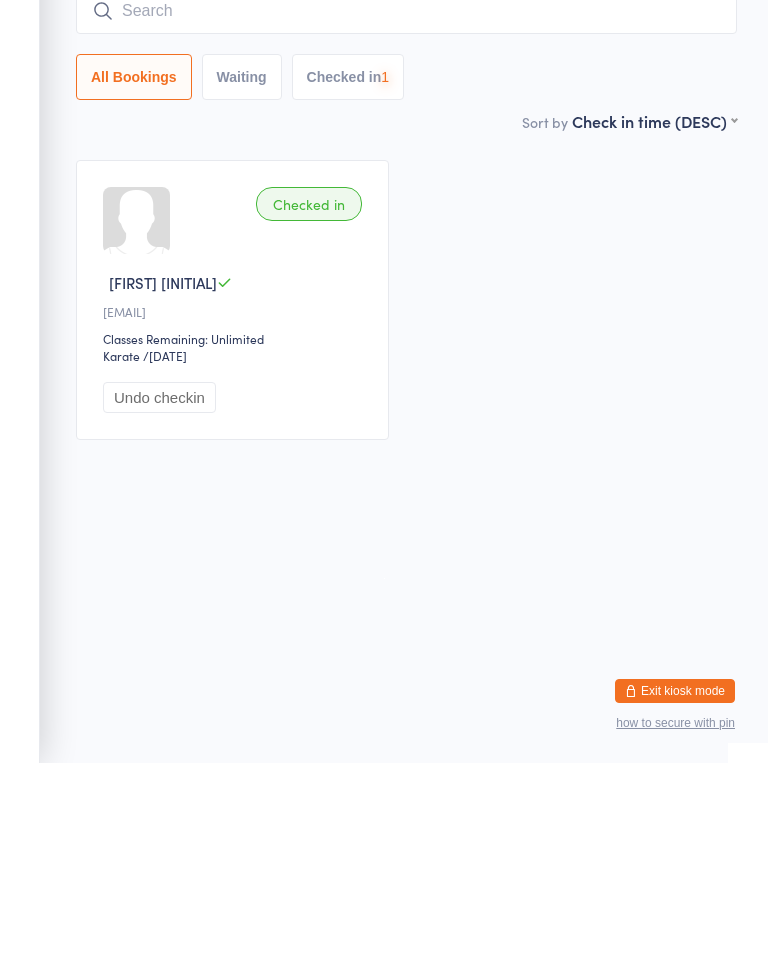 click on "Checked in [FIRST] [LAST] [EMAIL] Classes Remaining: Unlimited Karatedo Karatedo / 1st Kyu – Last Grading [DATE] Undo checkin" at bounding box center (406, 491) 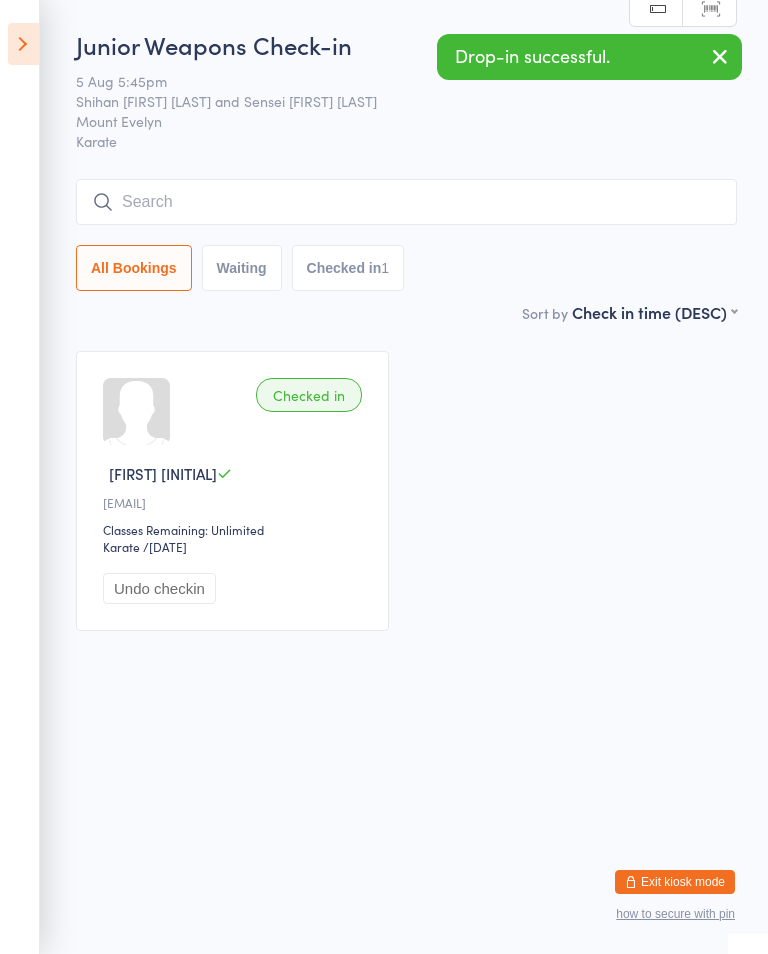 click on "Junior Weapons Check-in [DATE] Shihan [FIRST] [LAST] and Sensei [FIRST] [LAST] [CITY] Karatedo Manual search Scanner input All Bookings Waiting Checked in 1 Sort by Check in time (DESC) First name (ASC) First name (DESC) Last name (ASC) Last name (DESC) Check in time (ASC) Check in time (DESC) Rank (ASC) Rank (DESC) Checked in [FIRST] [LAST] [EMAIL] Classes Remaining: Unlimited Karatedo Karatedo / 1st Kyu – Last Grading [DATE] Undo checkin" at bounding box center (384, 338) 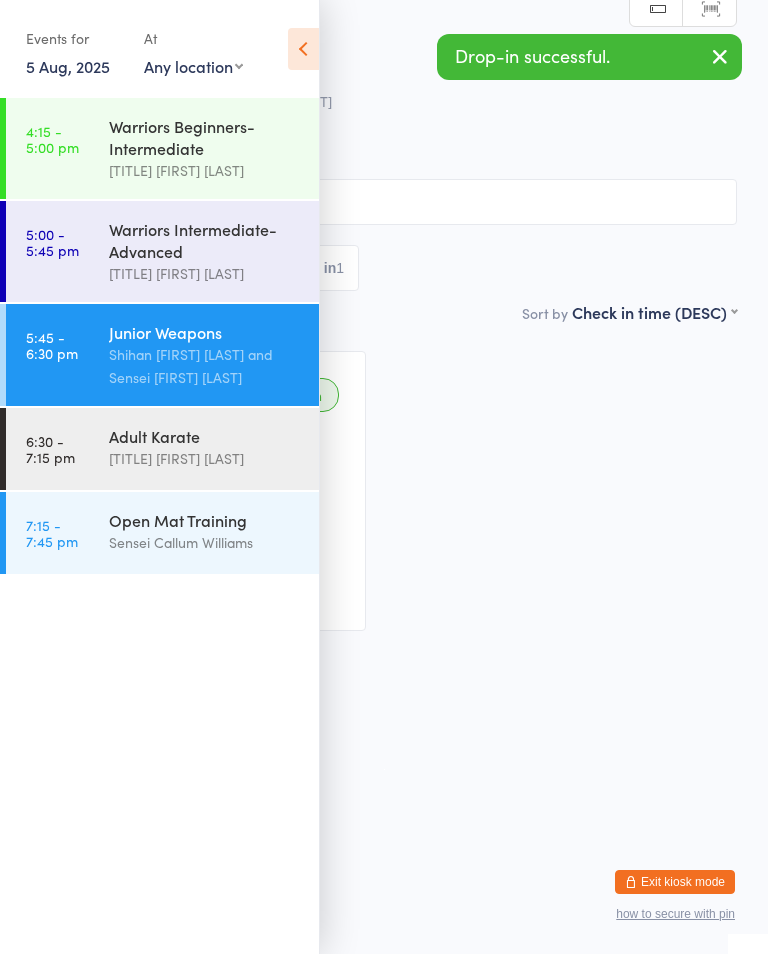 click on "Warriors Beginners-Intermediate" at bounding box center (205, 137) 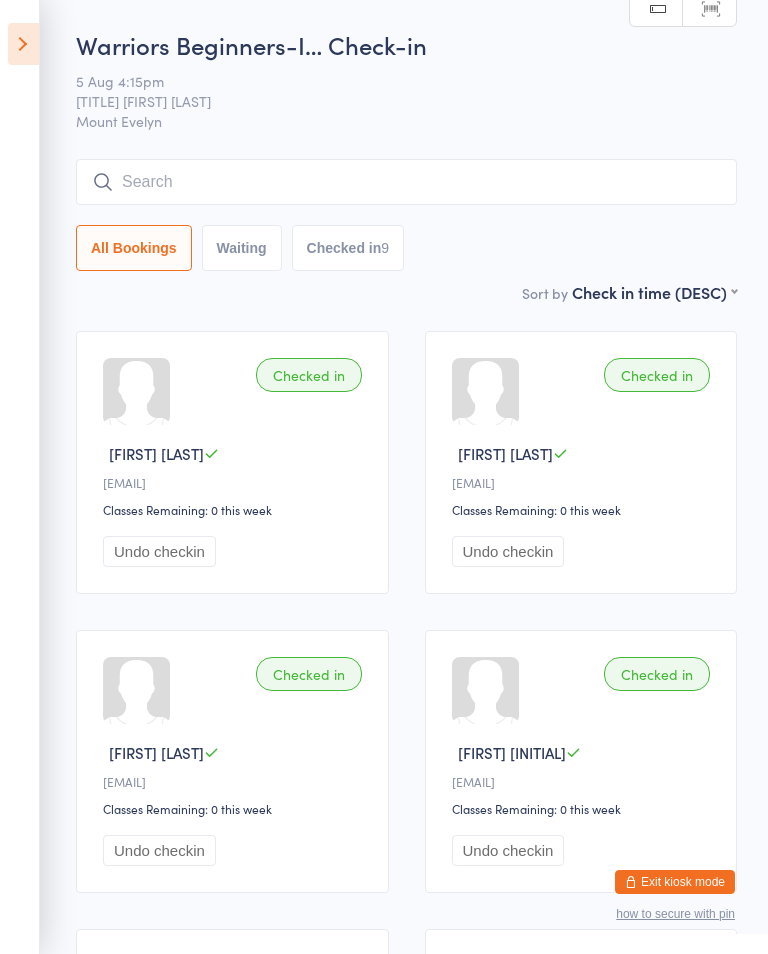 click on "Warriors Beginners-I… Check-in [DATE] Shihan [FIRST] [LAST] [CITY] Manual search Scanner input All Bookings Waiting Checked in 9" at bounding box center (406, 154) 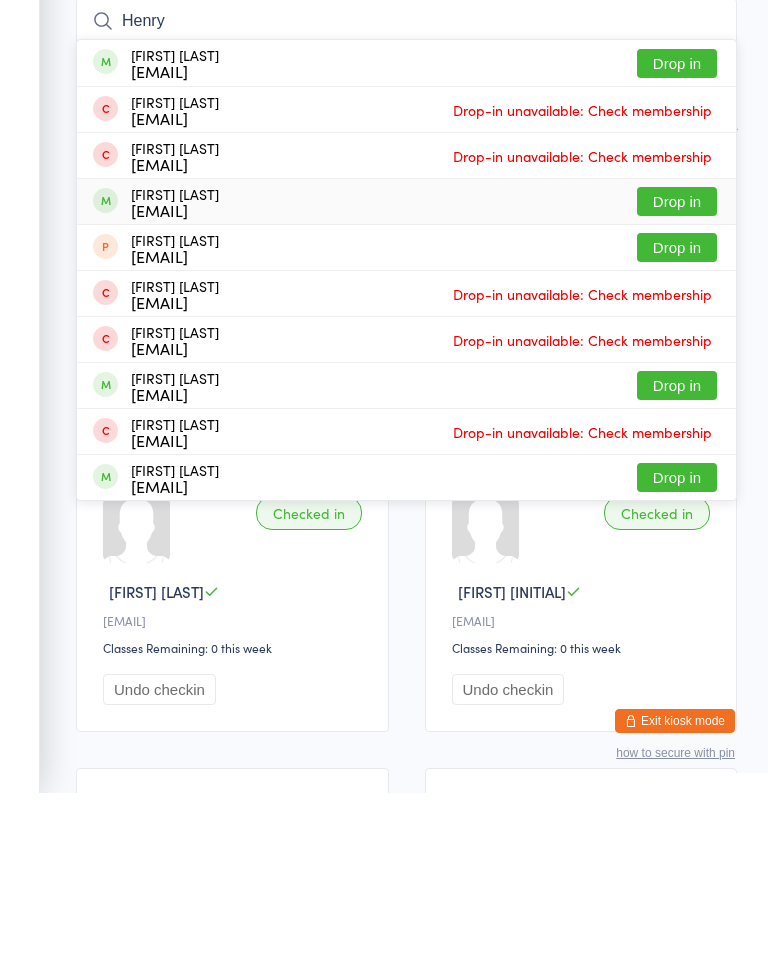 type on "Henry" 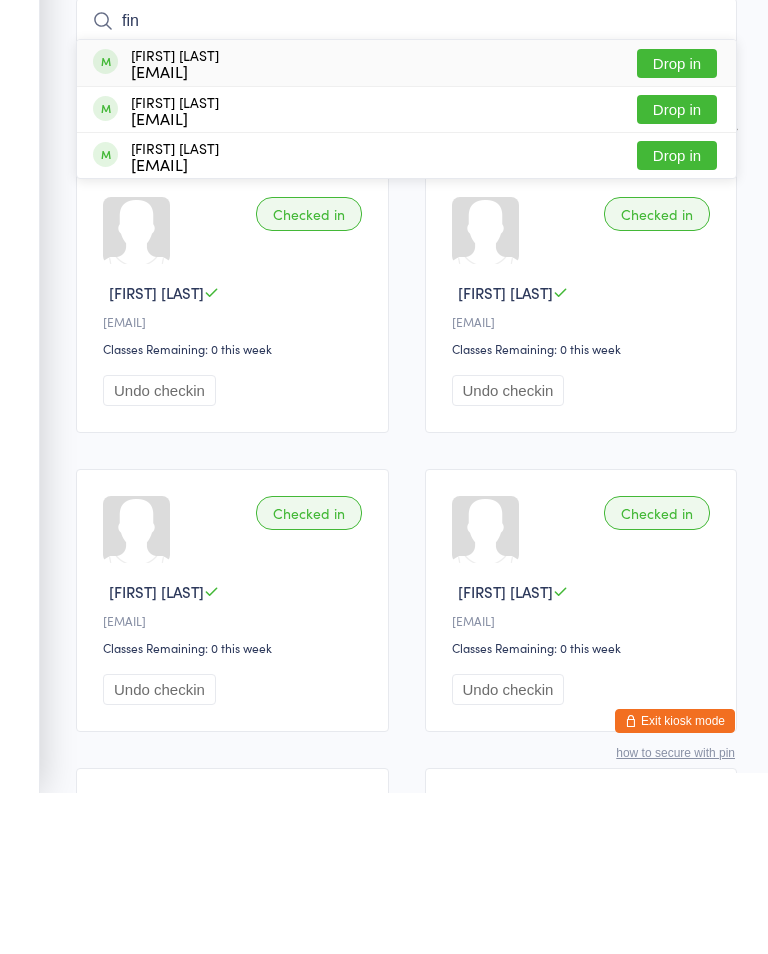type on "fin" 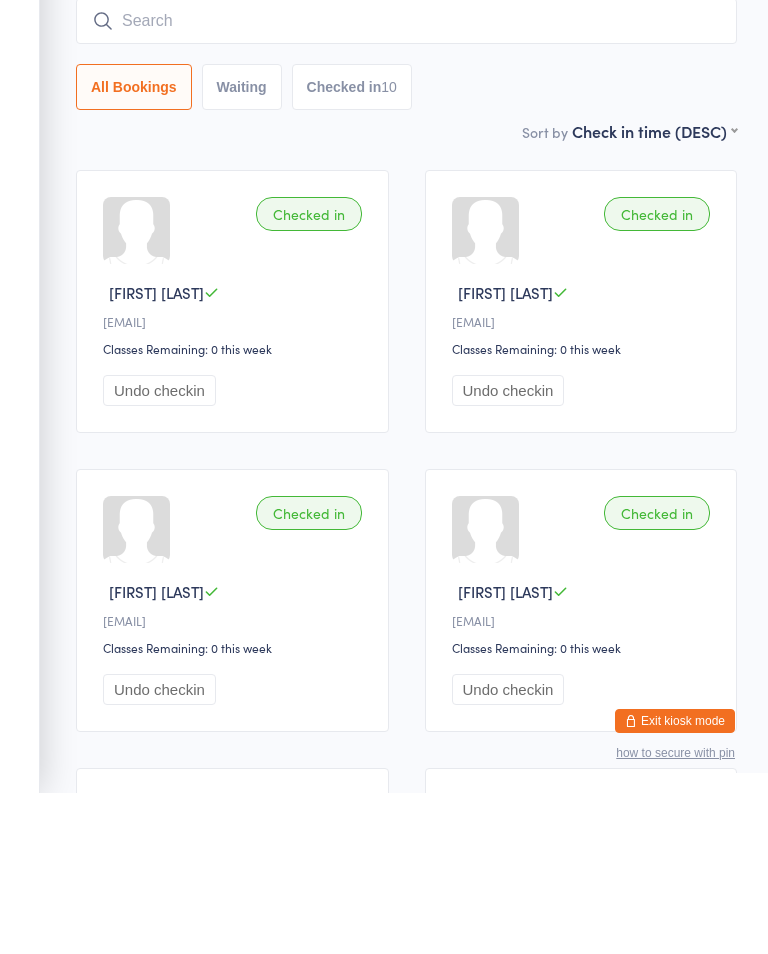 scroll, scrollTop: 161, scrollLeft: 0, axis: vertical 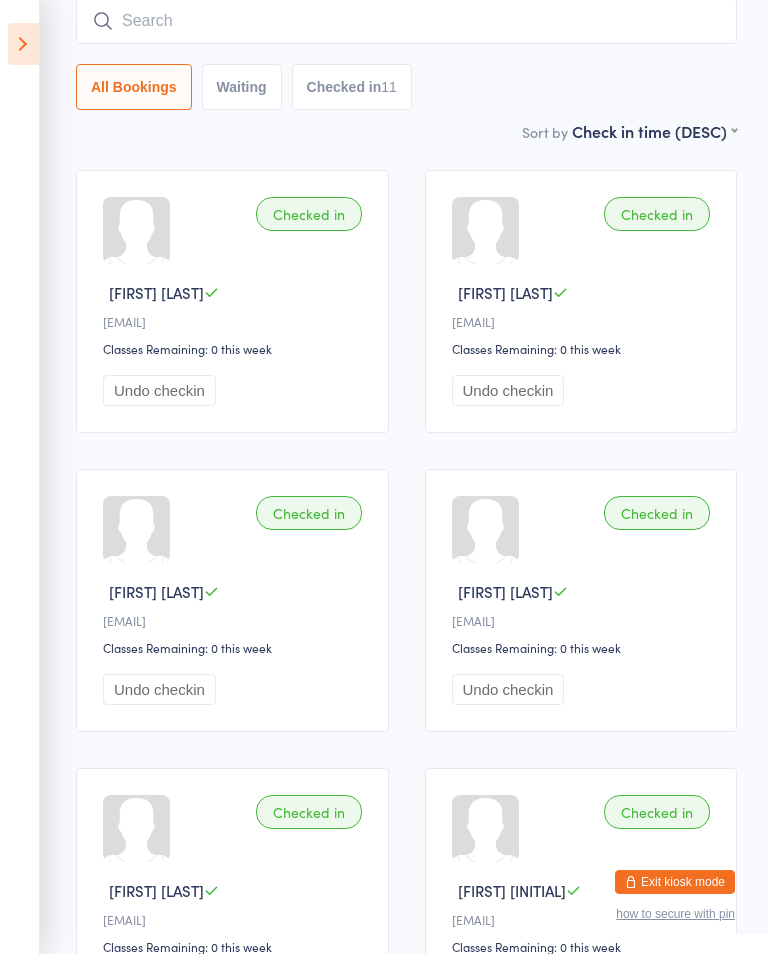 click at bounding box center (406, 21) 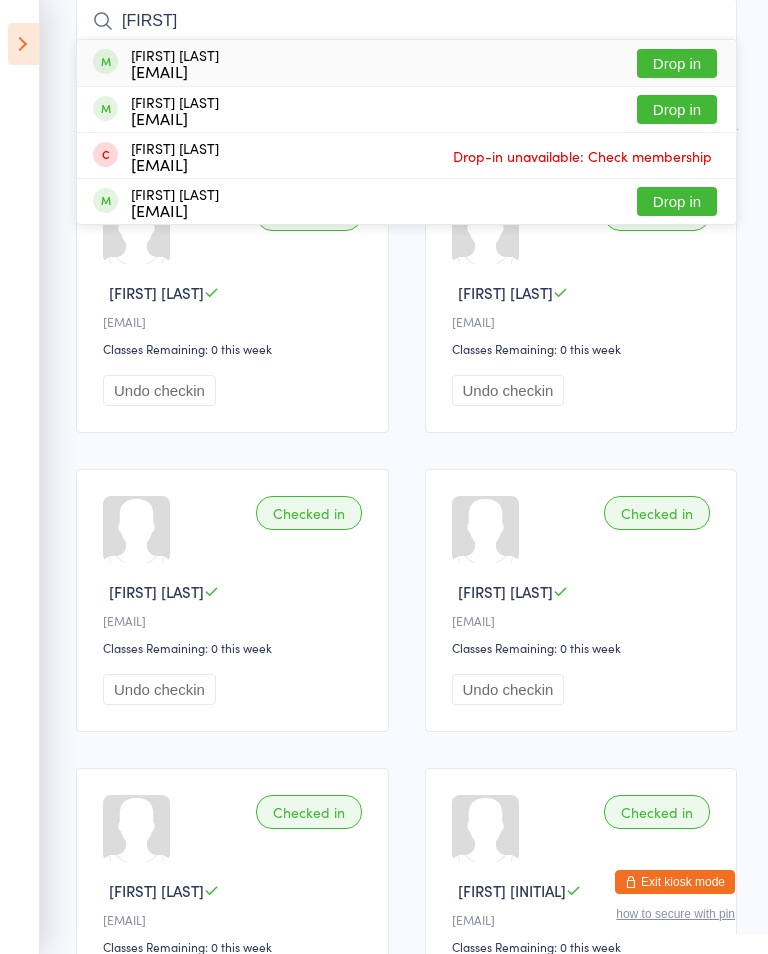 type on "[FIRST]" 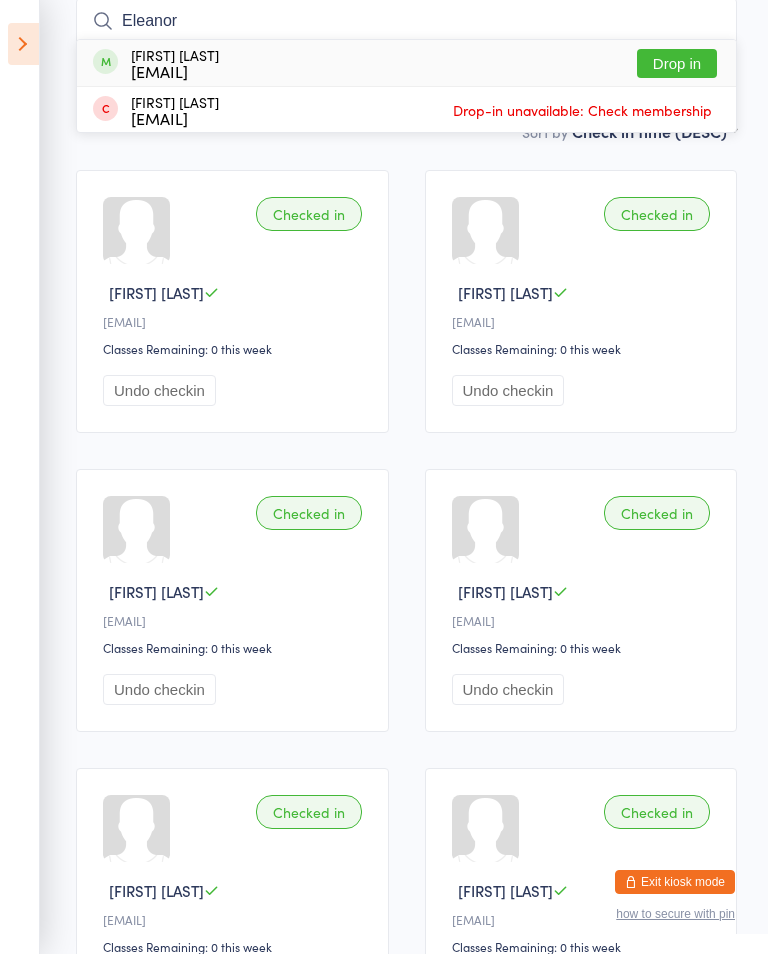type on "Eleanor" 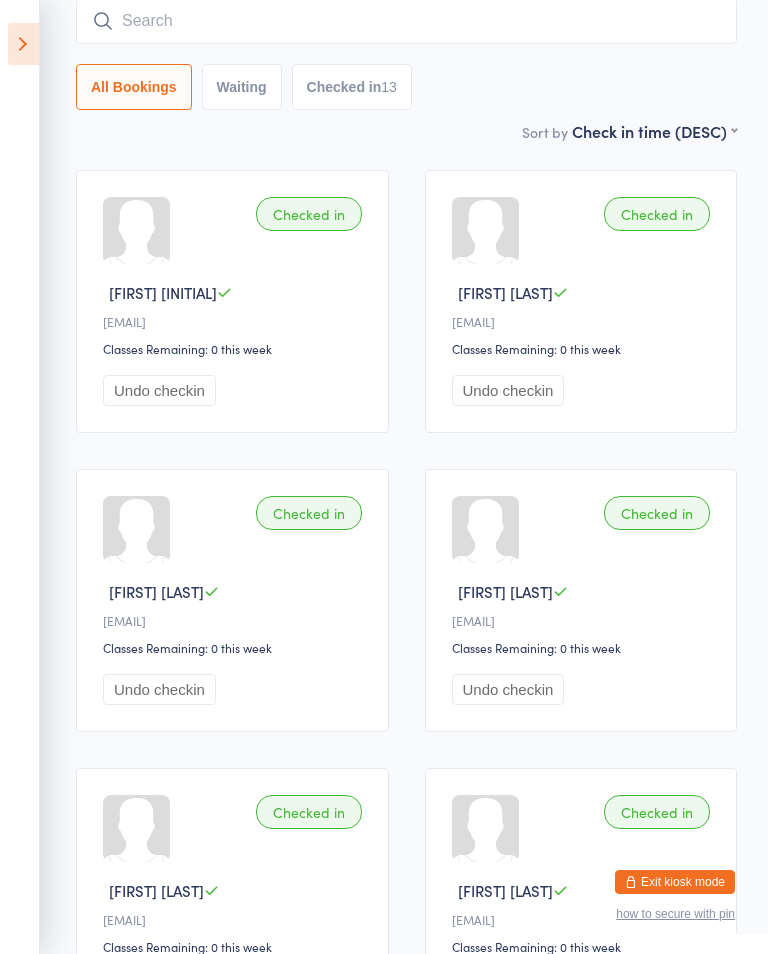 click at bounding box center [406, 21] 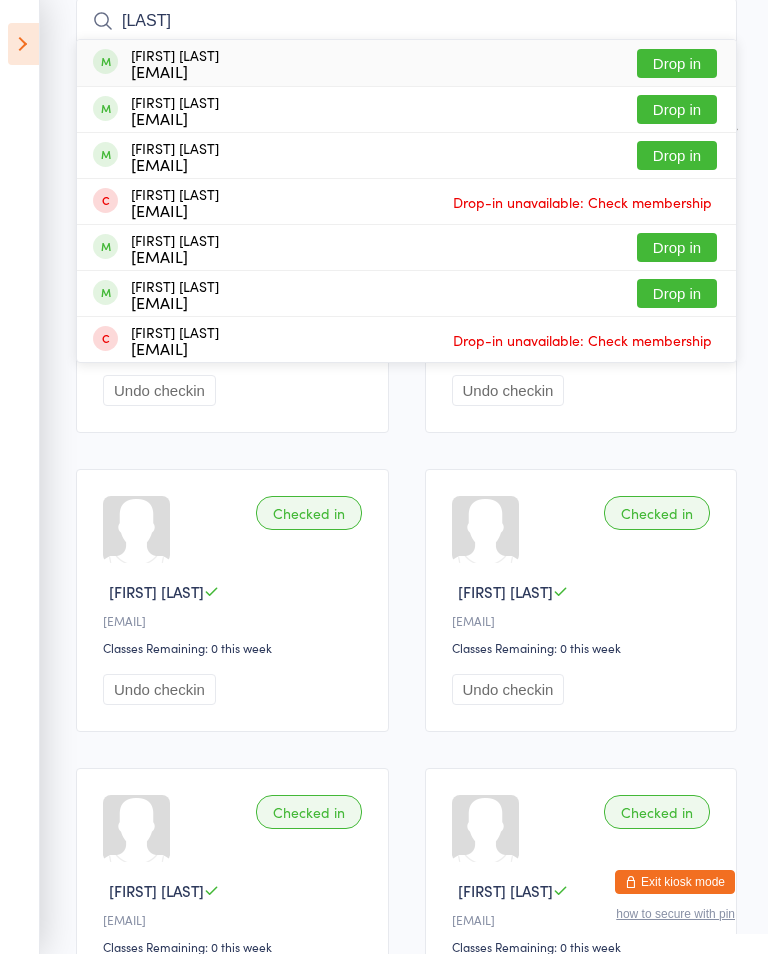 type on "[LAST]" 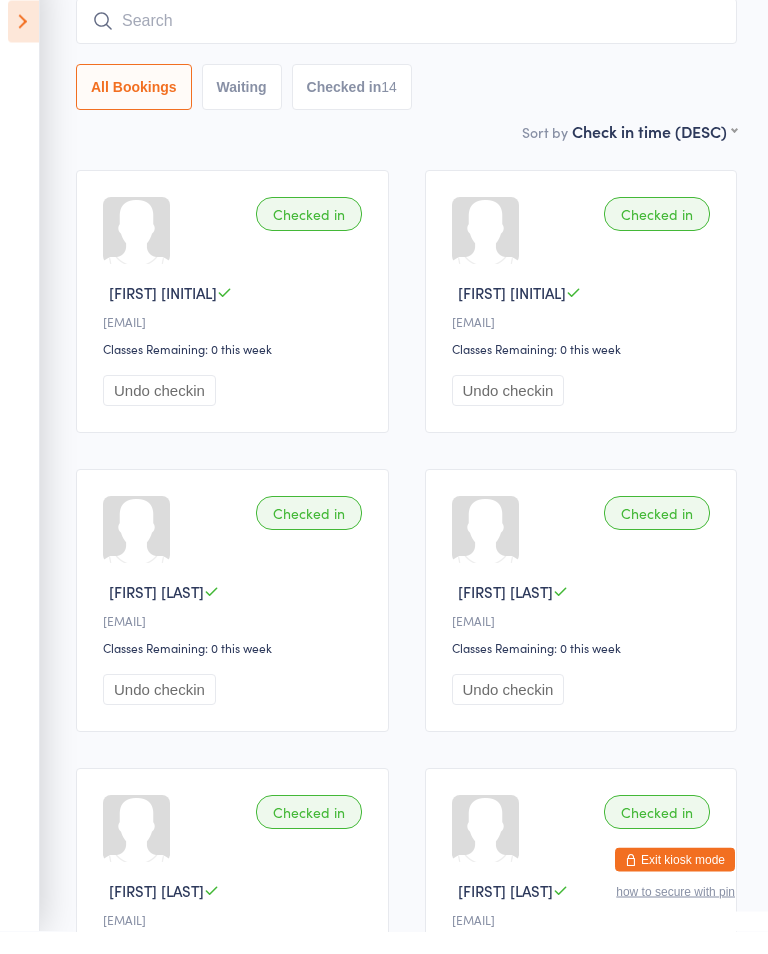 scroll, scrollTop: 0, scrollLeft: 0, axis: both 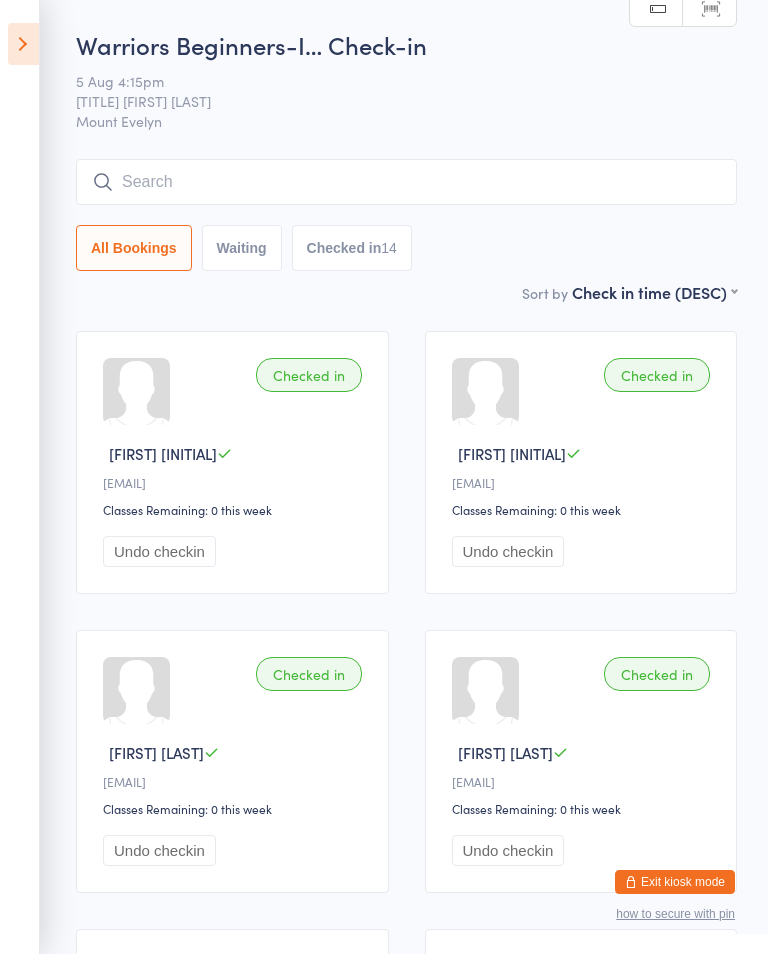 click at bounding box center (23, 44) 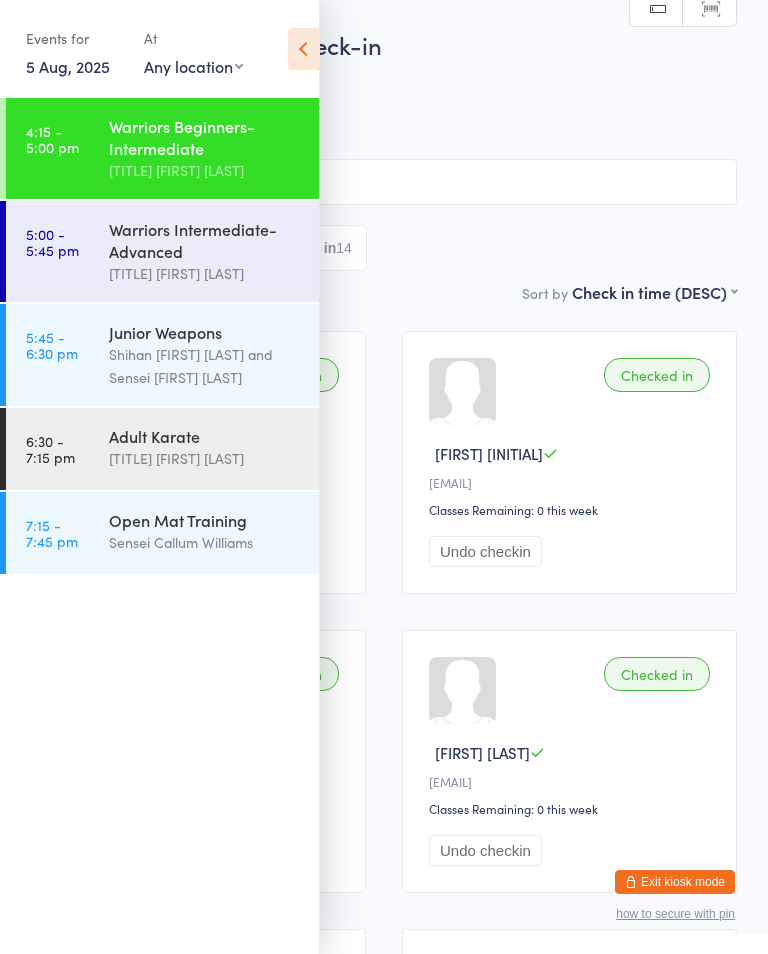 click on "5:00 - 5:45 pm" at bounding box center (52, 242) 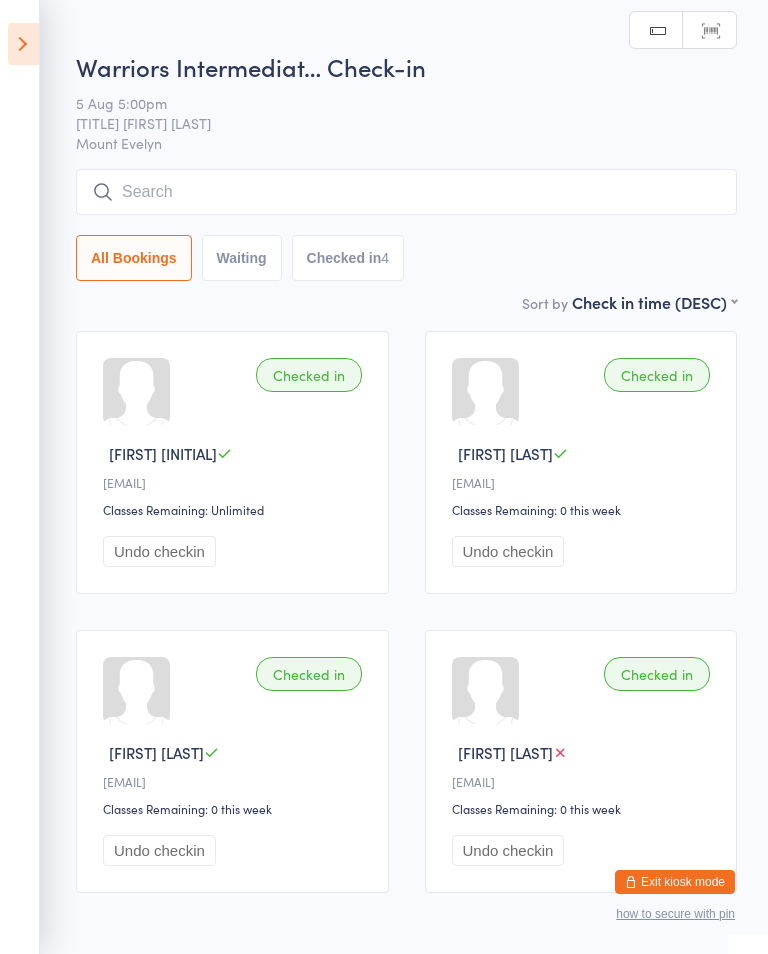 click at bounding box center [406, 192] 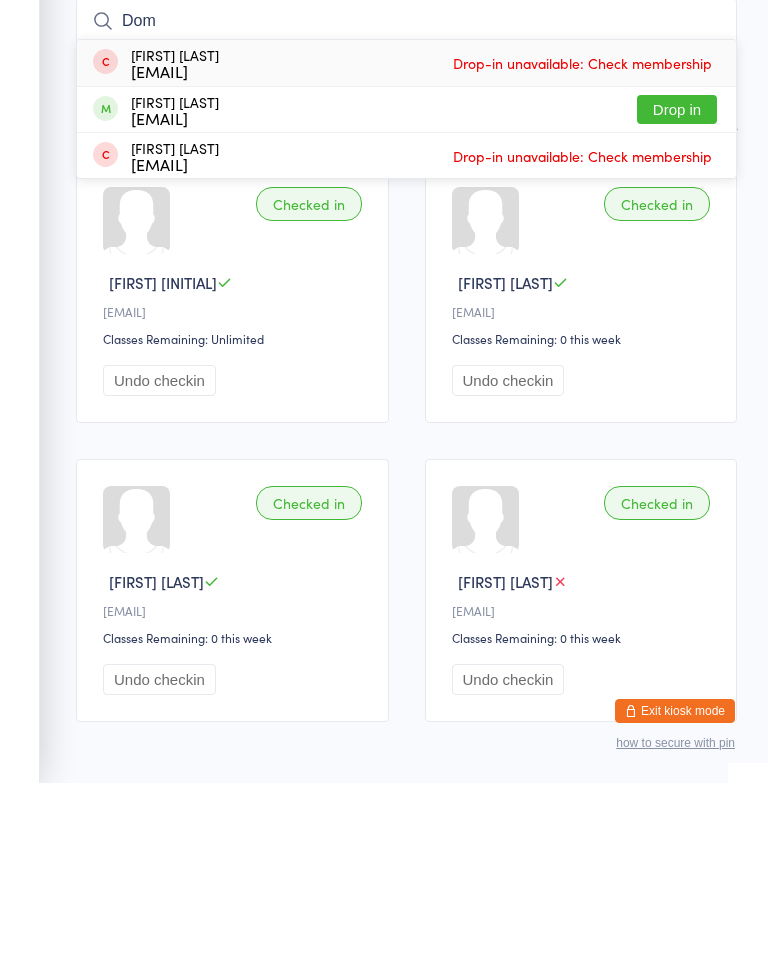type on "Dom" 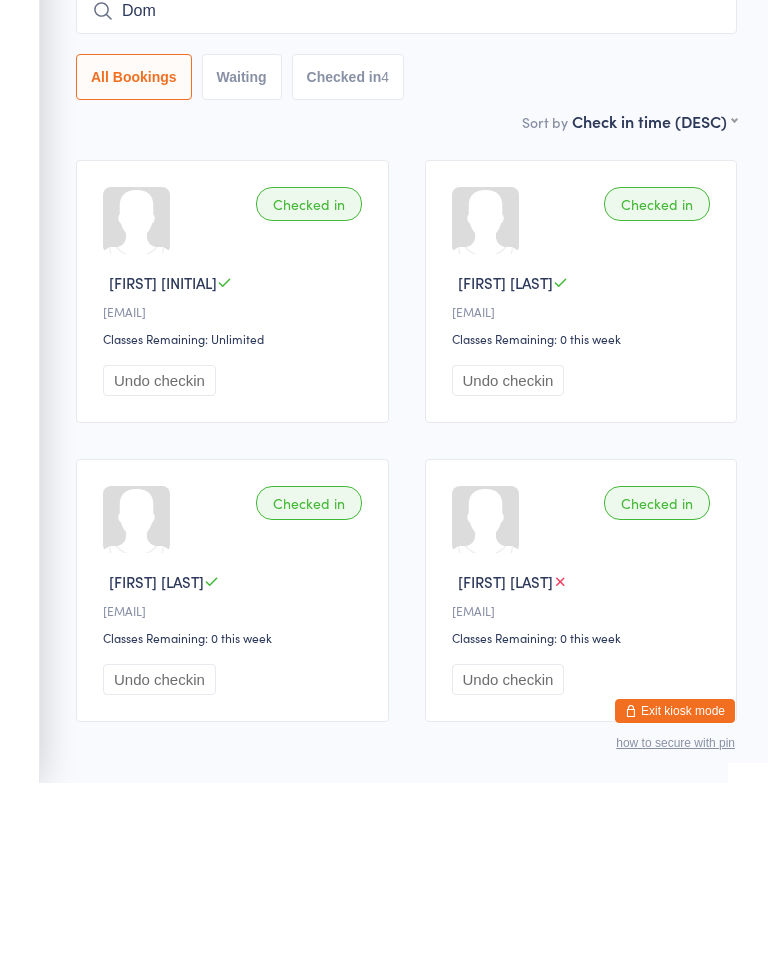 type 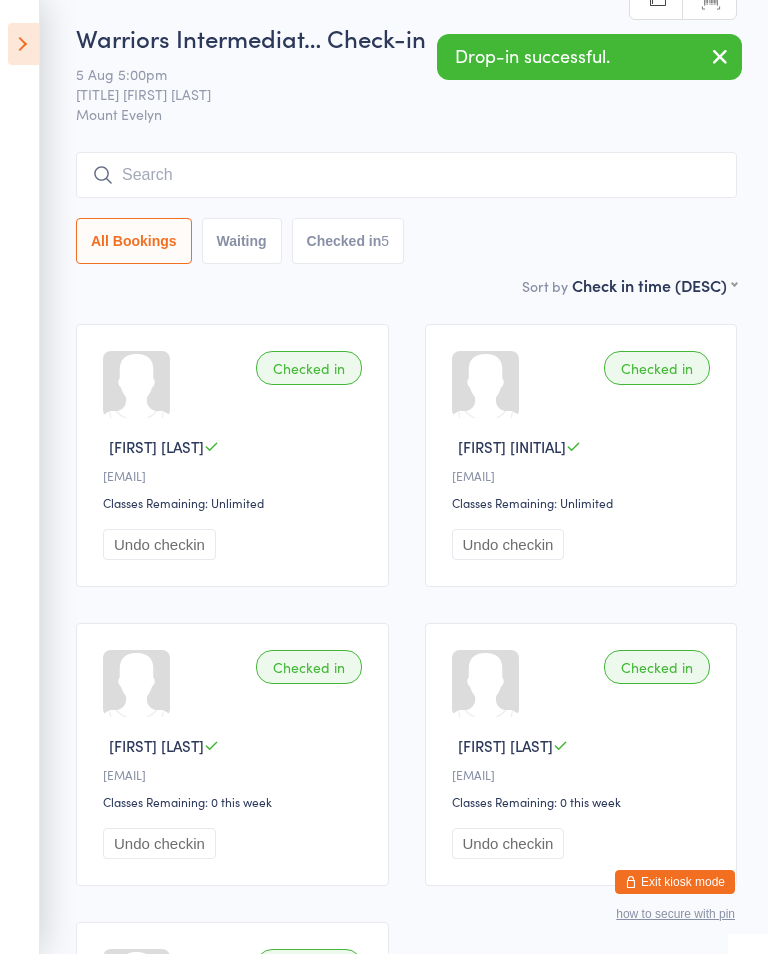 scroll, scrollTop: 0, scrollLeft: 0, axis: both 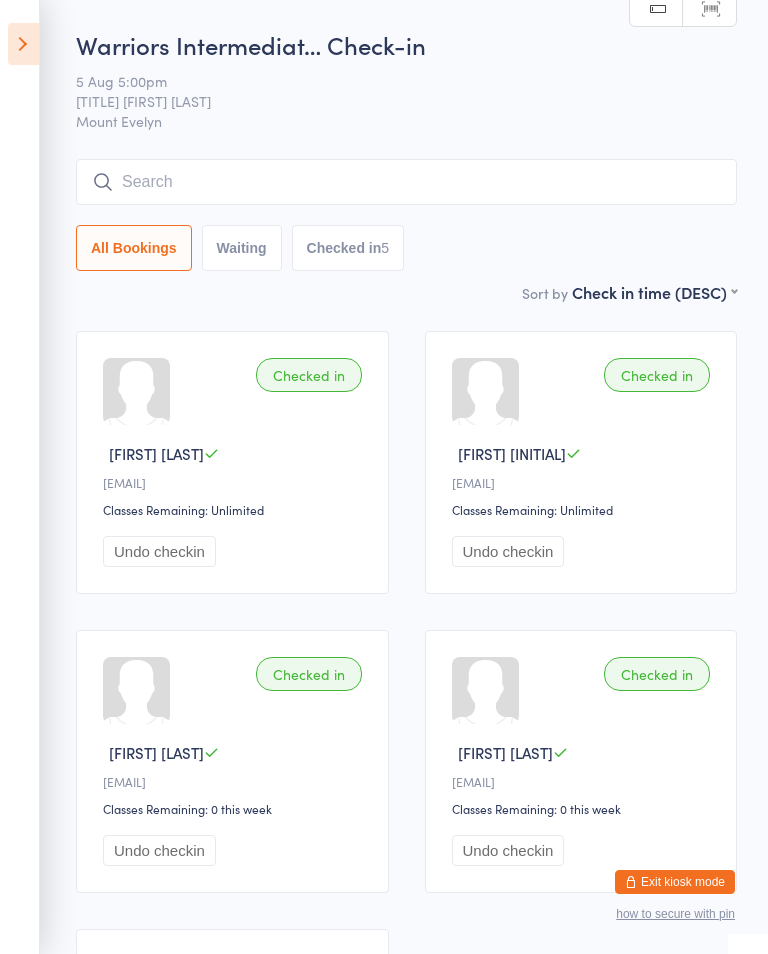click at bounding box center [23, 44] 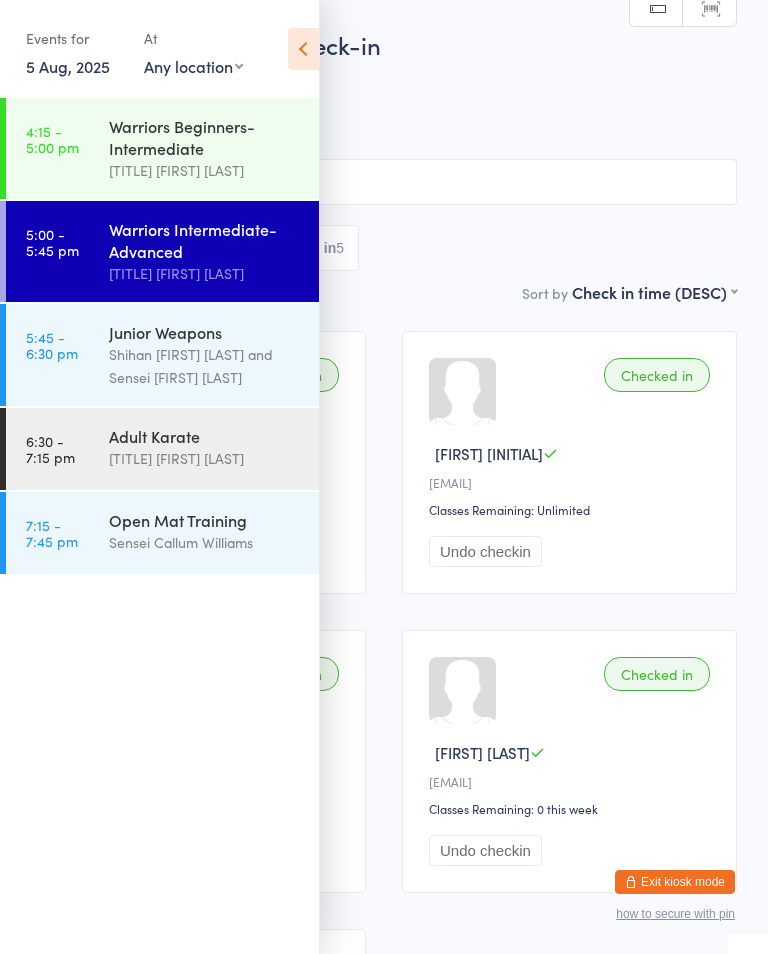 click on "Shihan [FIRST] [LAST] and Sensei [FIRST] [LAST]" at bounding box center (205, 366) 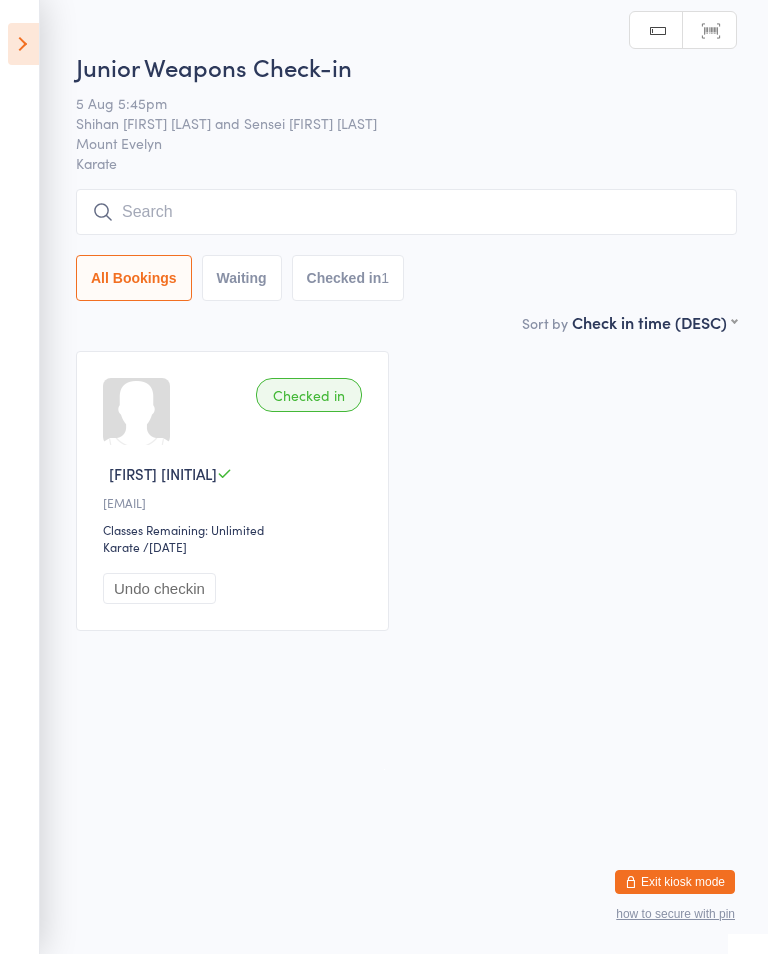 click at bounding box center (406, 212) 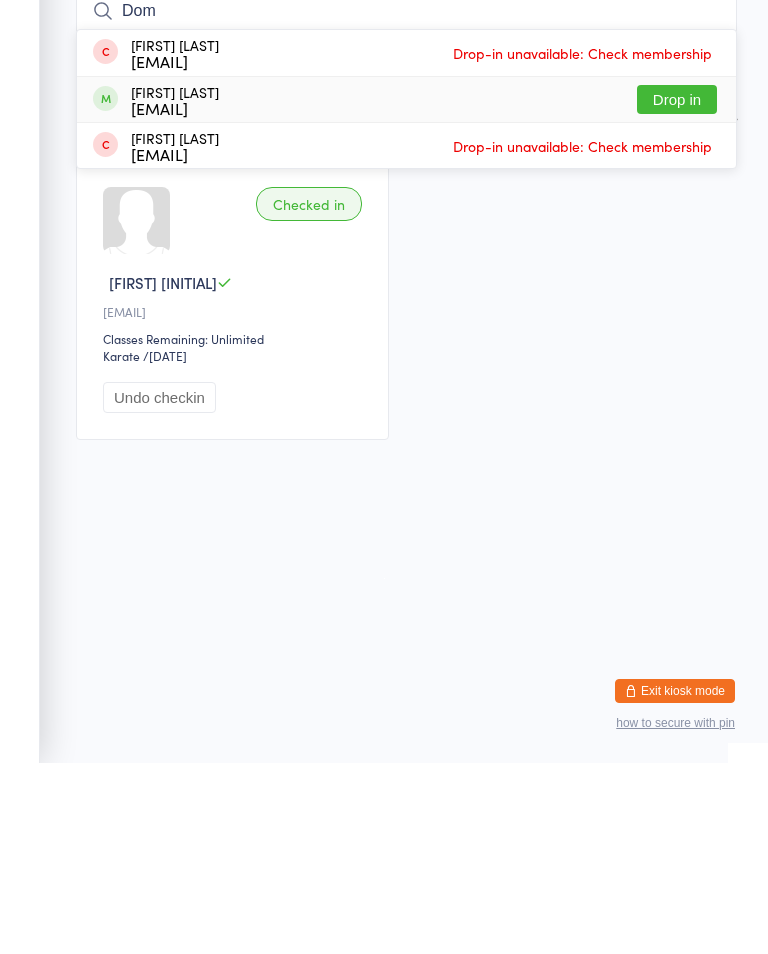 type on "Dom" 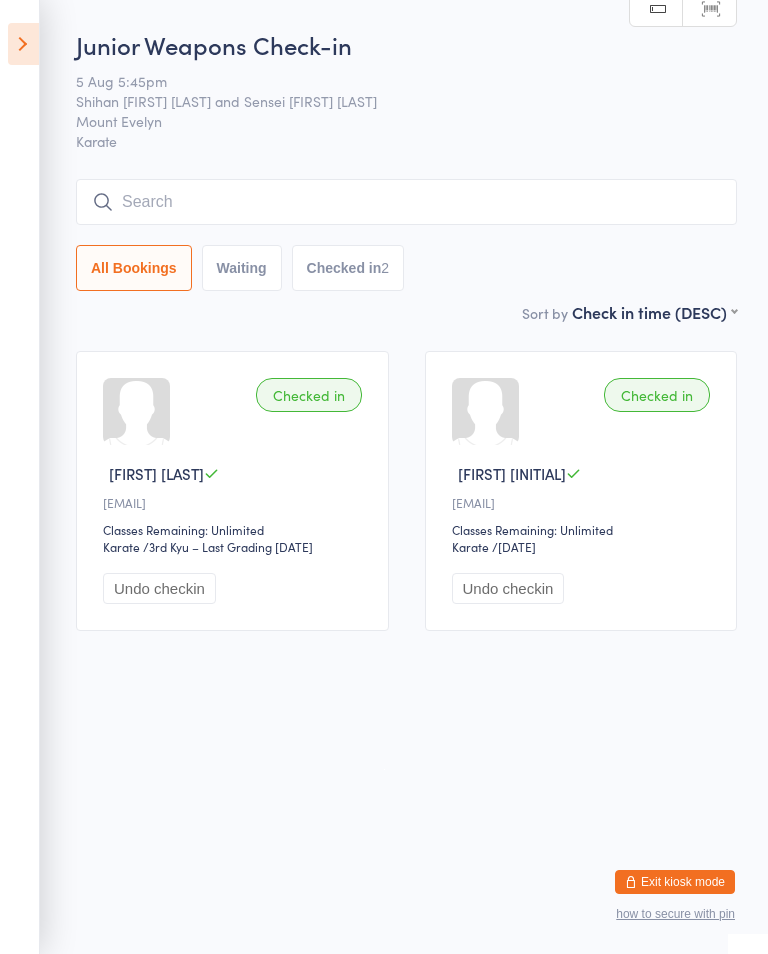 click at bounding box center (23, 44) 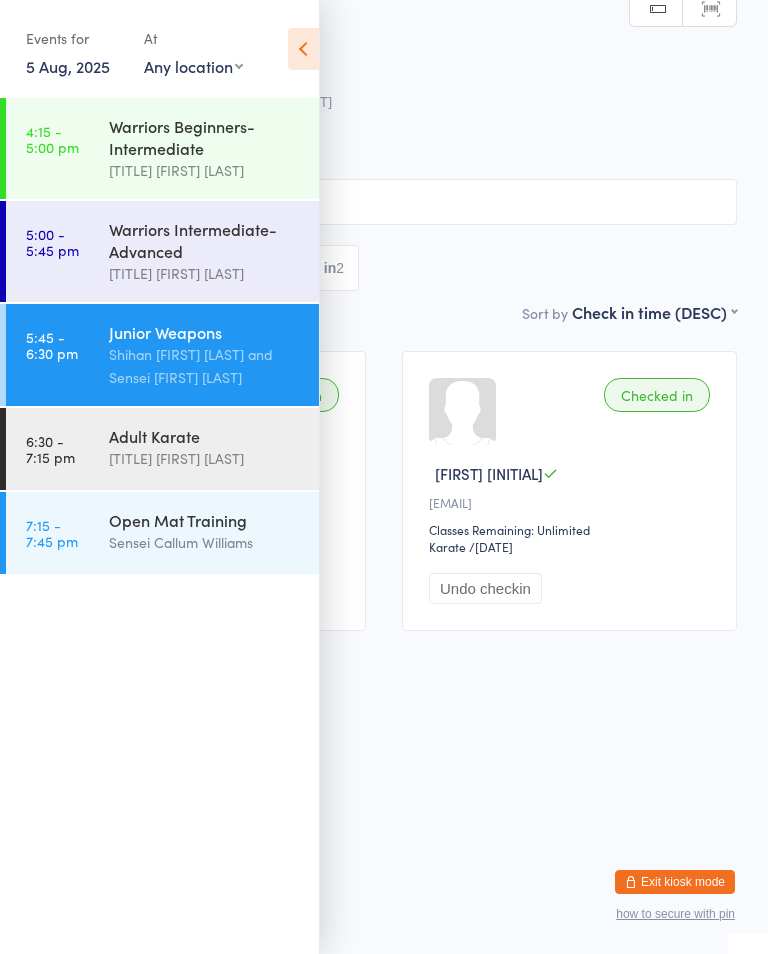 click on "[TIME] - [TIME] Warriors Intermediate-Advanced Shihan [FIRST] [LAST]" at bounding box center [162, 251] 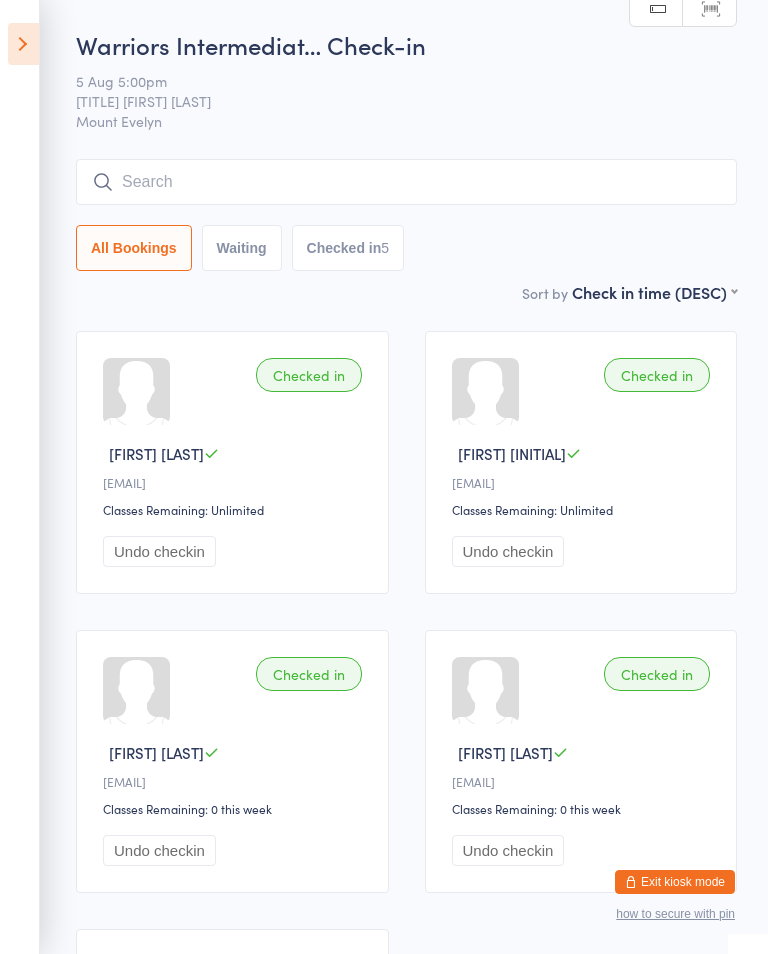 click at bounding box center (406, 182) 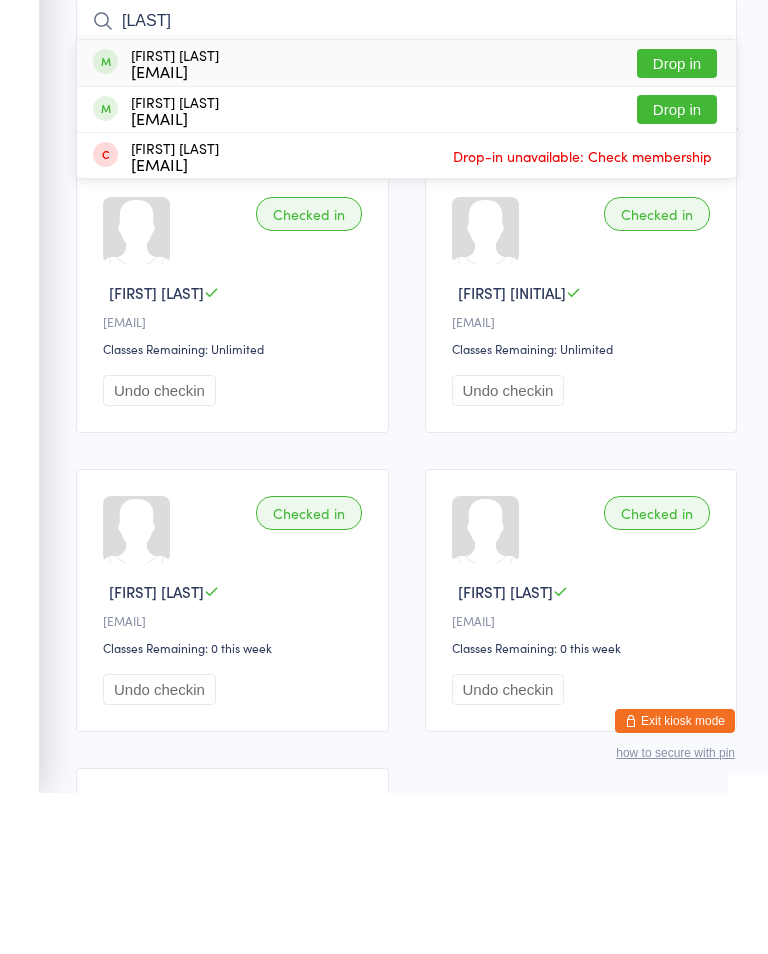 type on "[LAST]" 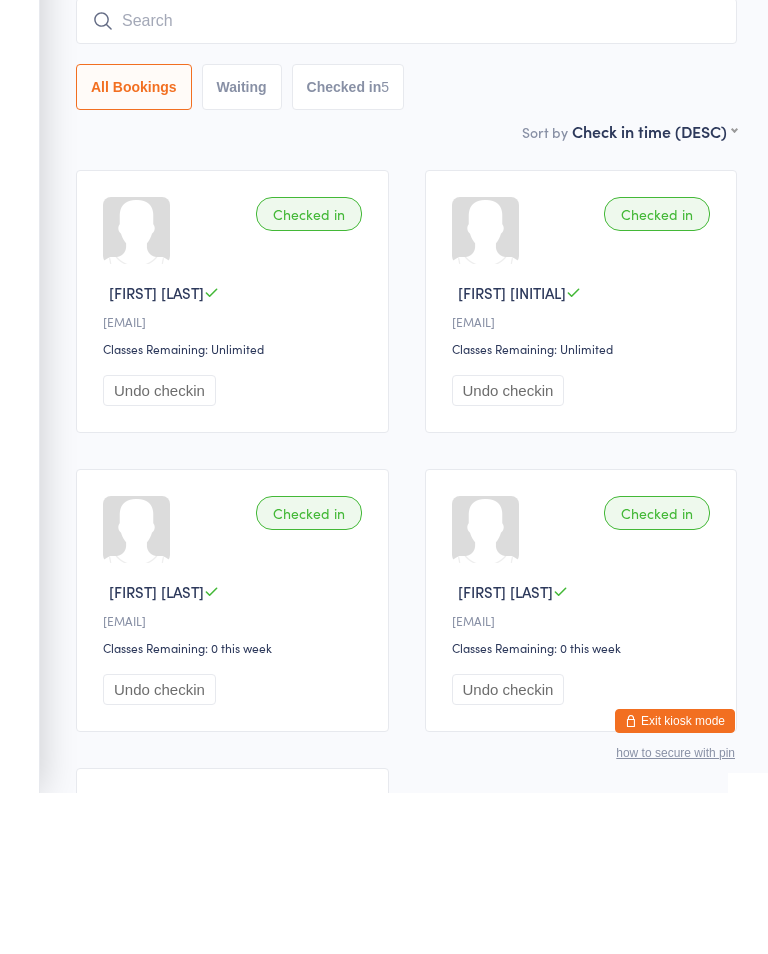 scroll, scrollTop: 161, scrollLeft: 0, axis: vertical 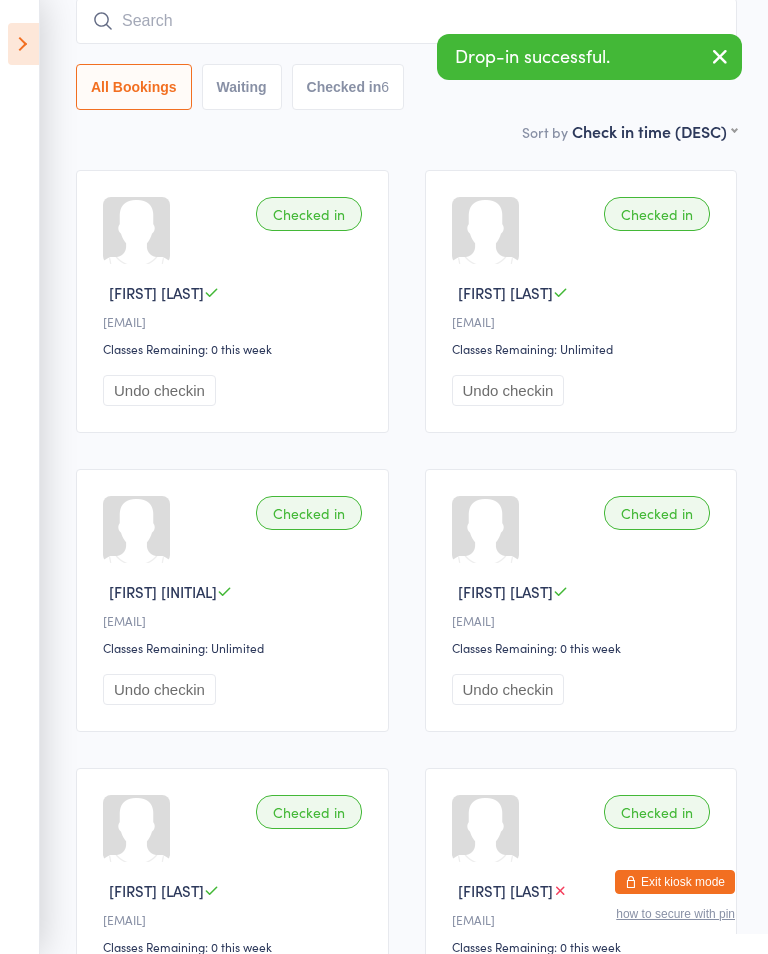 click at bounding box center [406, 21] 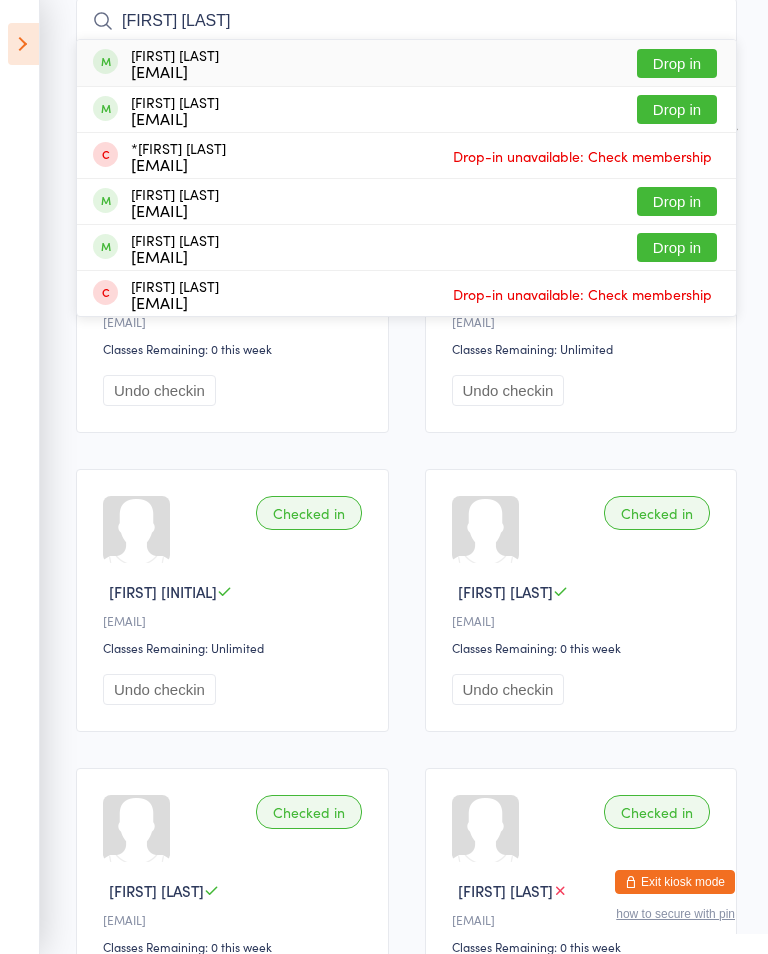 type on "[FIRST] [LAST]" 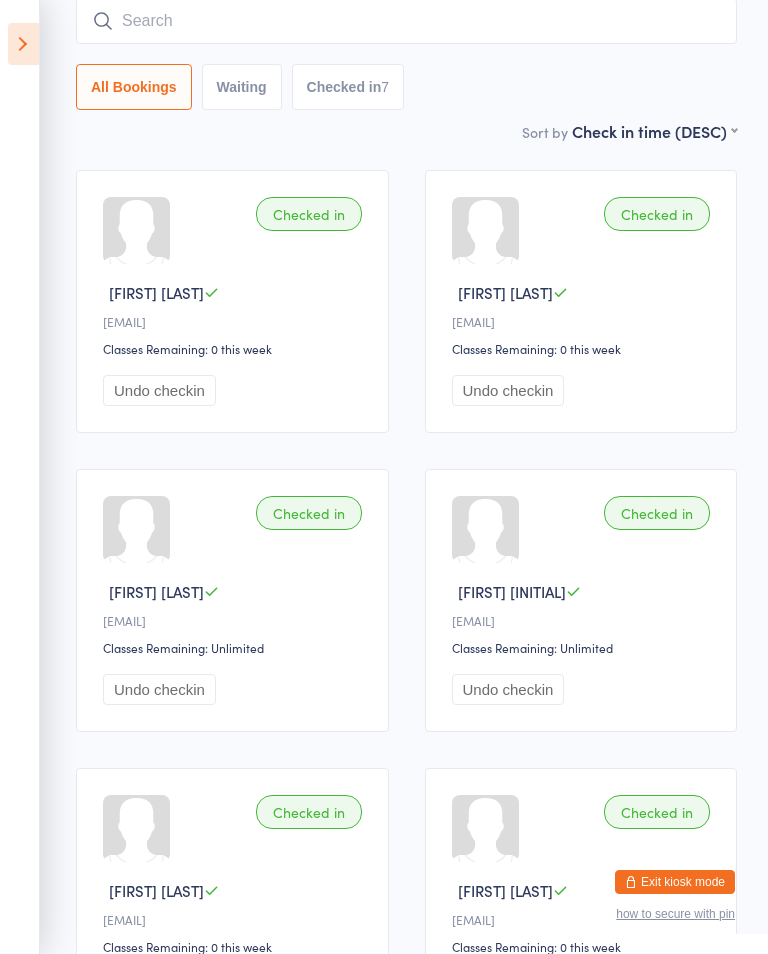 click at bounding box center [406, 21] 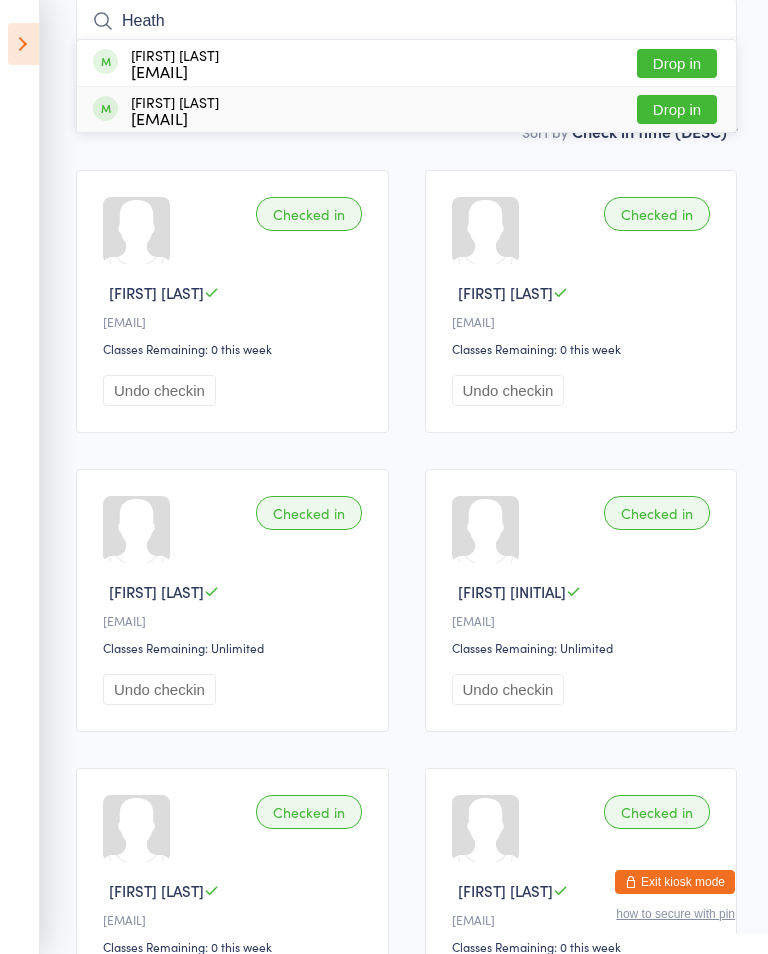 type on "Heath" 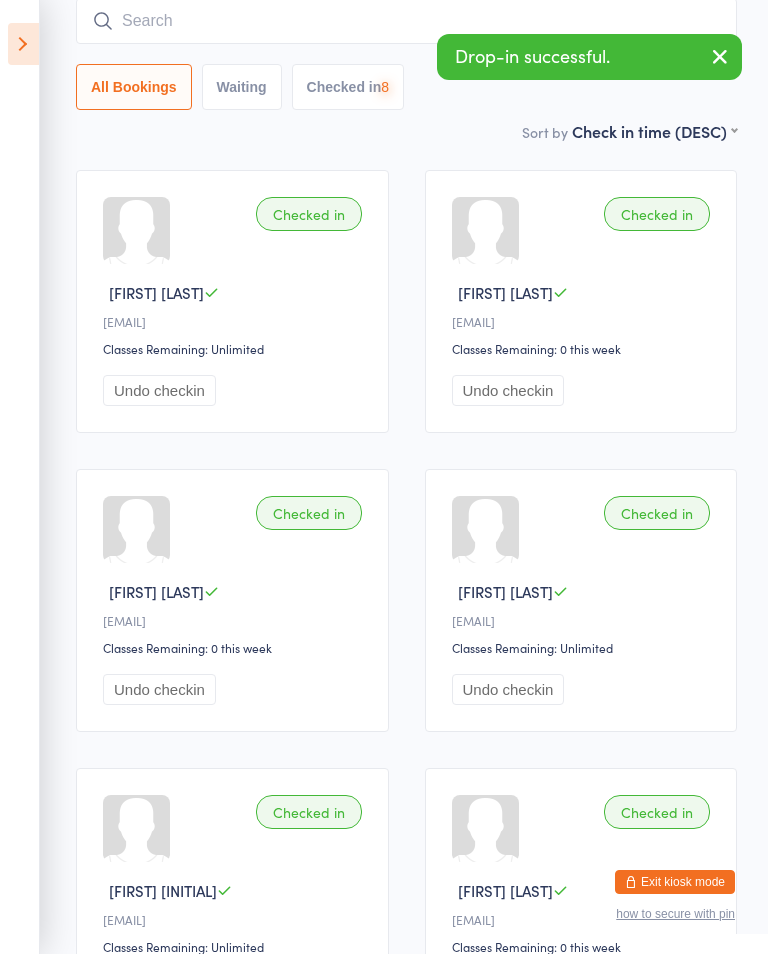 click at bounding box center [406, 21] 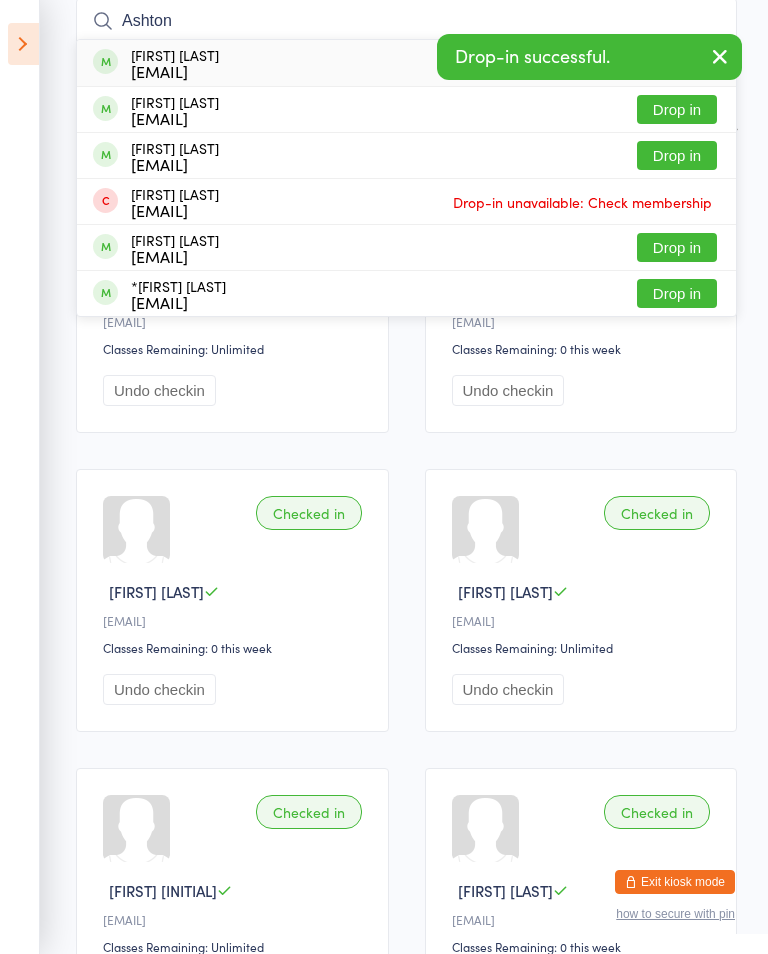 type on "Ashton" 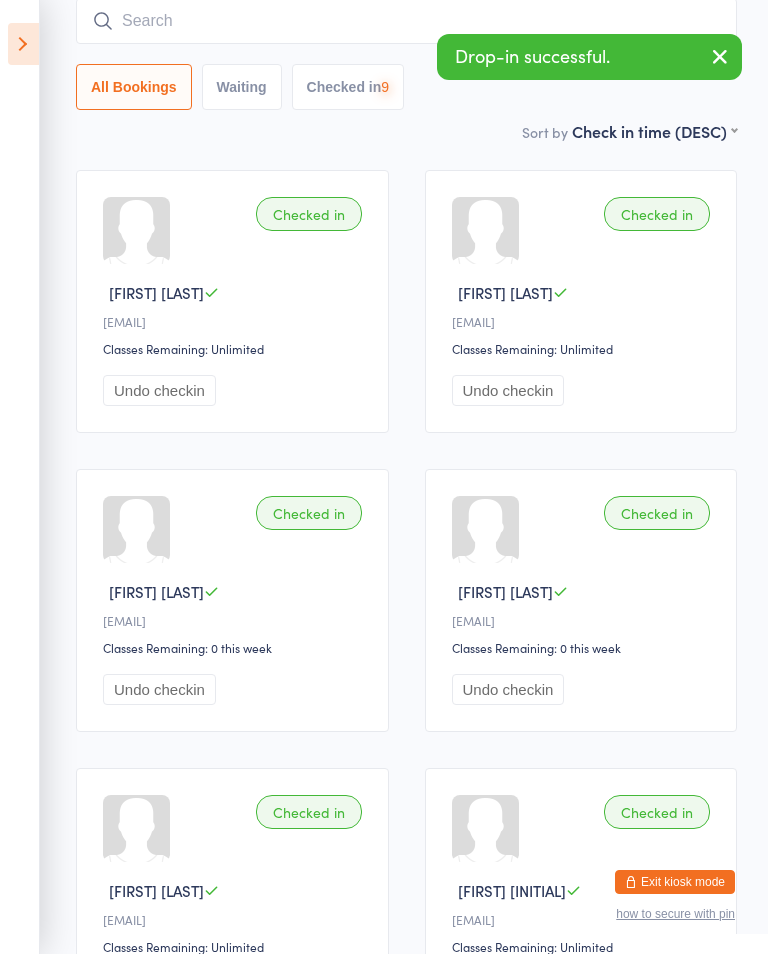 click at bounding box center (23, 44) 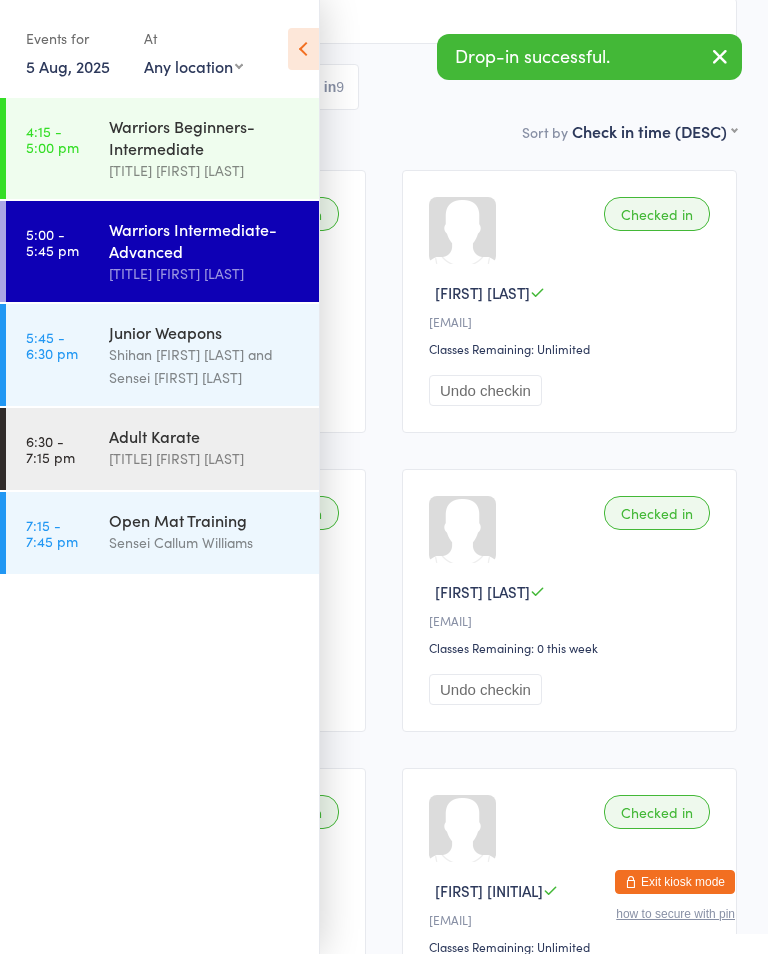 click on "Shihan [FIRST] [LAST] and Sensei [FIRST] [LAST]" at bounding box center (205, 366) 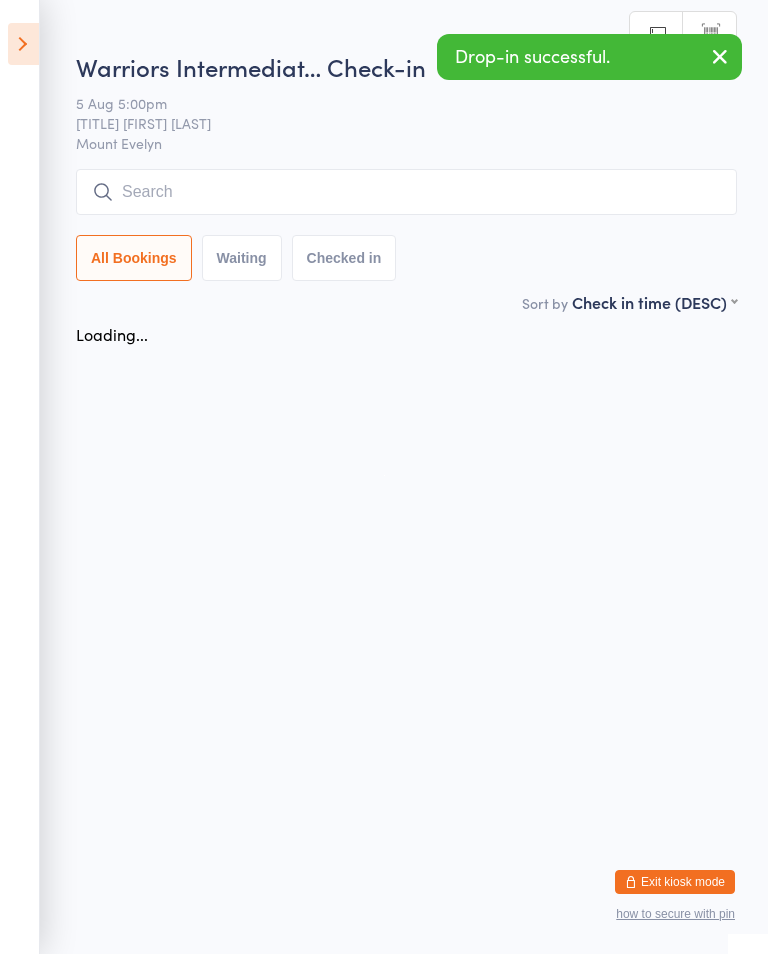 scroll, scrollTop: 0, scrollLeft: 0, axis: both 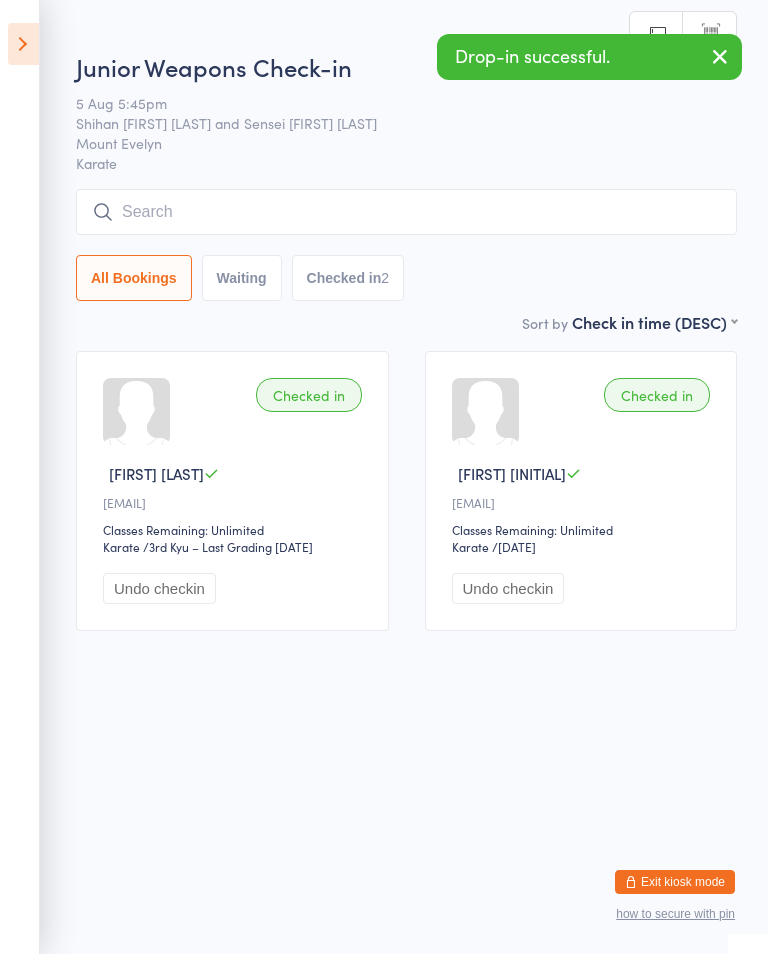 click at bounding box center (406, 212) 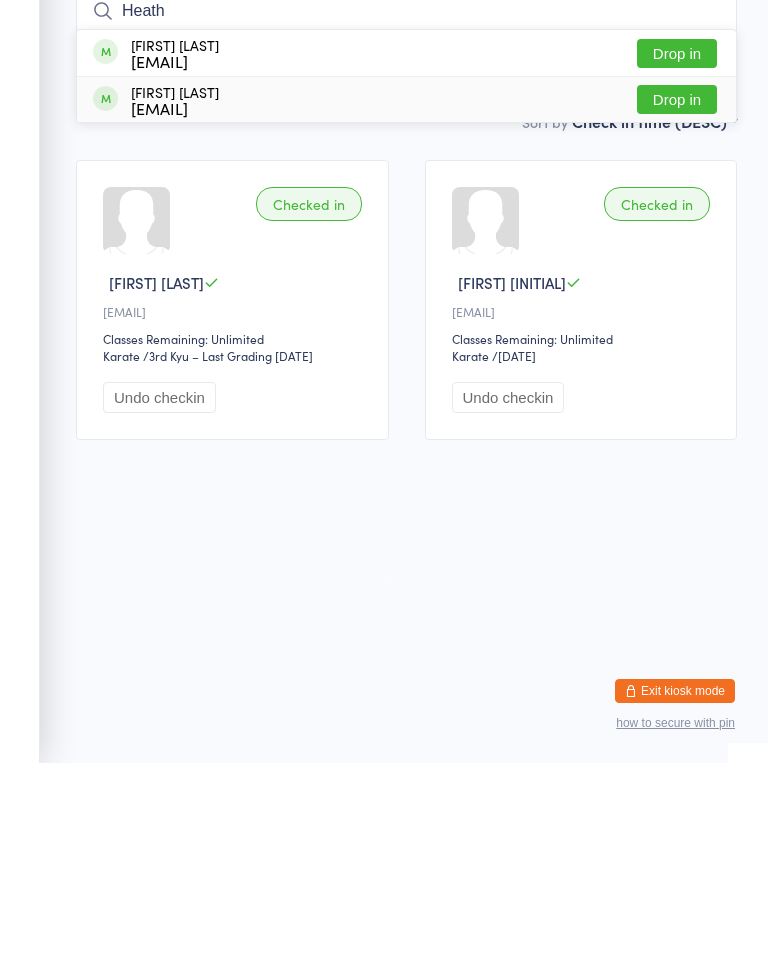 type on "Heath" 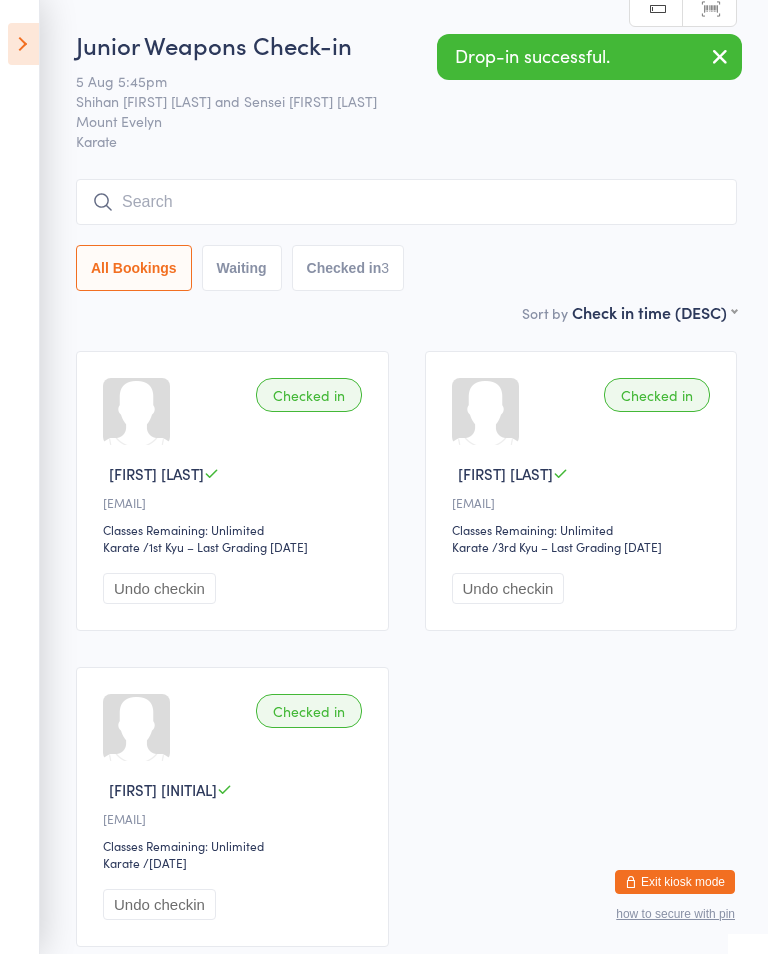 click at bounding box center (406, 202) 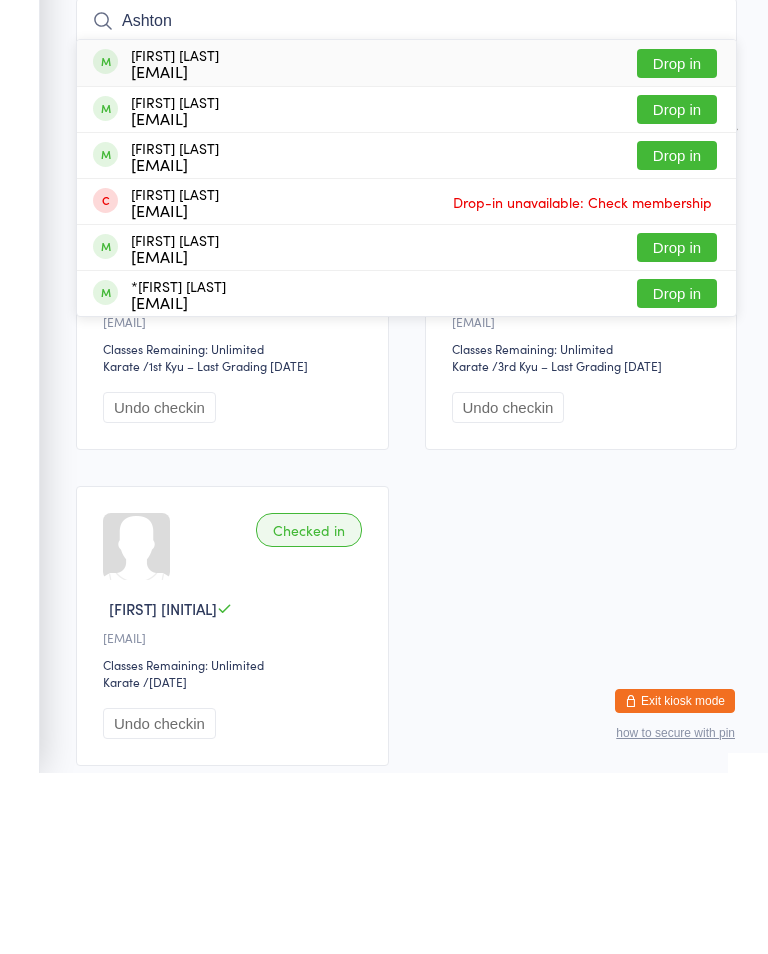 type on "Ashton" 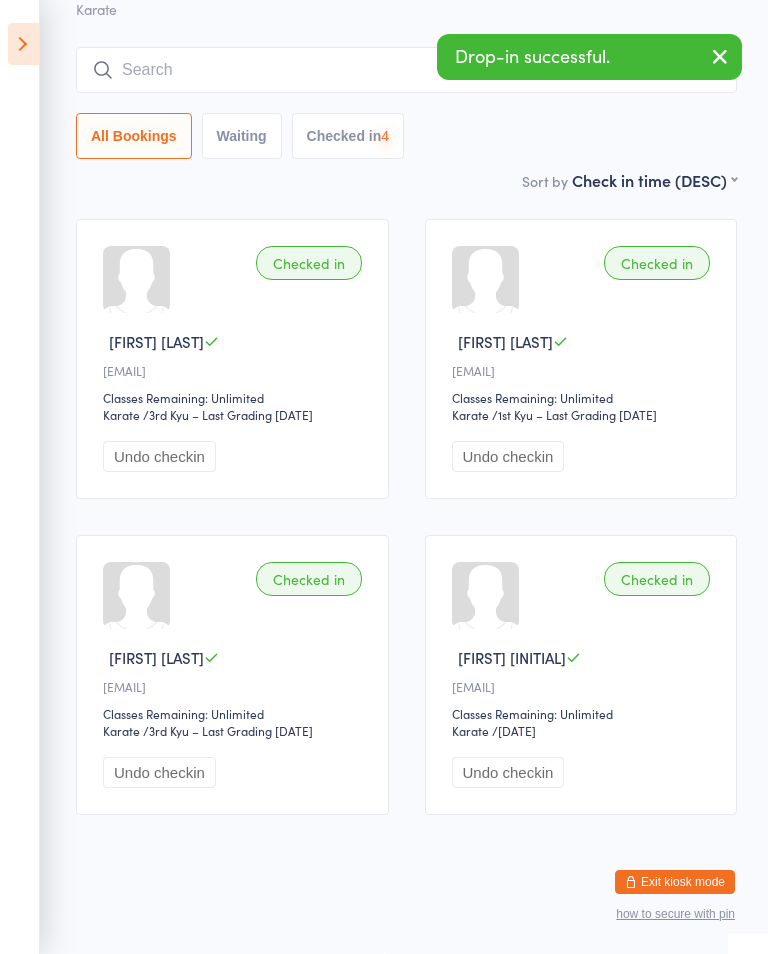 scroll, scrollTop: 0, scrollLeft: 0, axis: both 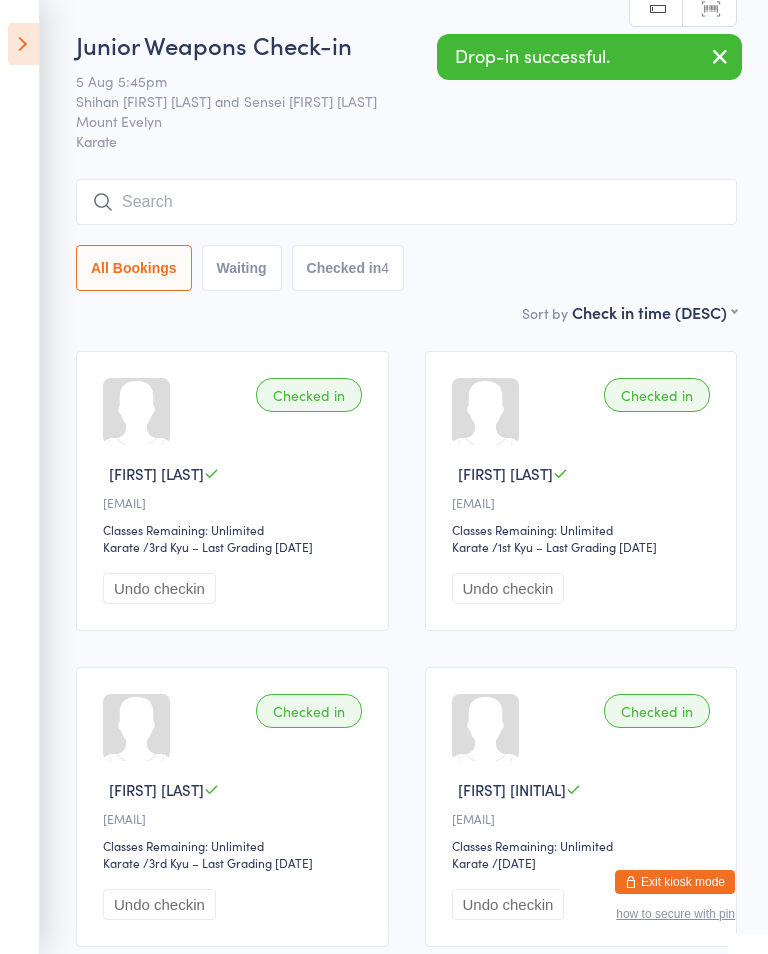 click at bounding box center (406, 202) 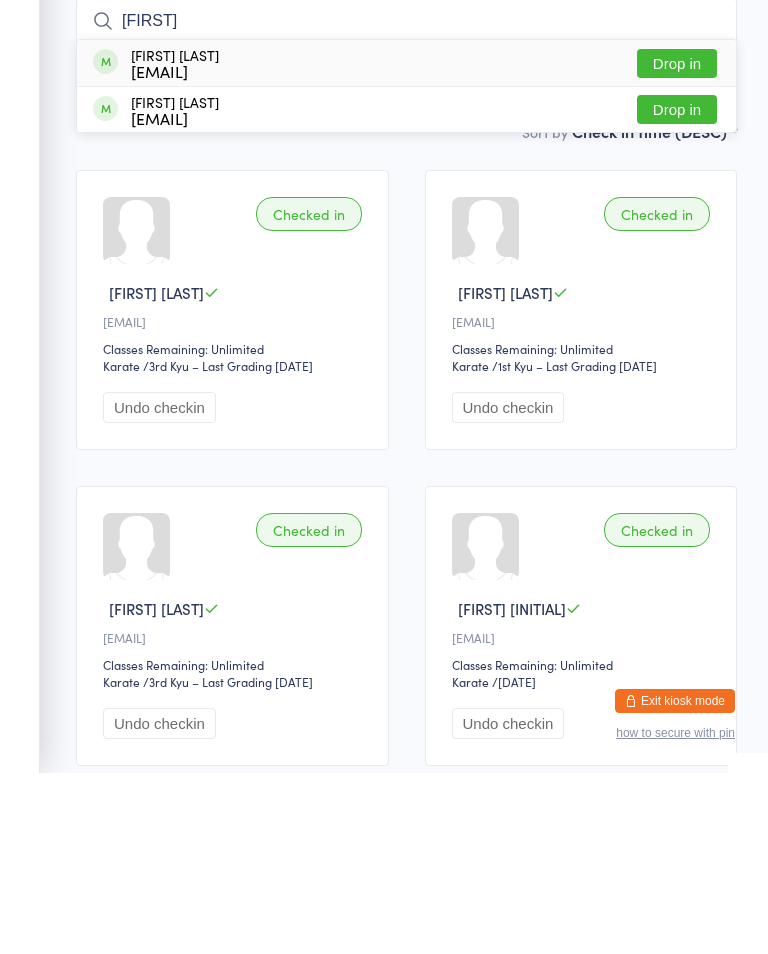 click on "[FIRST]" at bounding box center [406, 202] 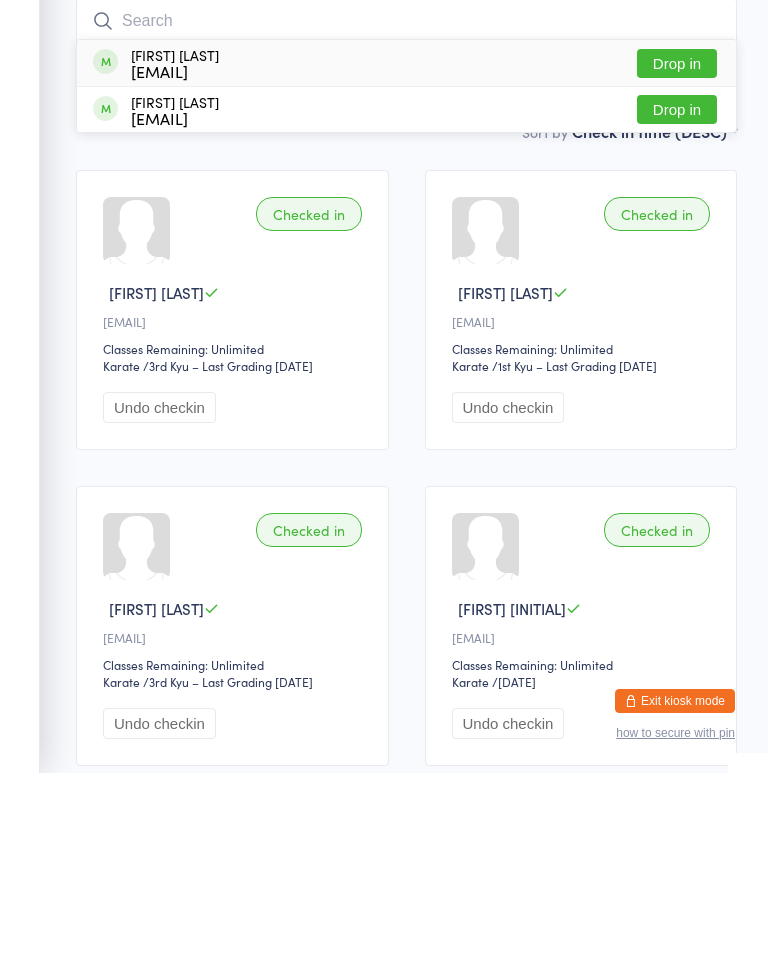 scroll, scrollTop: 158, scrollLeft: 0, axis: vertical 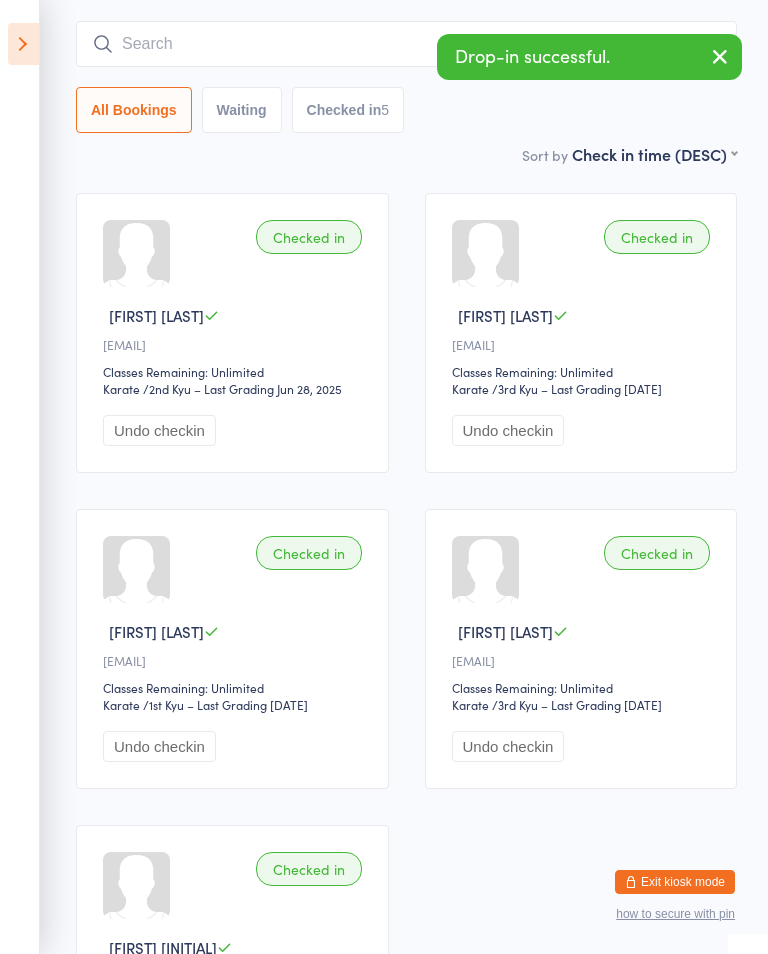 click at bounding box center (23, 44) 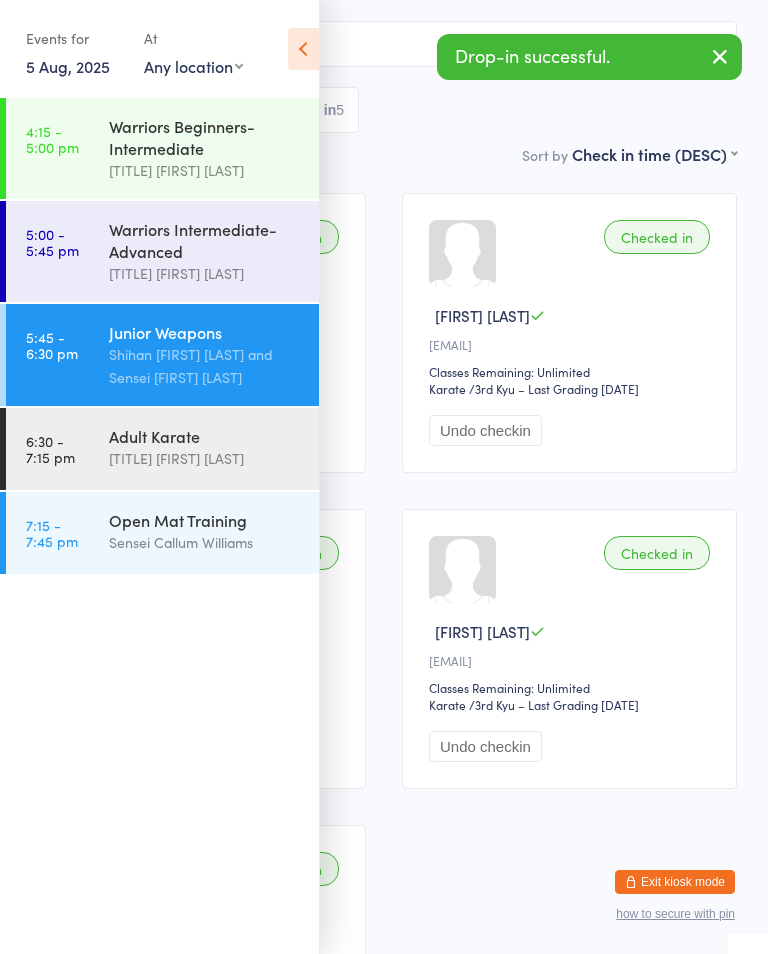 click on "Warriors Intermediate-Advanced" at bounding box center [205, 240] 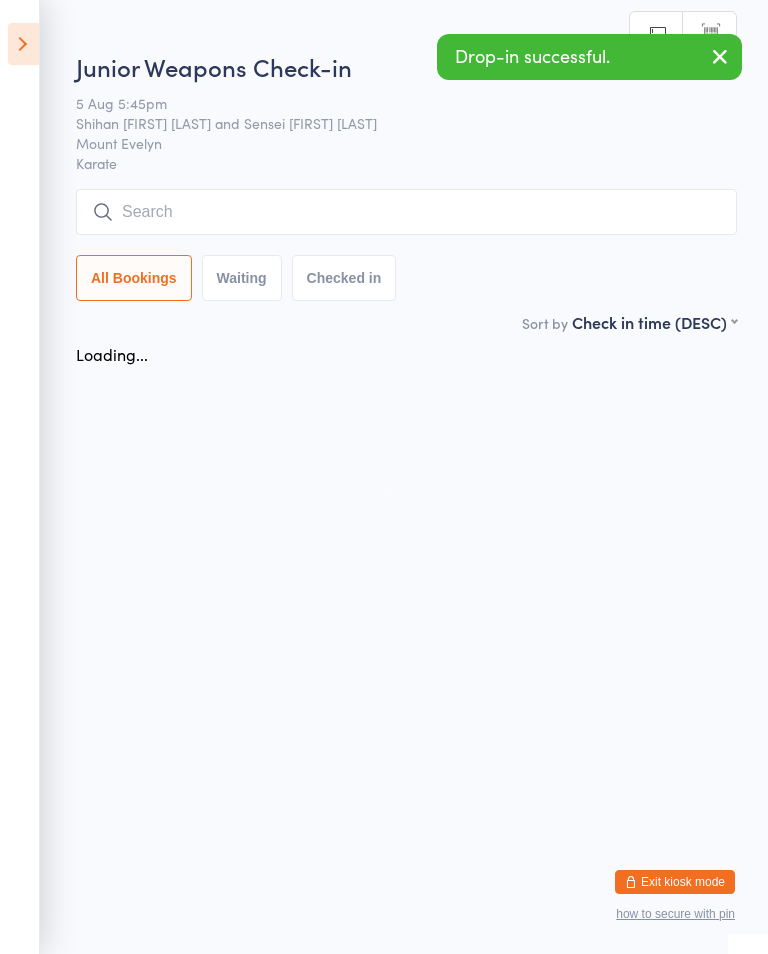 scroll, scrollTop: 0, scrollLeft: 0, axis: both 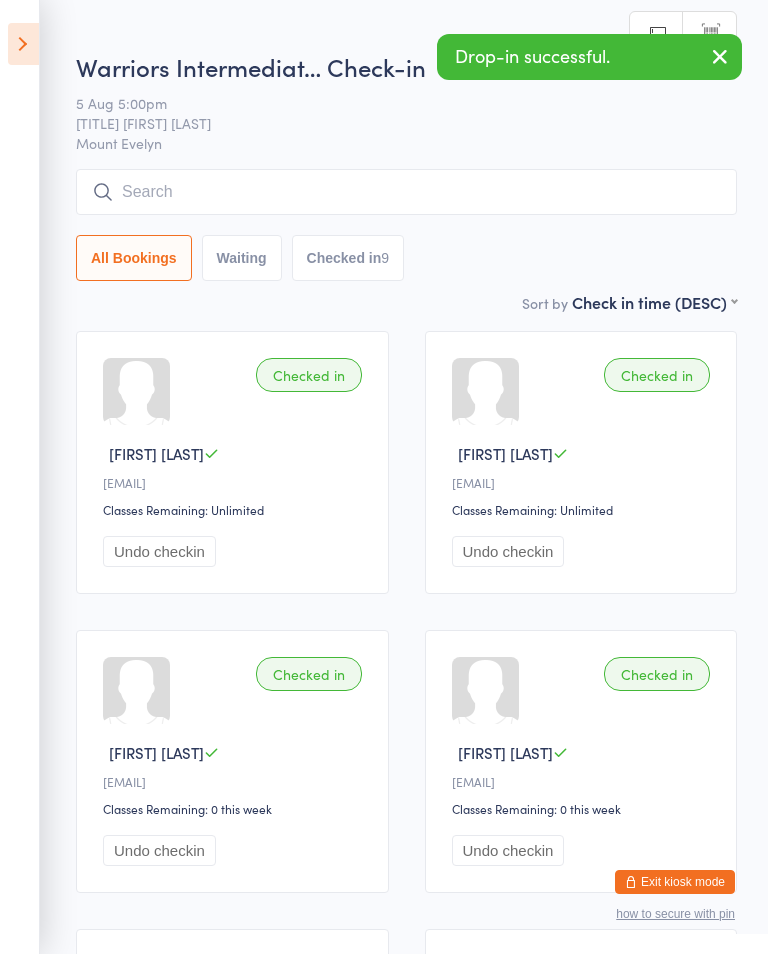 click at bounding box center [406, 192] 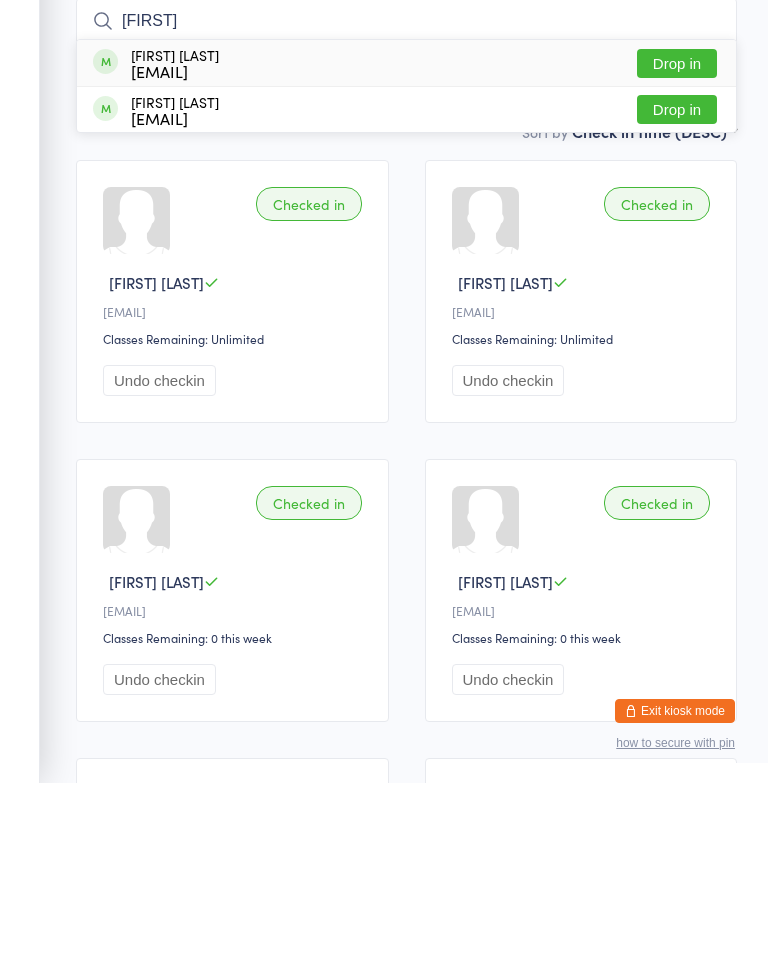 type on "[FIRST]" 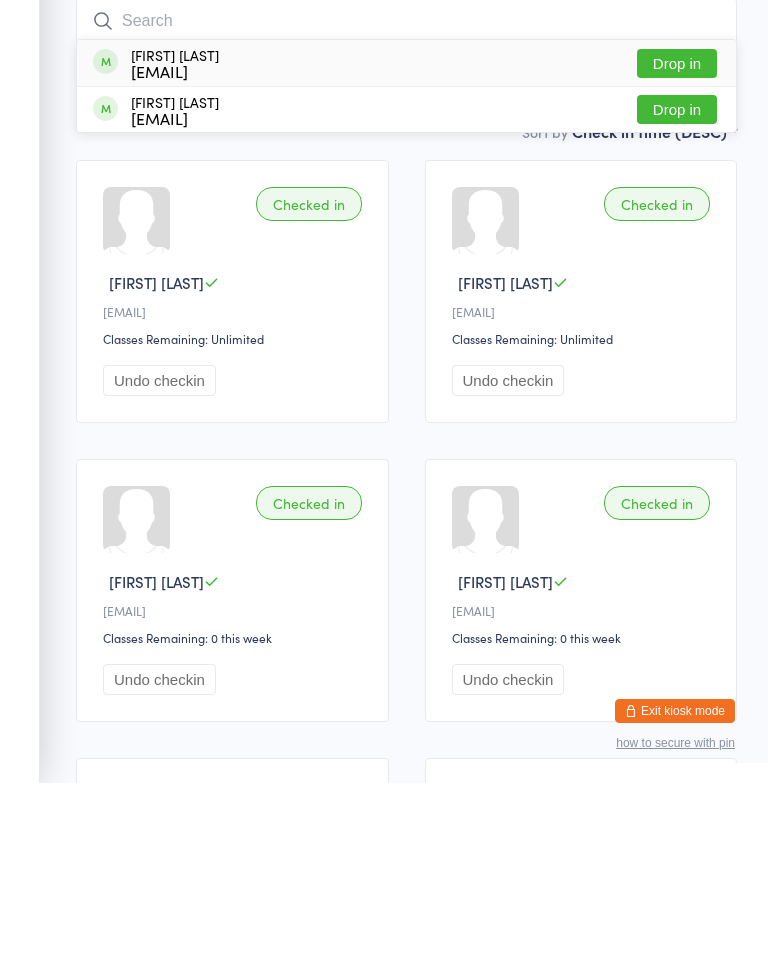 scroll, scrollTop: 171, scrollLeft: 0, axis: vertical 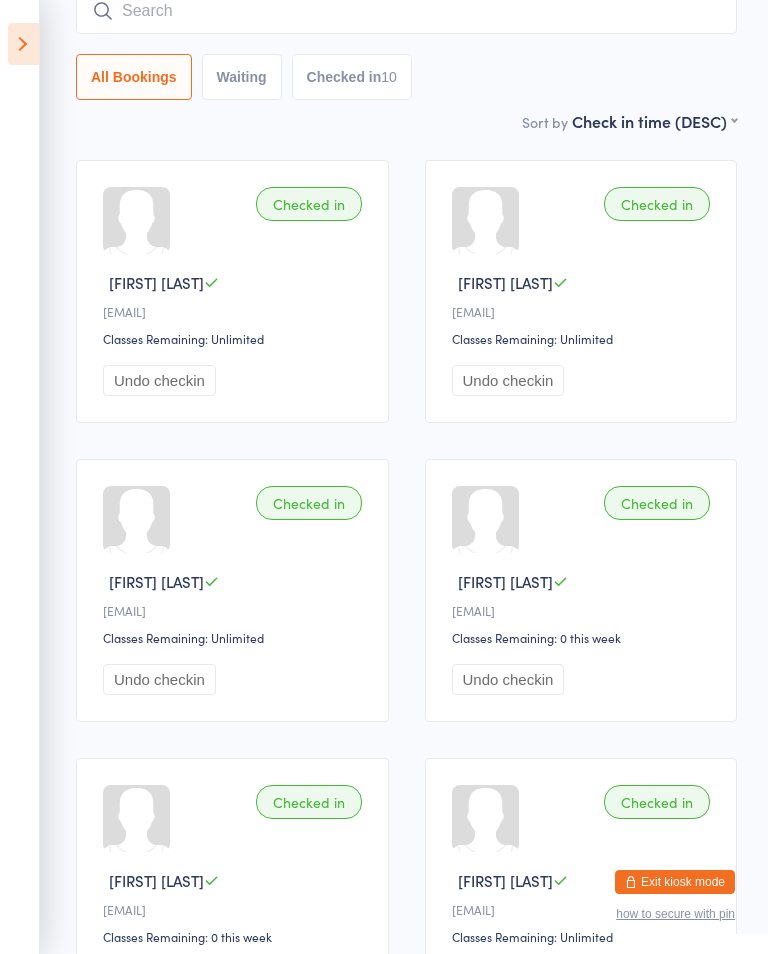 click at bounding box center (406, 11) 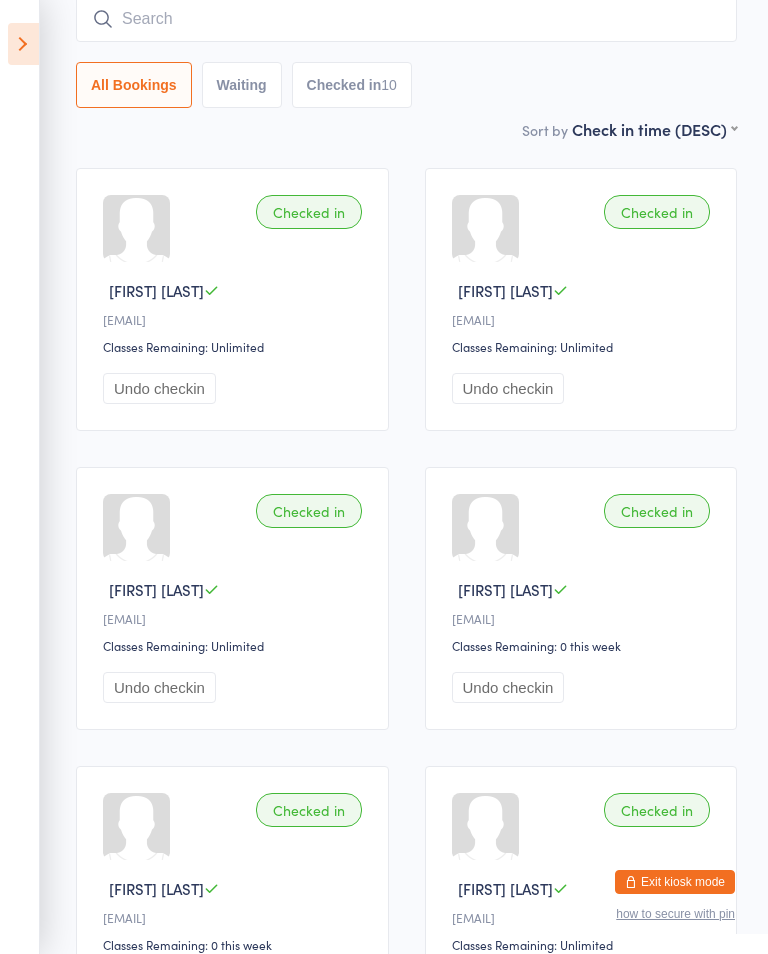 scroll, scrollTop: 161, scrollLeft: 0, axis: vertical 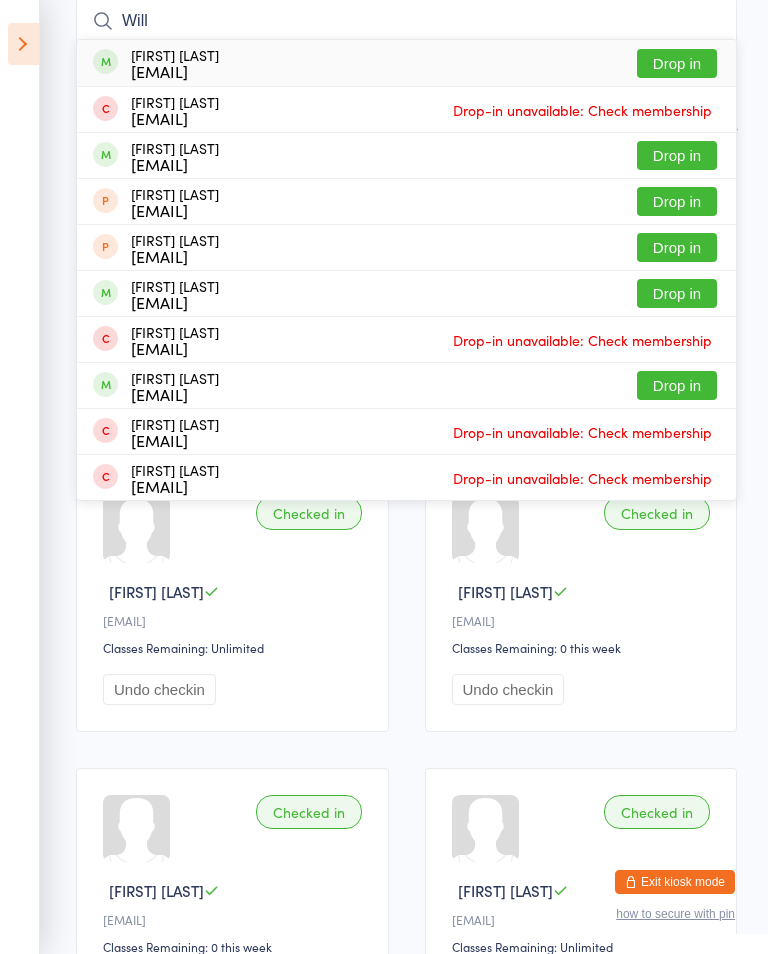 type on "Will" 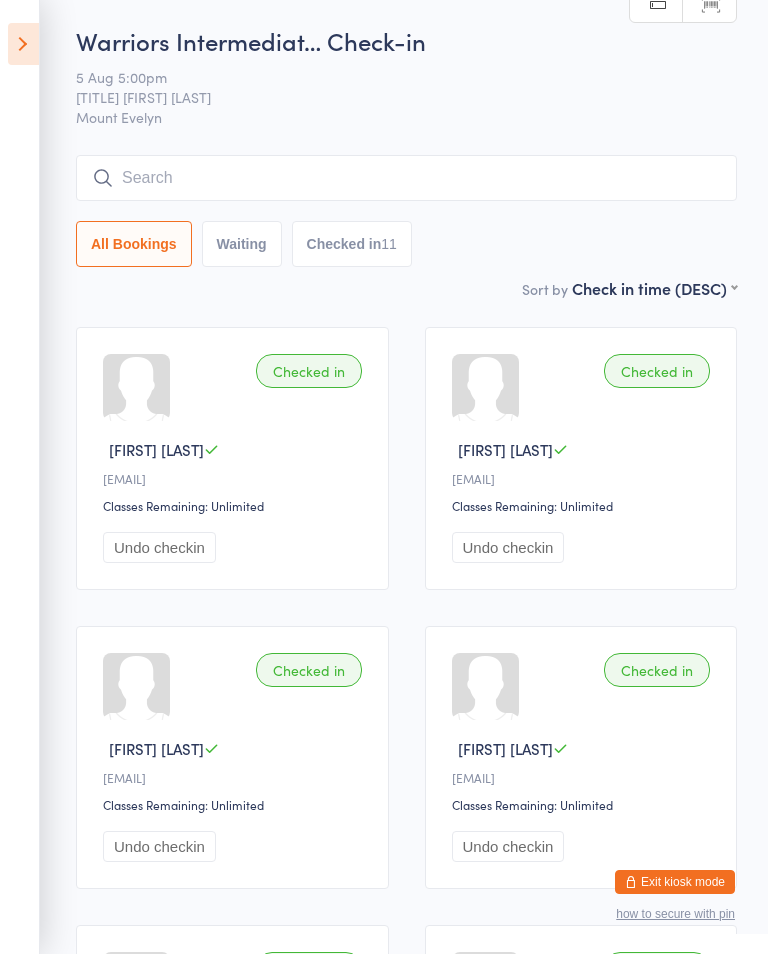 scroll, scrollTop: 0, scrollLeft: 0, axis: both 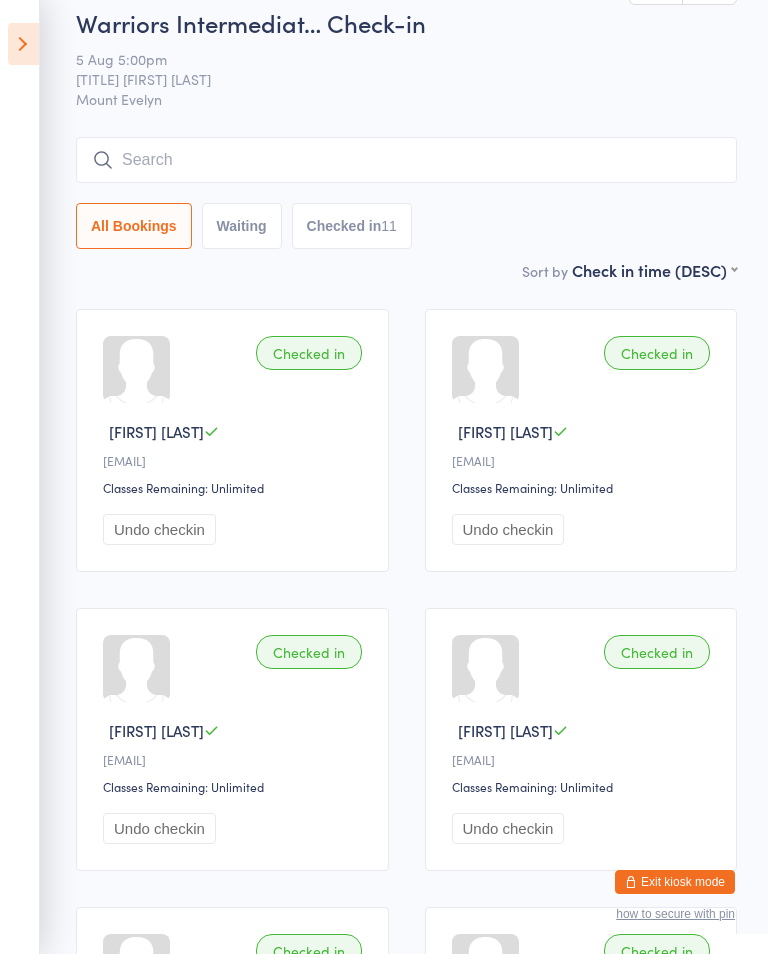 click on "Mount Evelyn" at bounding box center (406, 99) 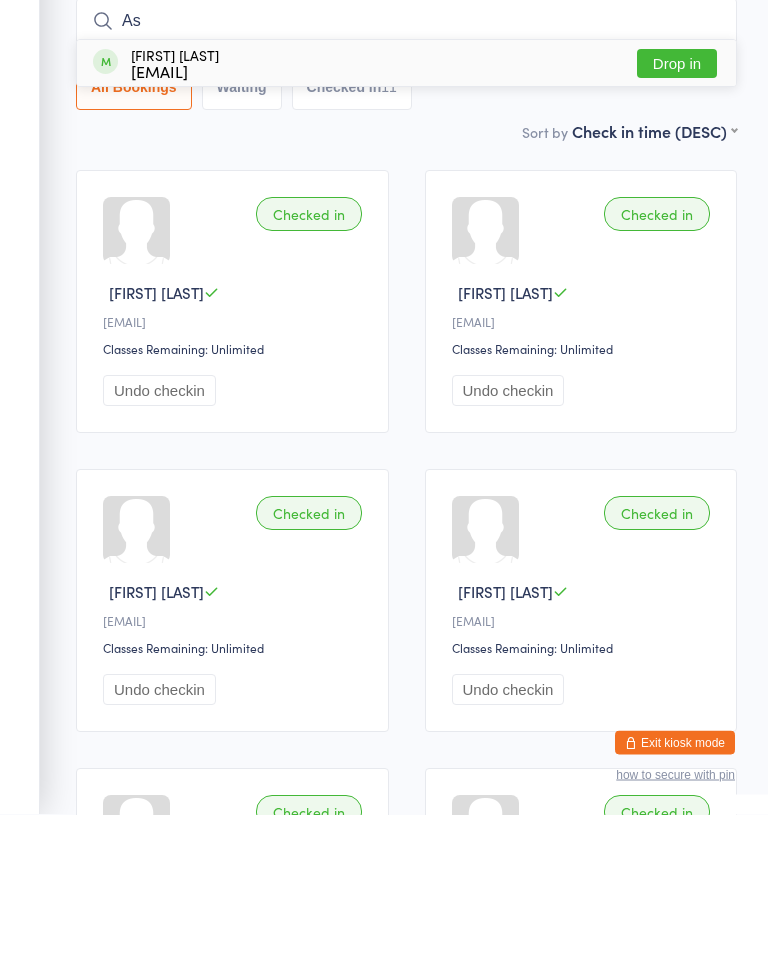 type on "As" 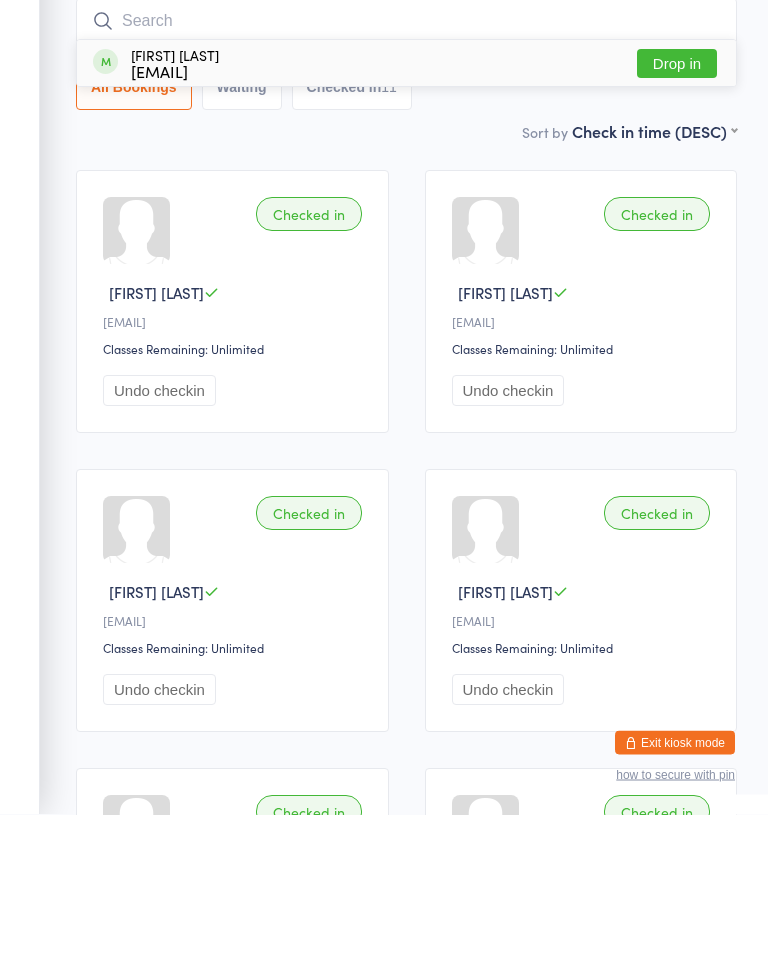 scroll, scrollTop: 161, scrollLeft: 0, axis: vertical 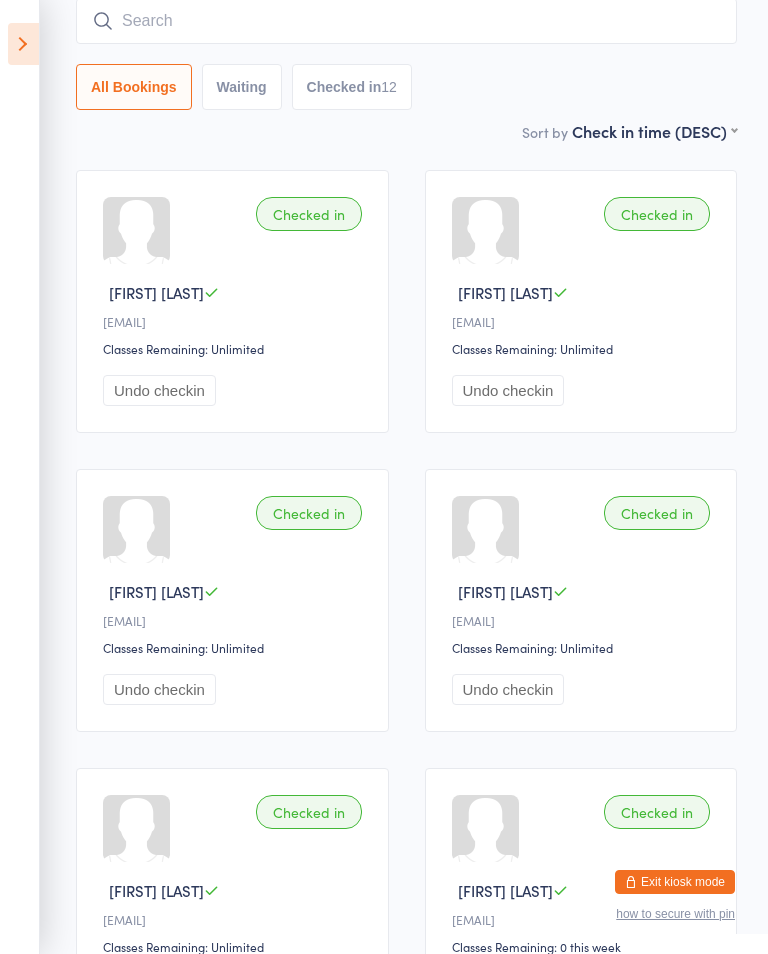 click at bounding box center (406, 21) 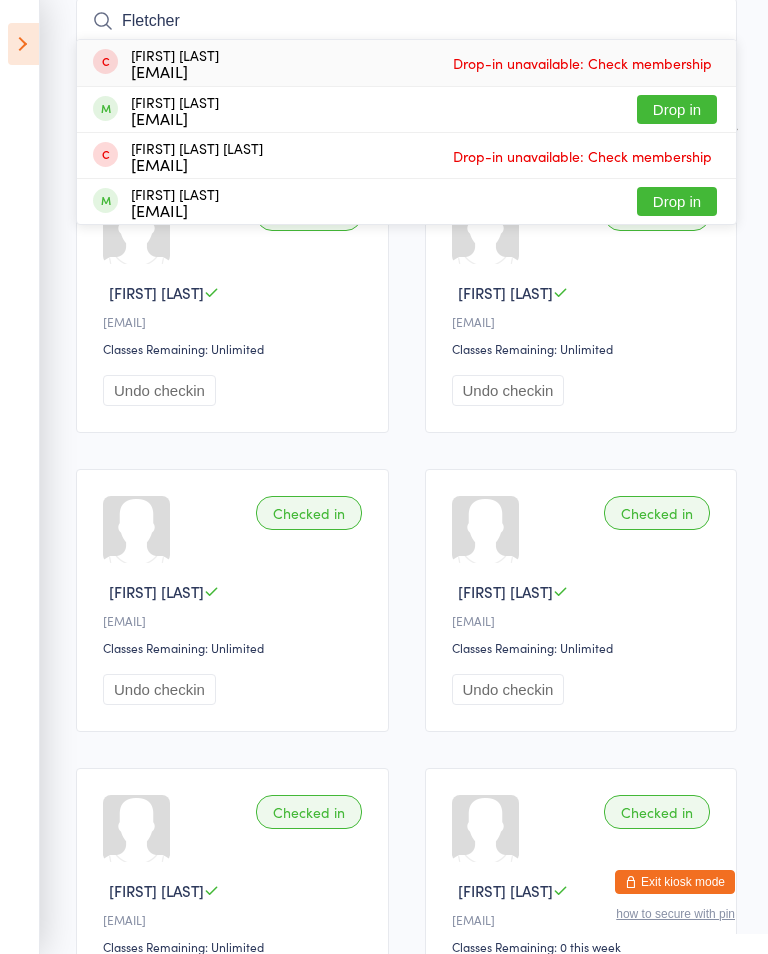 type on "Fletcher" 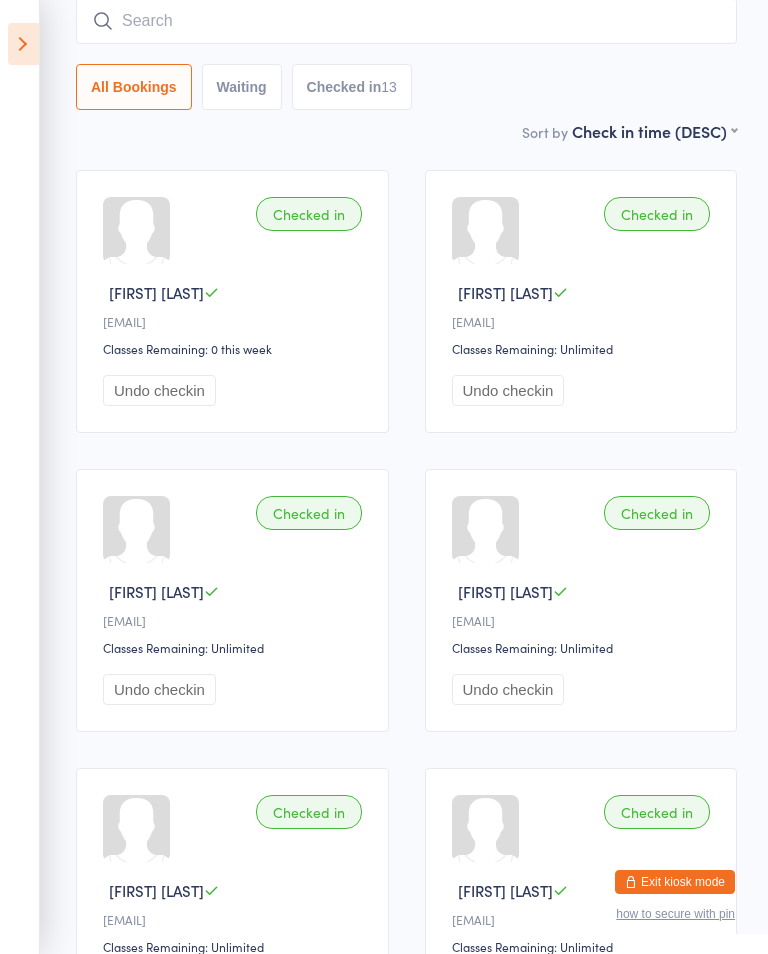 click at bounding box center [406, 21] 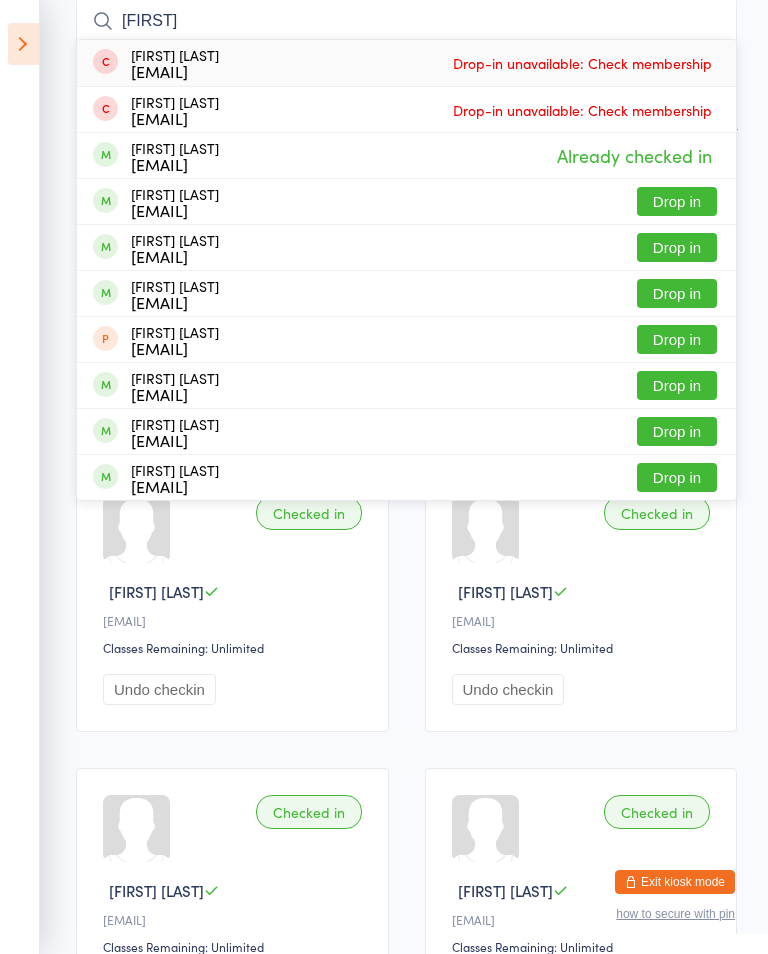 type on "[FIRST]" 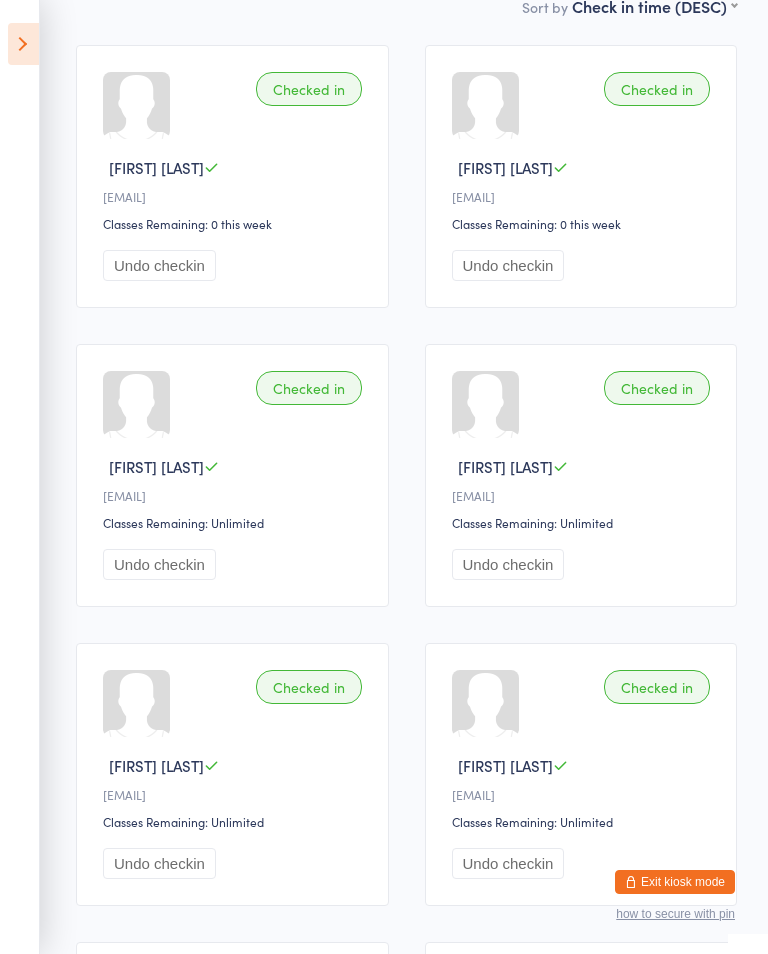 scroll, scrollTop: 283, scrollLeft: 0, axis: vertical 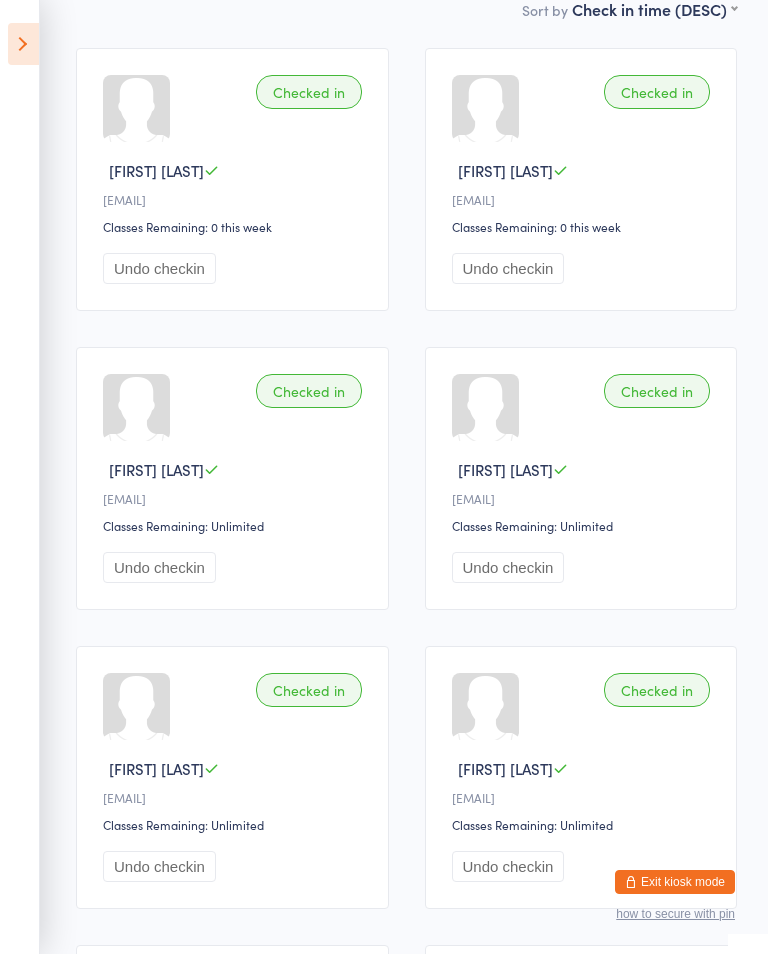 click at bounding box center [23, 44] 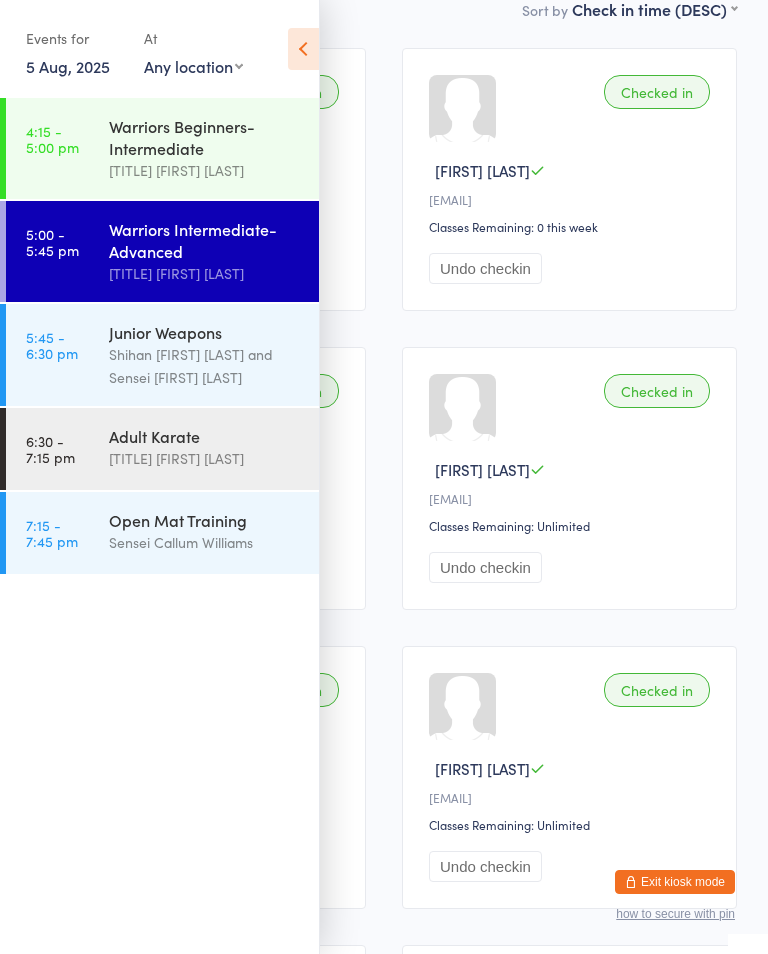 click on "Shihan [FIRST] [LAST] and Sensei [FIRST] [LAST]" at bounding box center (205, 366) 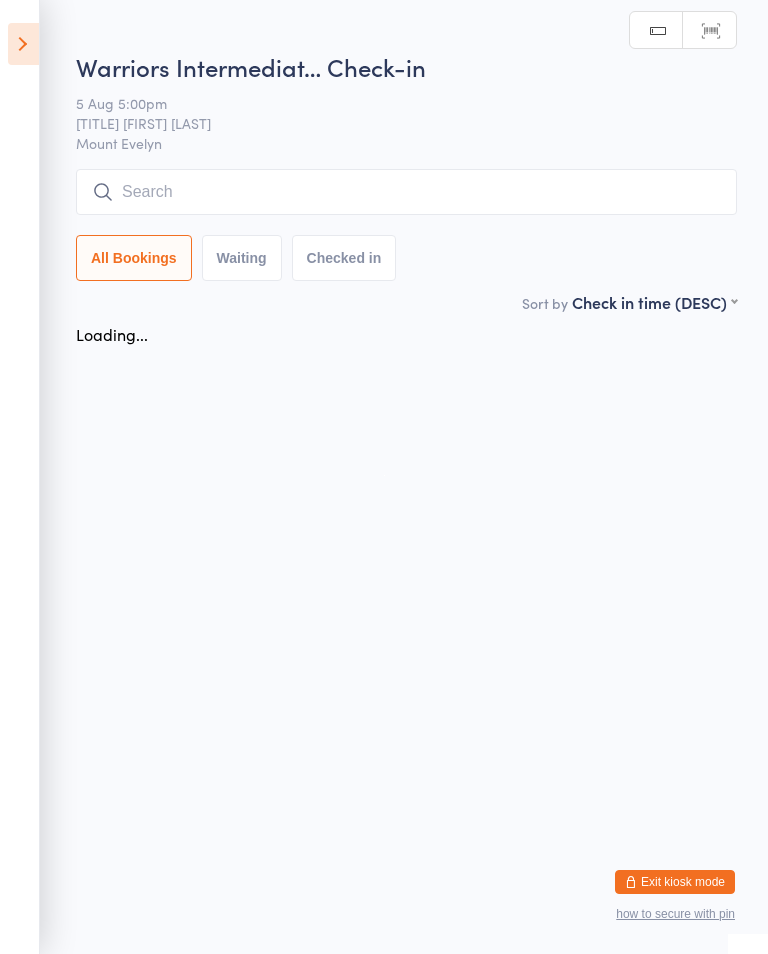 scroll, scrollTop: 0, scrollLeft: 0, axis: both 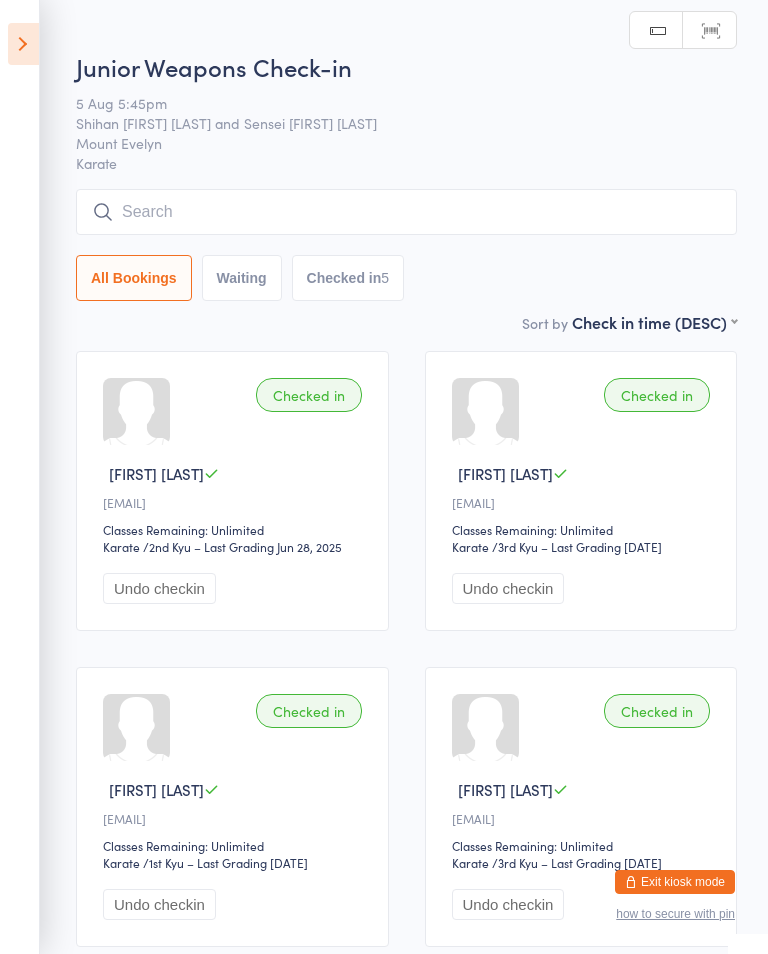 click at bounding box center (23, 44) 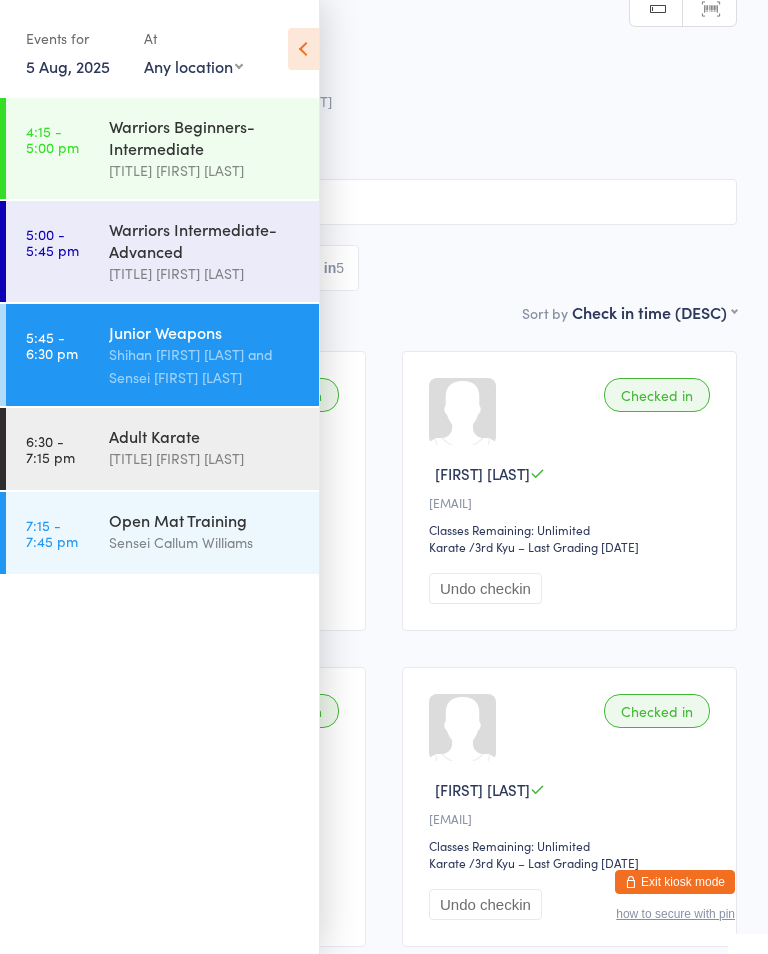 click on "Warriors Intermediate-Advanced" at bounding box center (205, 240) 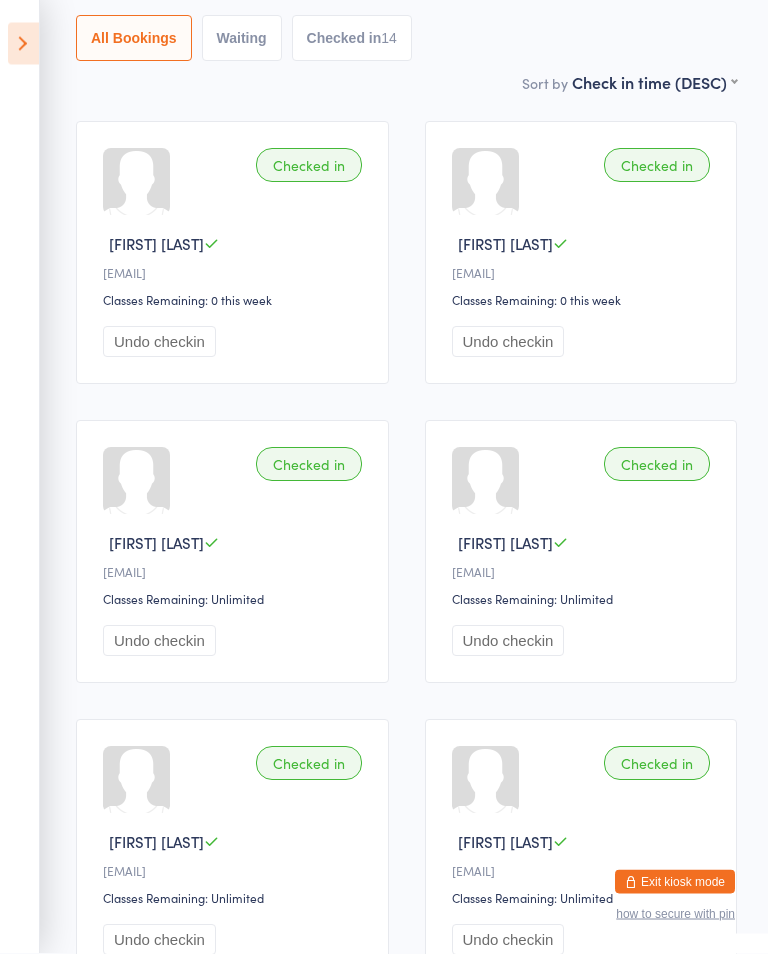 scroll, scrollTop: 0, scrollLeft: 0, axis: both 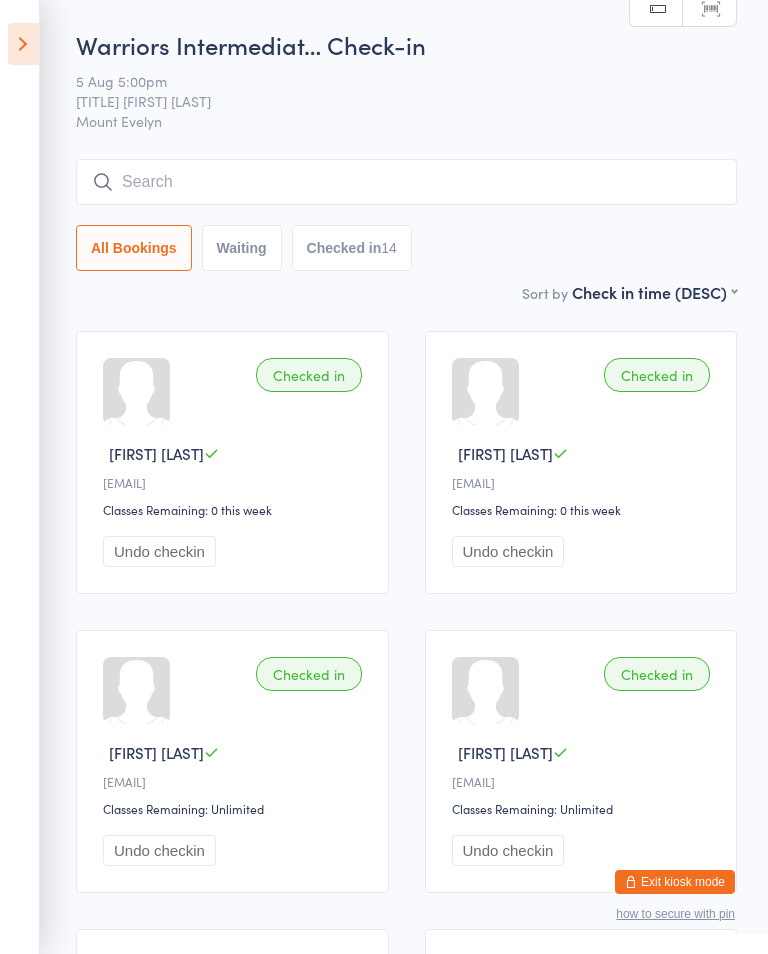 click at bounding box center (406, 182) 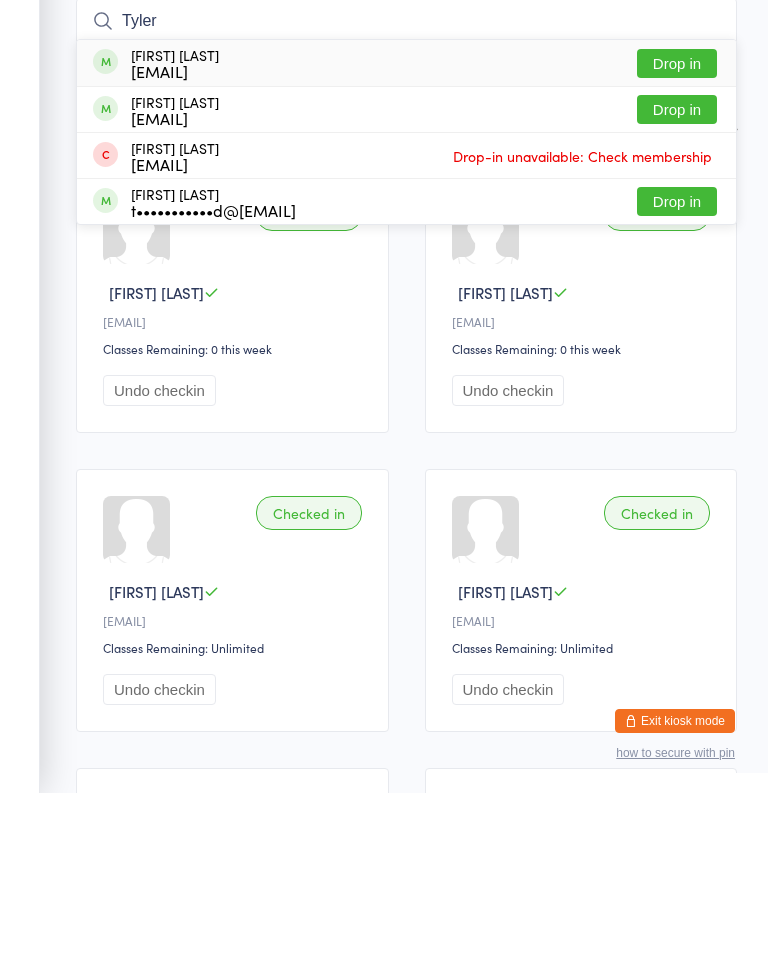 type on "Tyler" 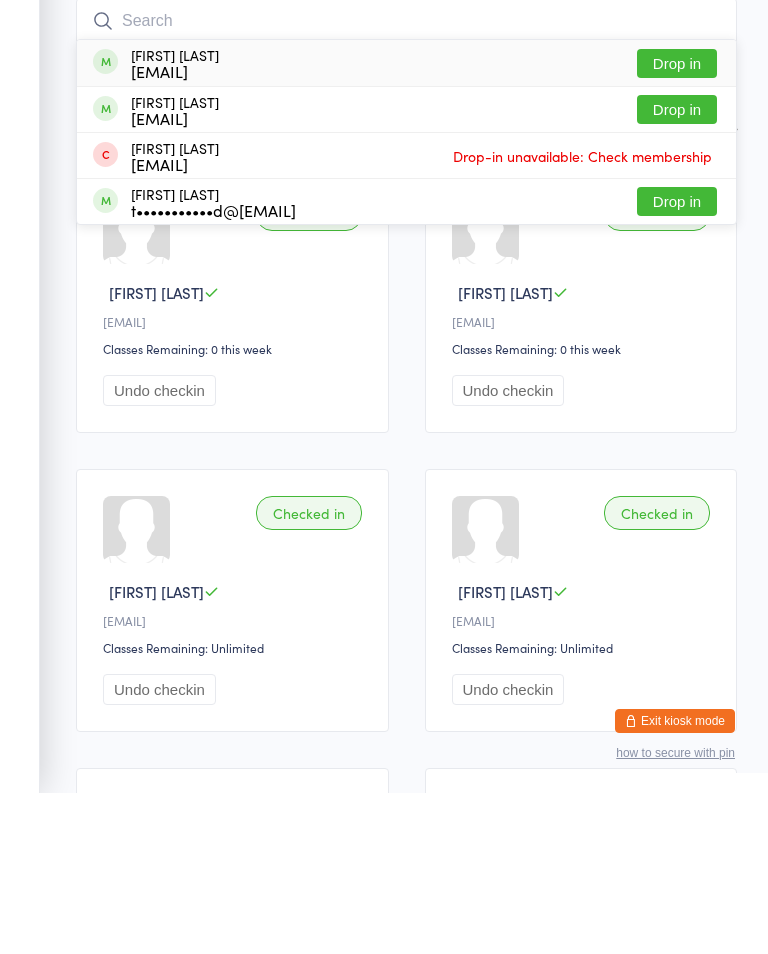 scroll, scrollTop: 161, scrollLeft: 0, axis: vertical 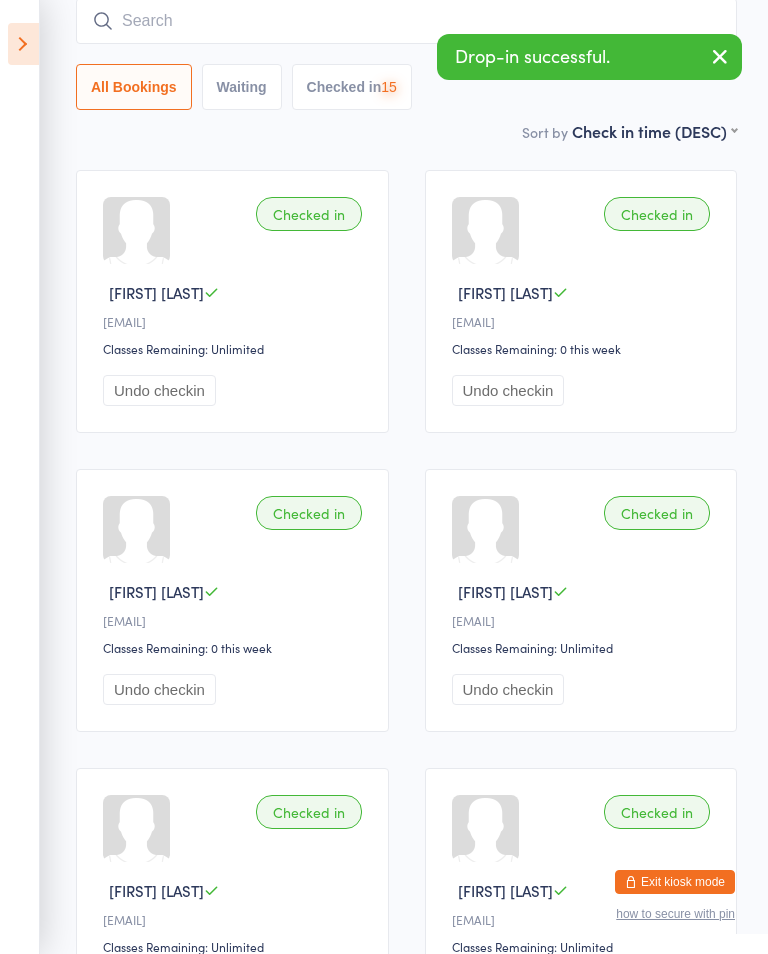 click at bounding box center (406, 21) 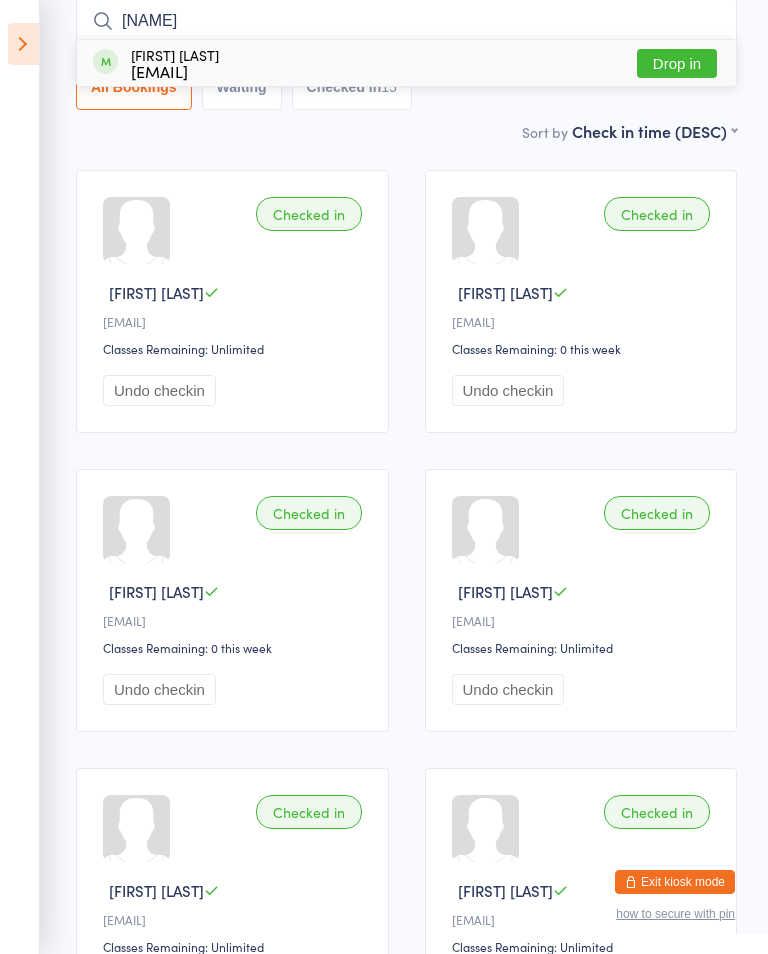 type on "[NAME]" 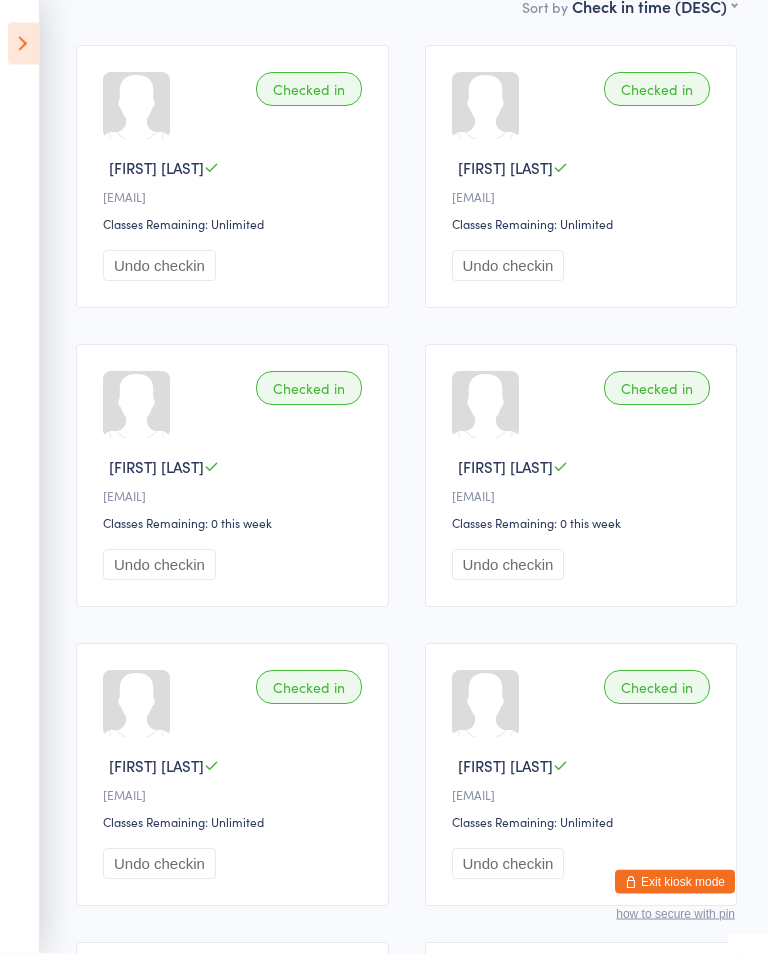 scroll, scrollTop: 0, scrollLeft: 0, axis: both 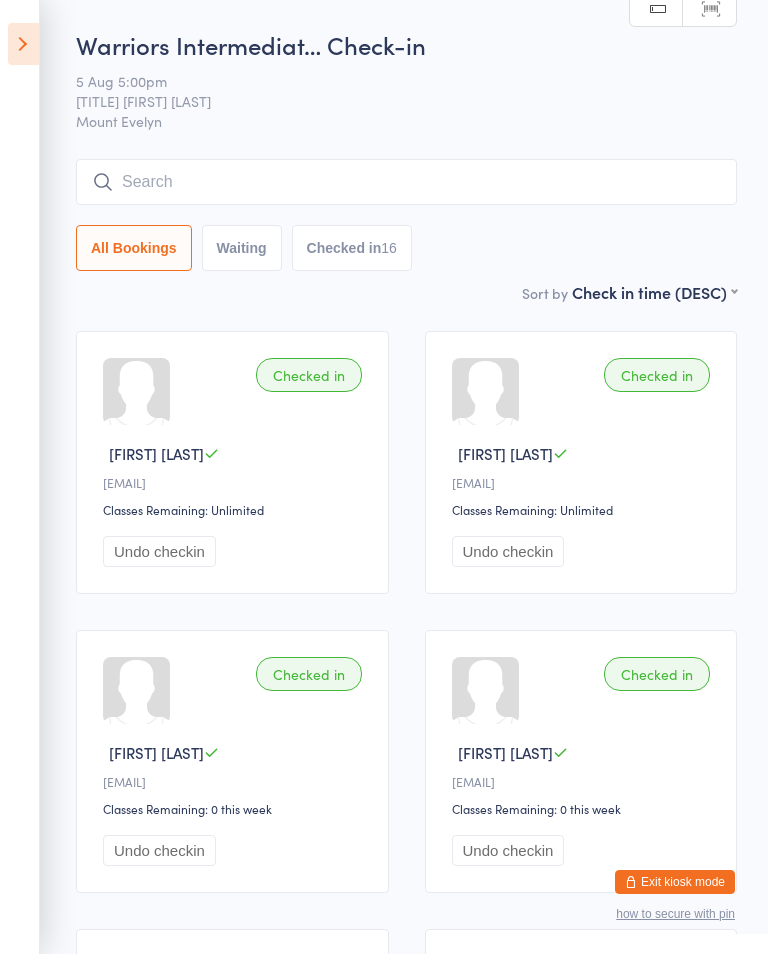 click at bounding box center (406, 182) 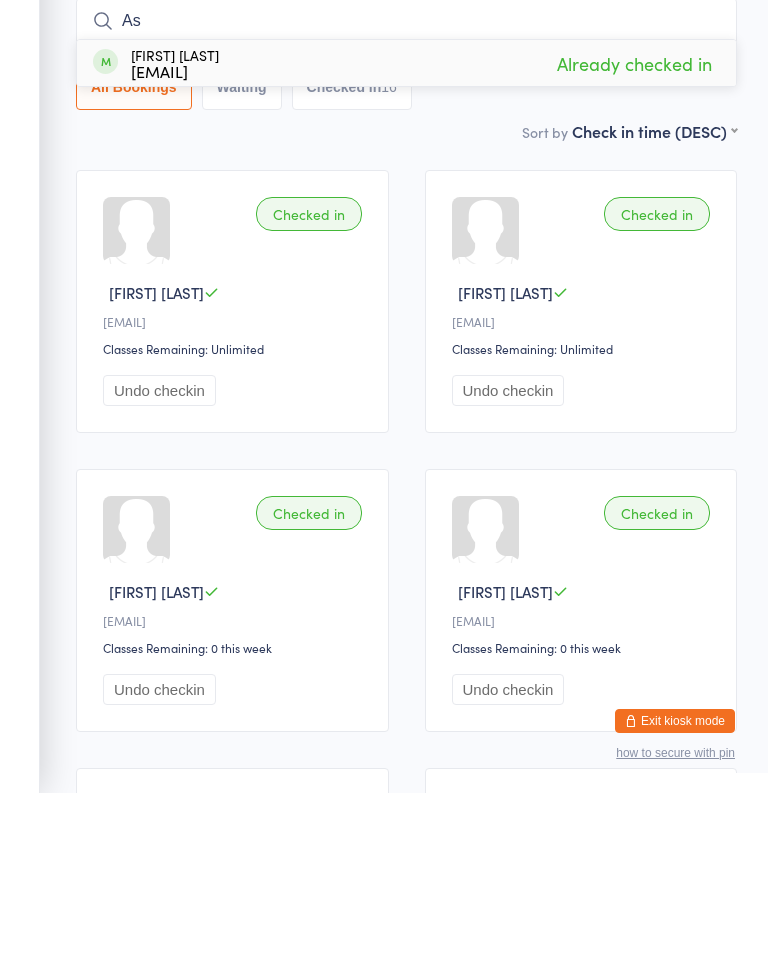 click on "Checked in [FIRST] [LAST]  [EMAIL] Classes Remaining: 0 this week   Undo checkin" at bounding box center (581, 761) 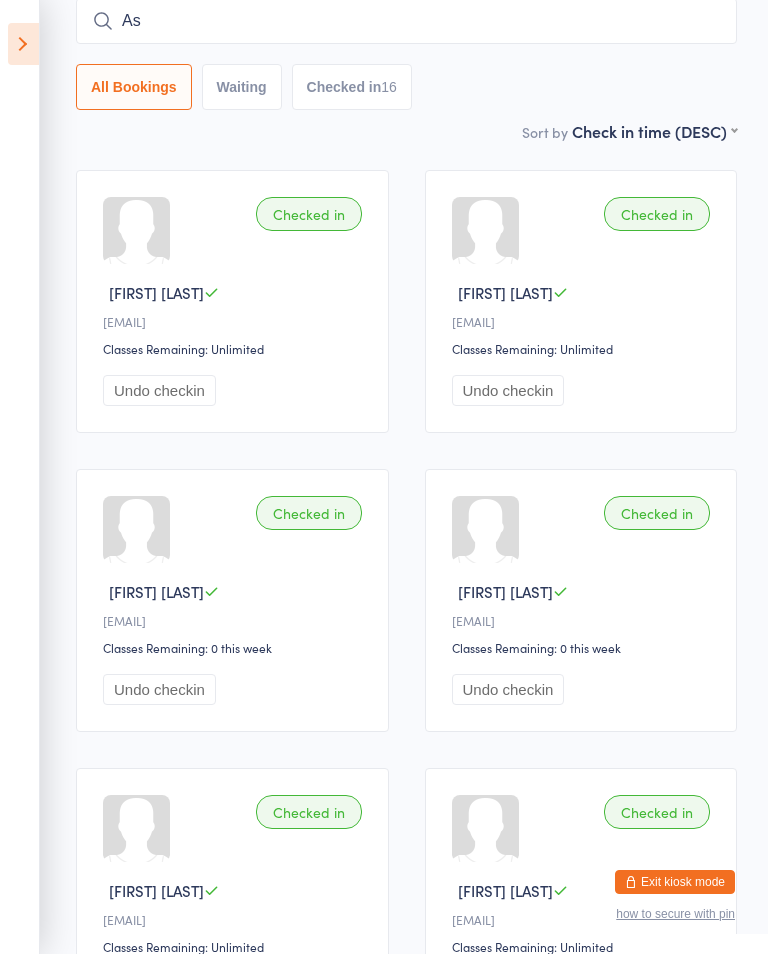 click on "As" at bounding box center (406, 21) 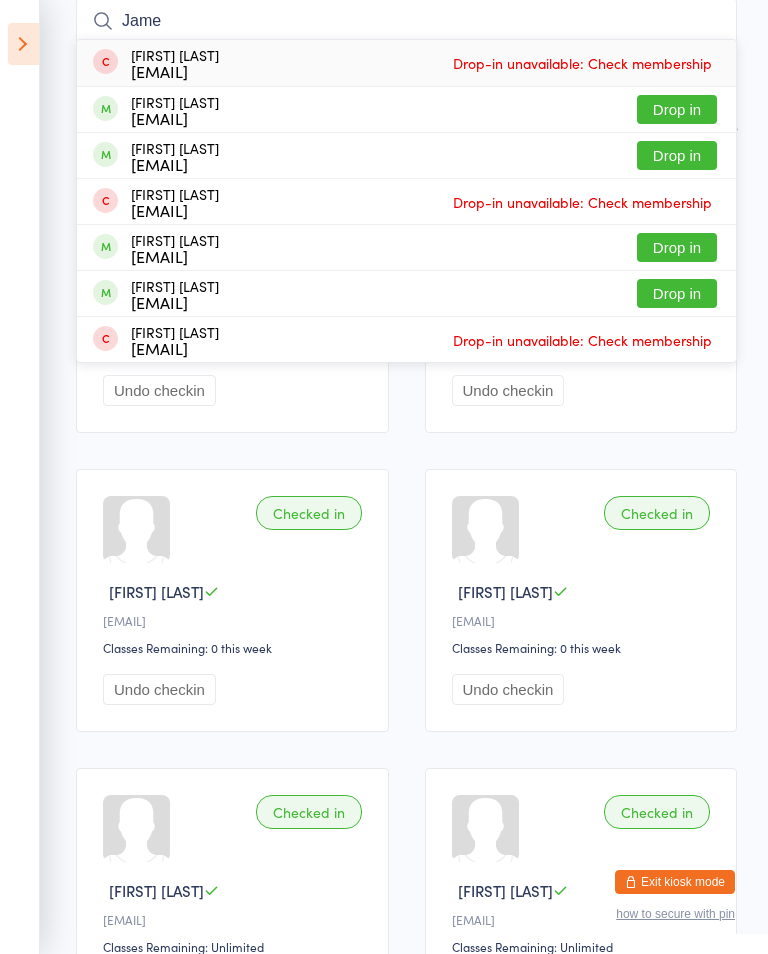 type on "Jame" 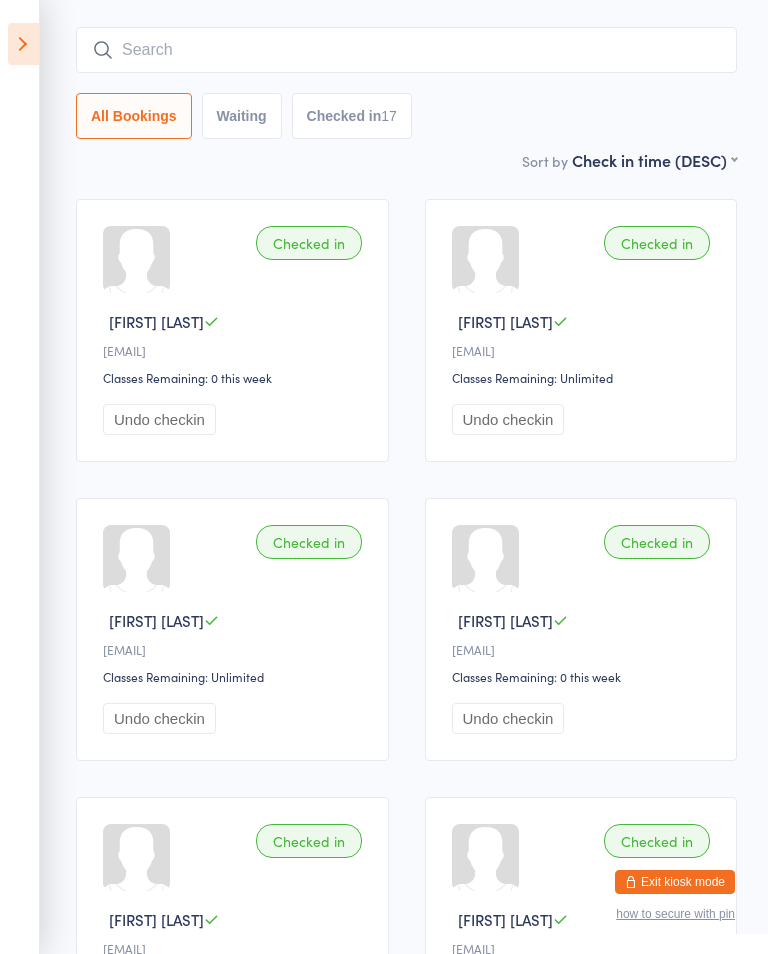 scroll, scrollTop: 0, scrollLeft: 0, axis: both 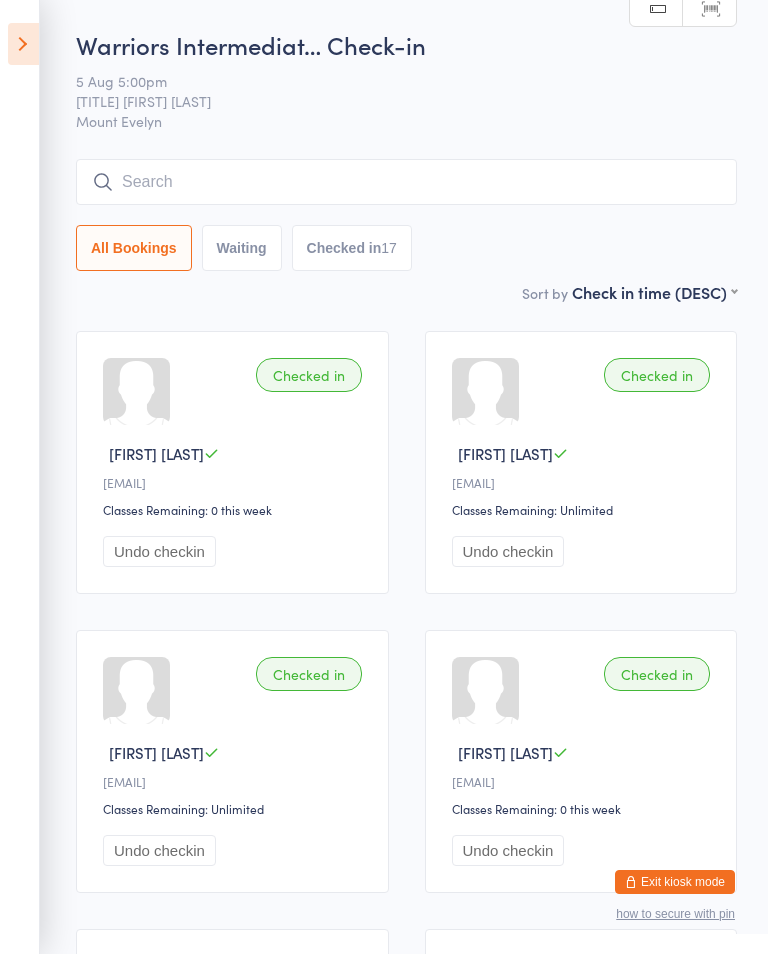 click on "Warriors Intermediat… Check-in [DATE] Shihan [FIRST] [LAST] [CITY] Manual search Scanner input All Bookings Waiting Checked in 17" at bounding box center (406, 154) 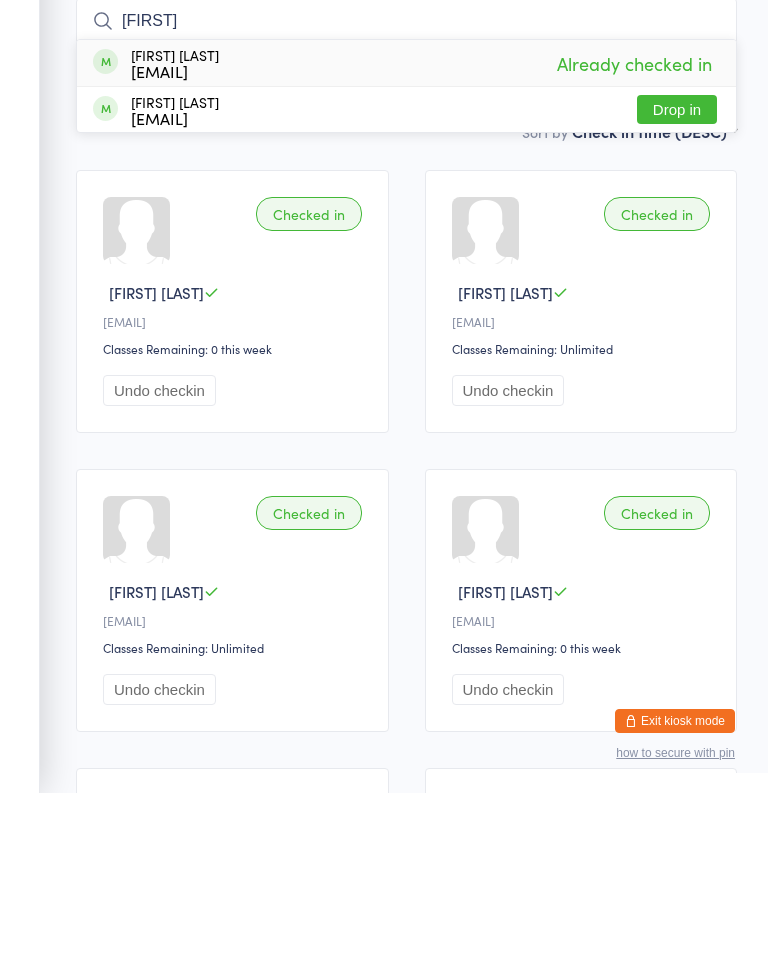 type on "[FIRST]" 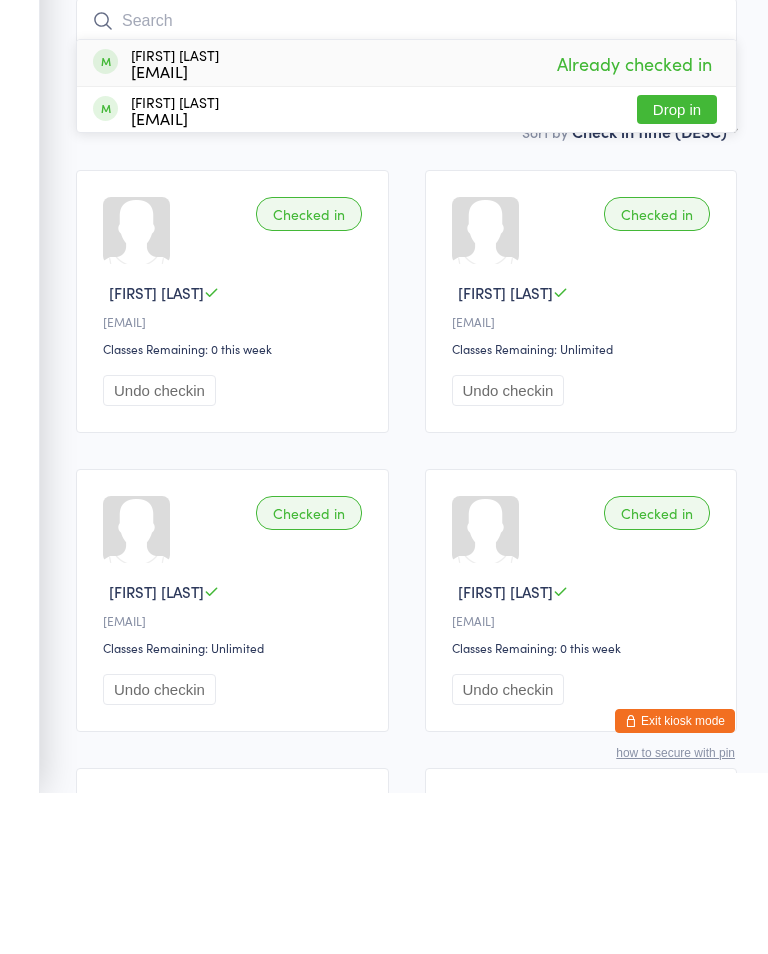 scroll, scrollTop: 161, scrollLeft: 0, axis: vertical 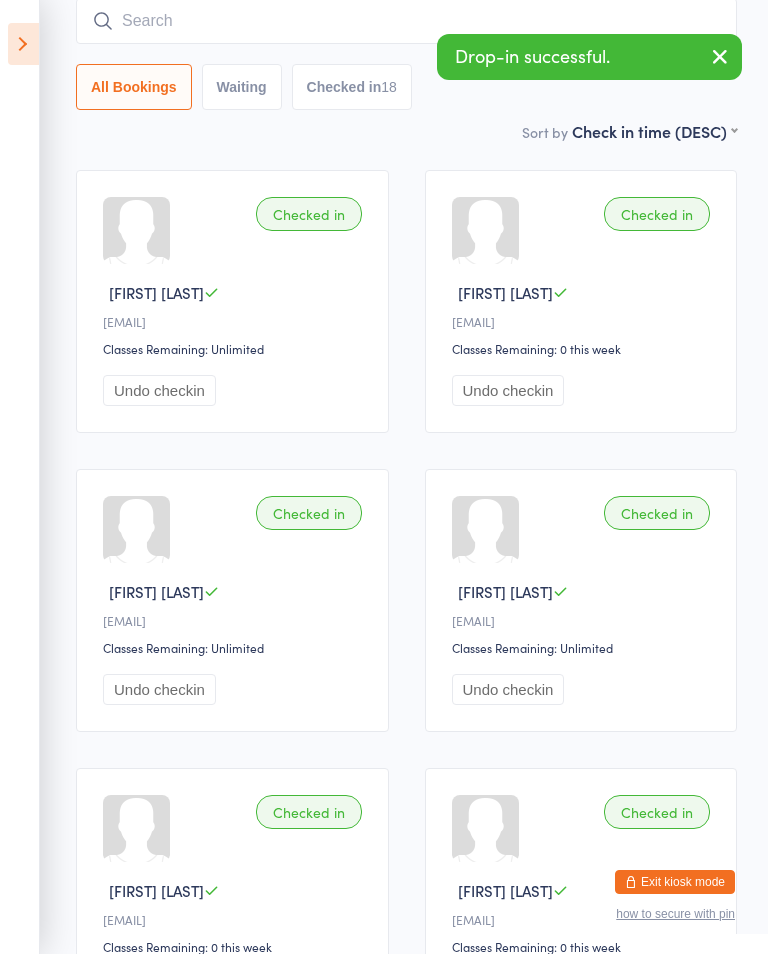click at bounding box center (406, 21) 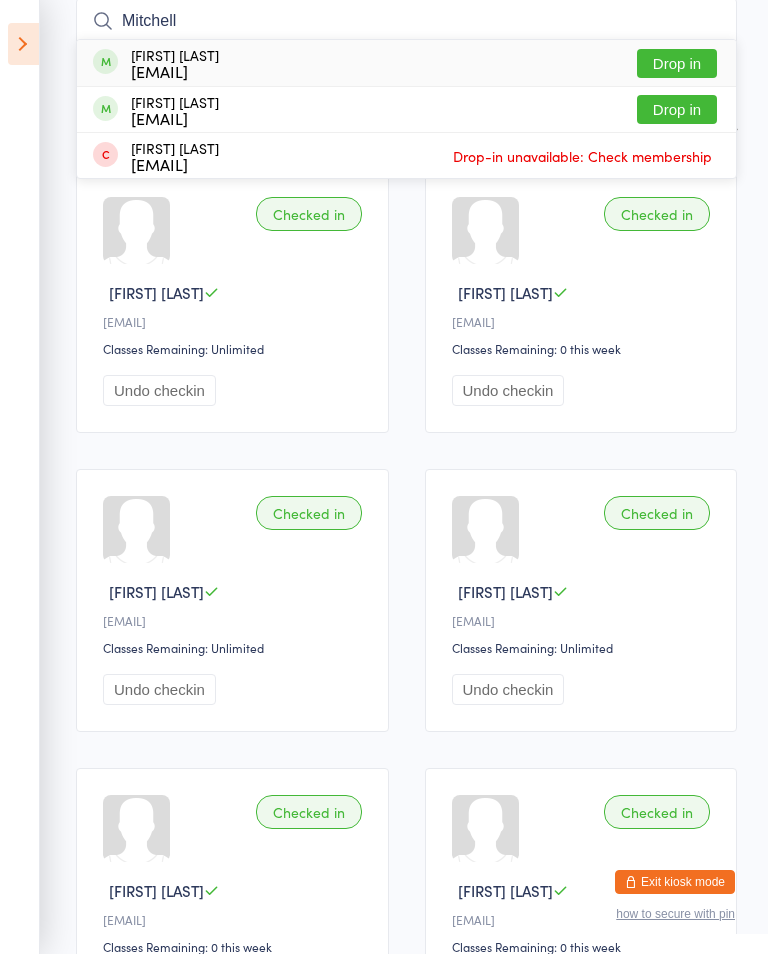 type on "Mitchell" 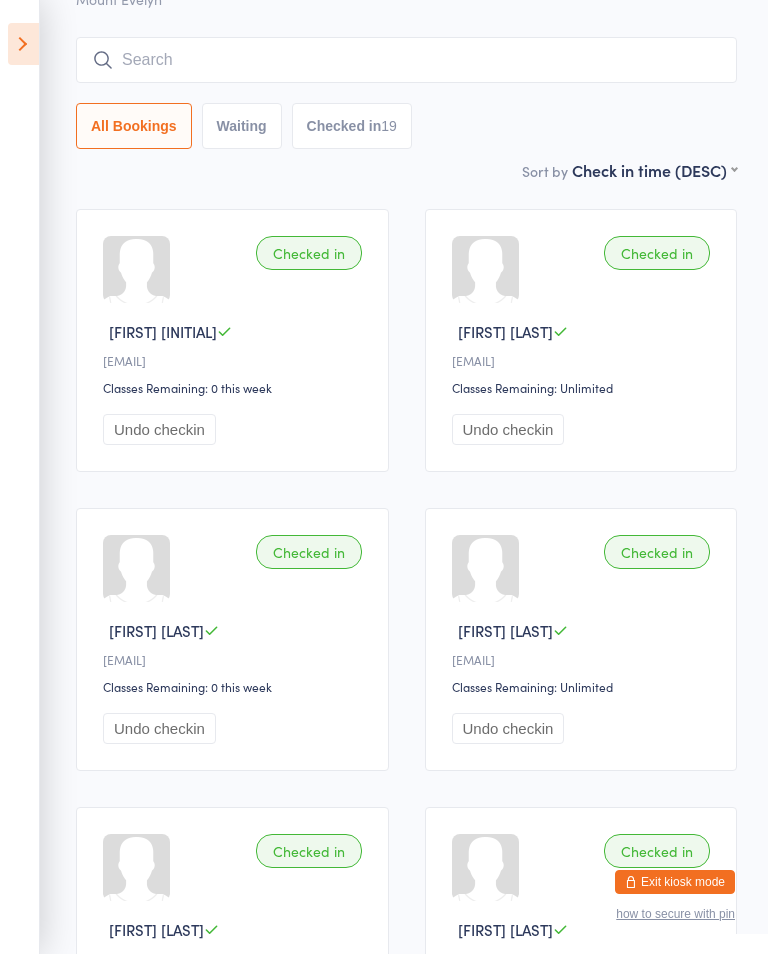 scroll, scrollTop: 0, scrollLeft: 0, axis: both 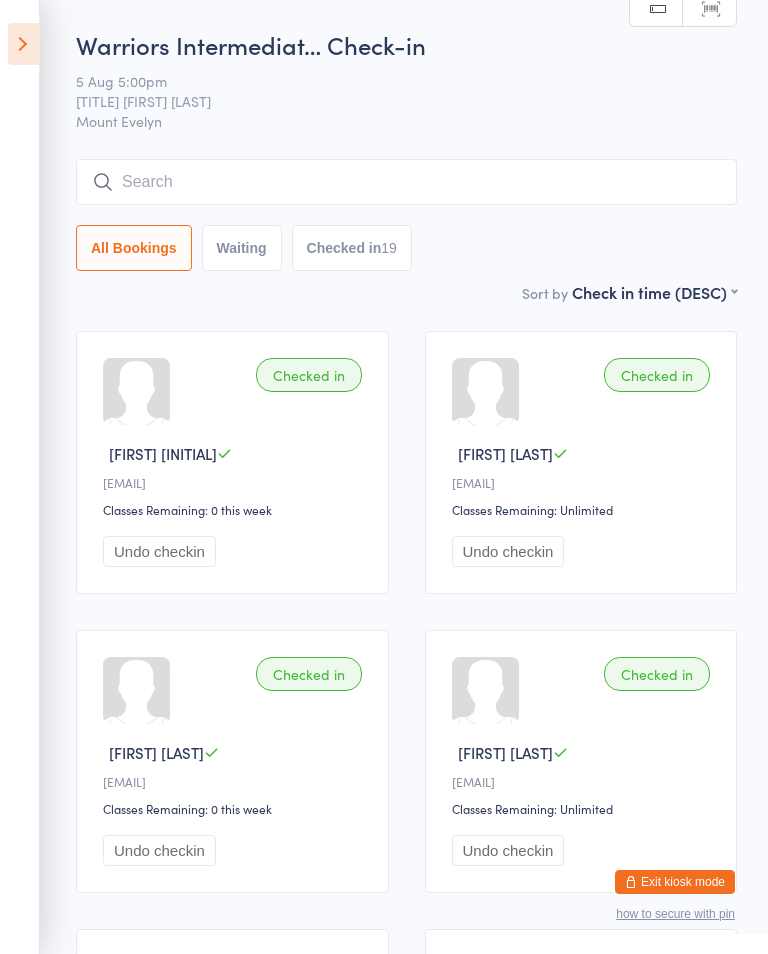 click at bounding box center (406, 182) 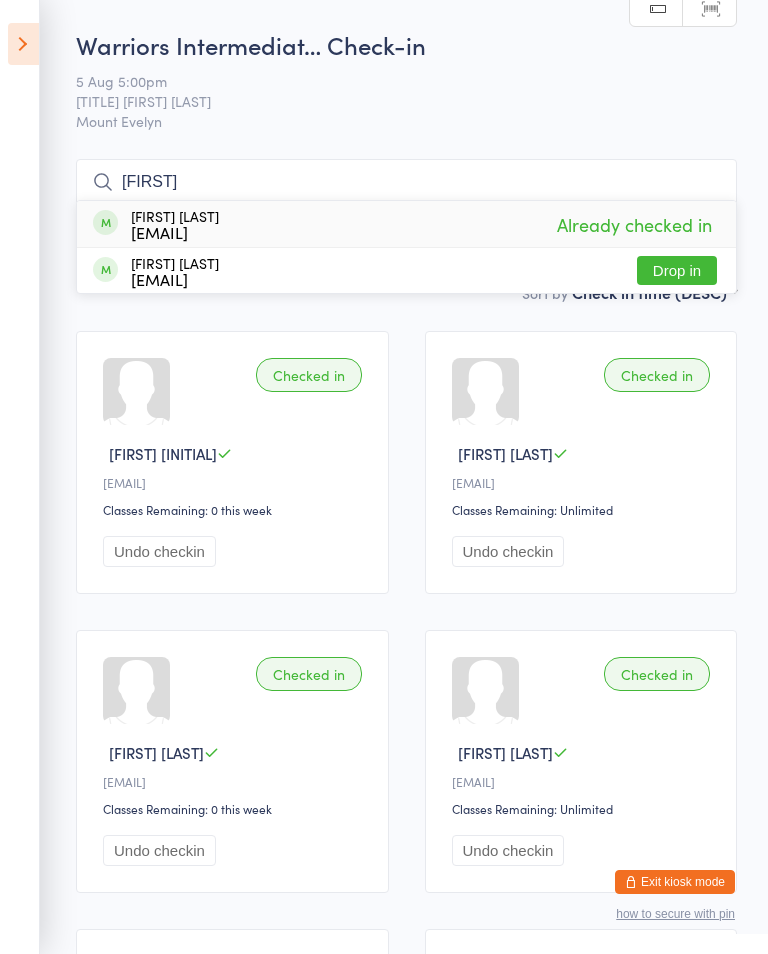 type on "[FIRST]" 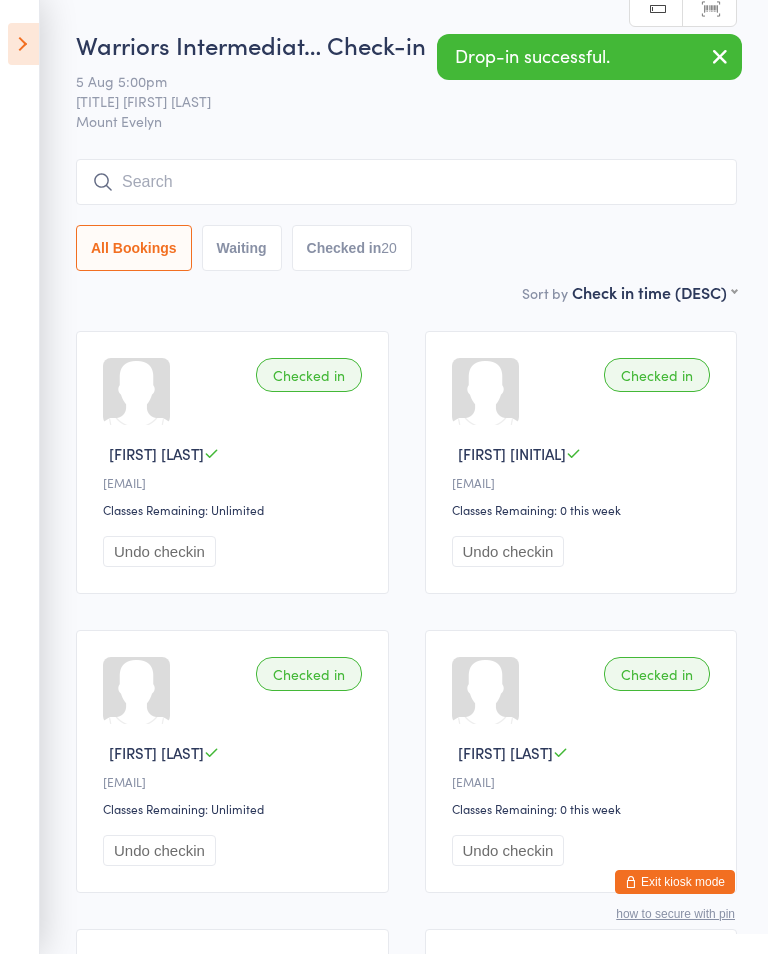 click on "Events for 5 Aug, 2025 5 Aug, 2025
August 2025
Sun Mon Tue Wed Thu Fri Sat
31
27
28
29
30
31
01
02
32
03
04
05
06
07
08
09
33
10
11
12
13
14
15
16
34
17
18
19
20
21
22
23
35
24
25
26
27
28
29
30" at bounding box center [20, 477] 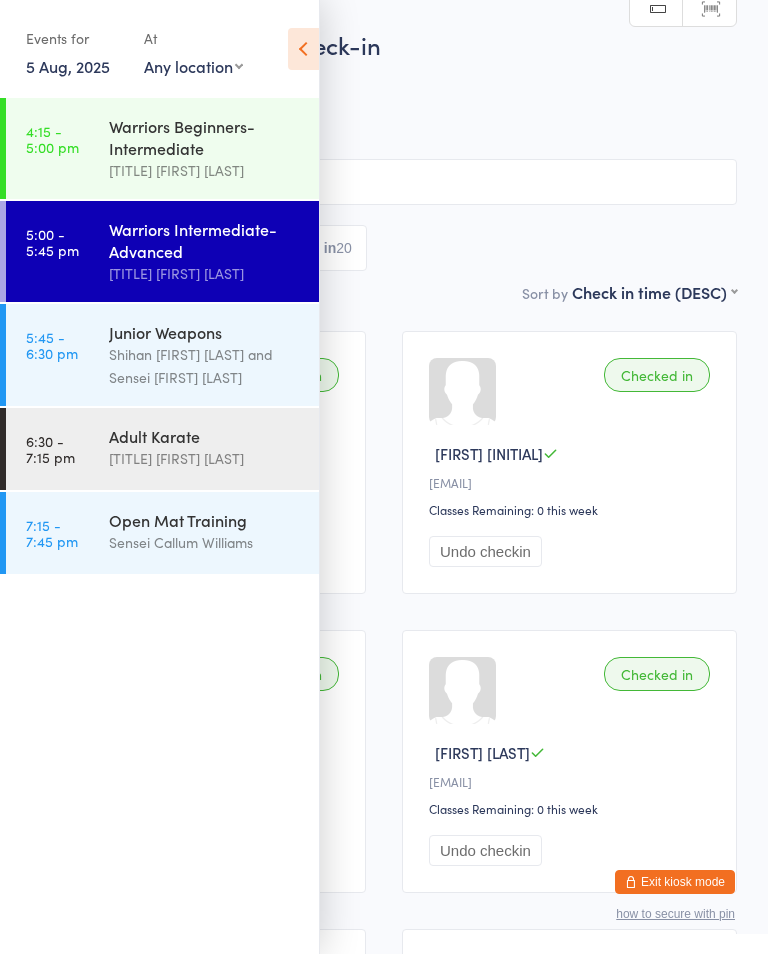 click on "Shihan [FIRST] [LAST] and Sensei [FIRST] [LAST]" at bounding box center (205, 366) 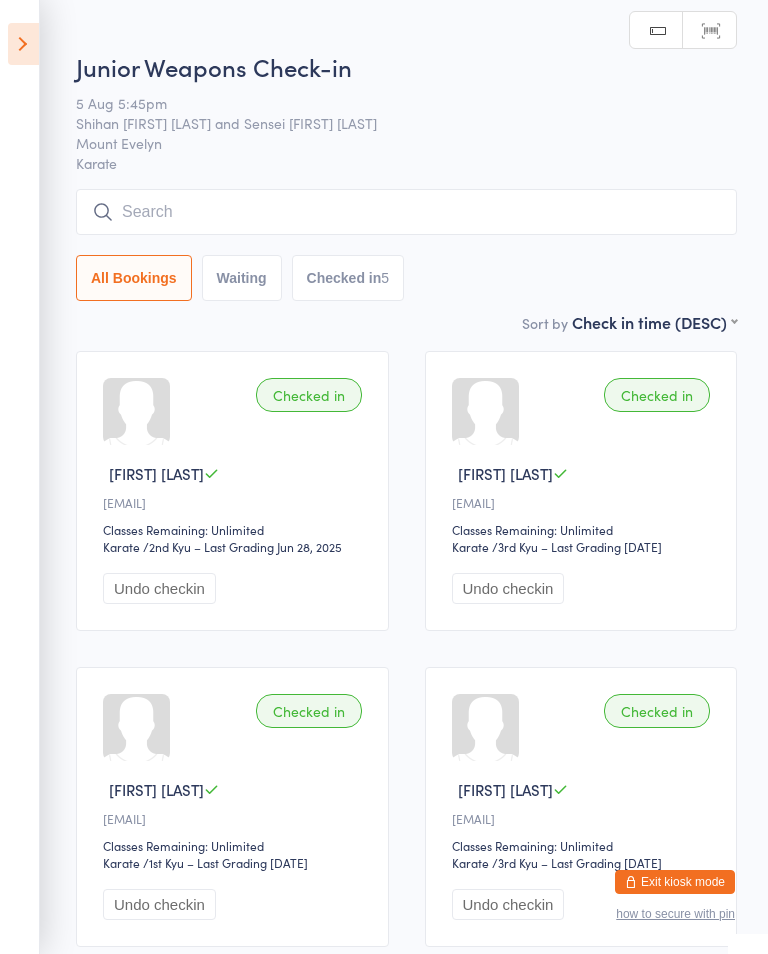 click at bounding box center [406, 212] 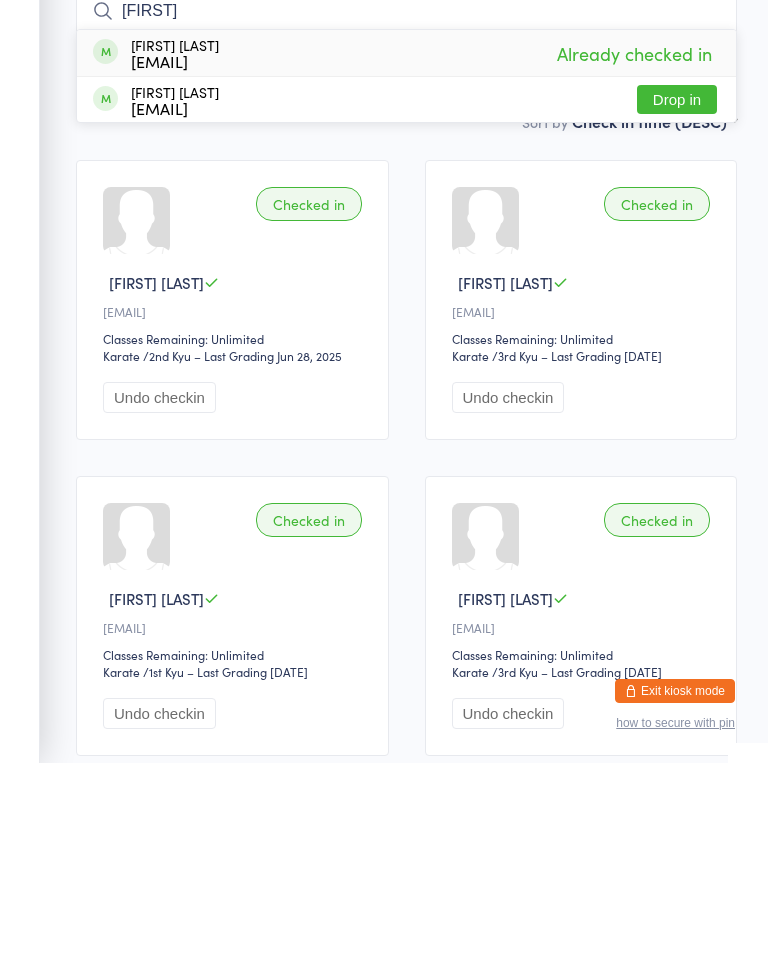 type on "[FIRST]" 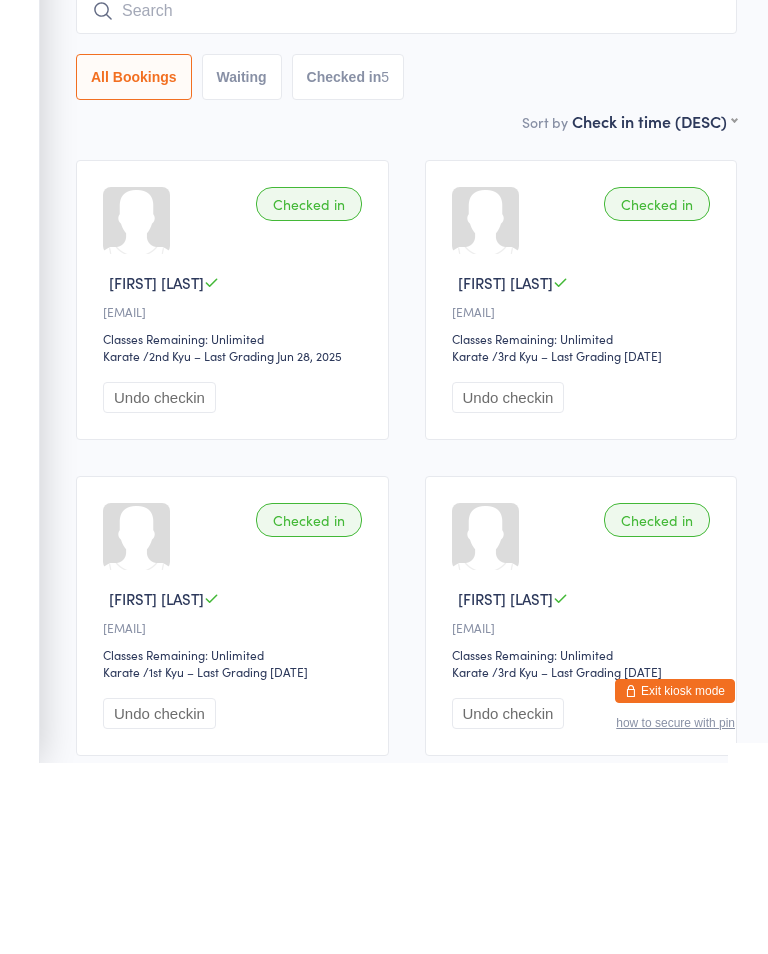 scroll, scrollTop: 191, scrollLeft: 0, axis: vertical 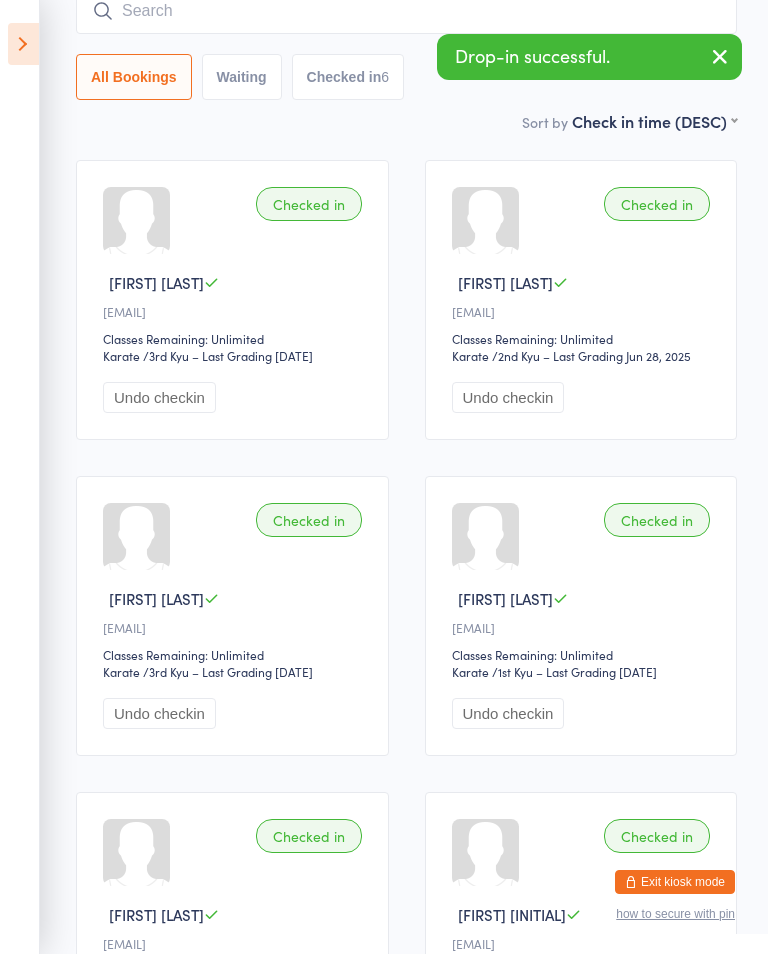 click at bounding box center [406, 11] 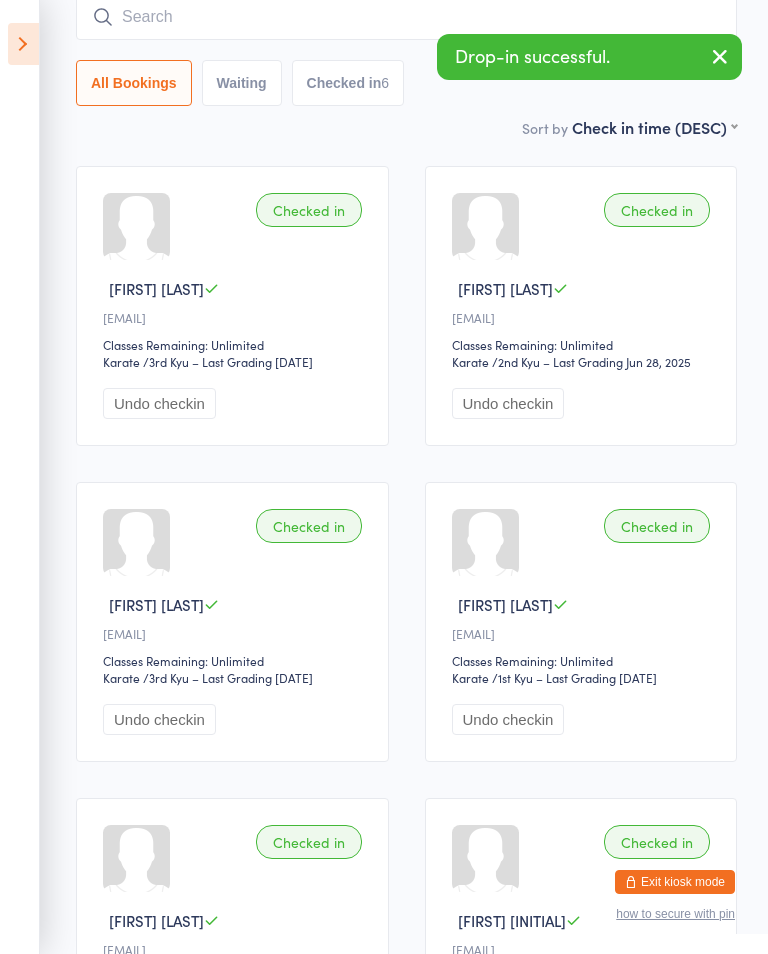 scroll, scrollTop: 181, scrollLeft: 0, axis: vertical 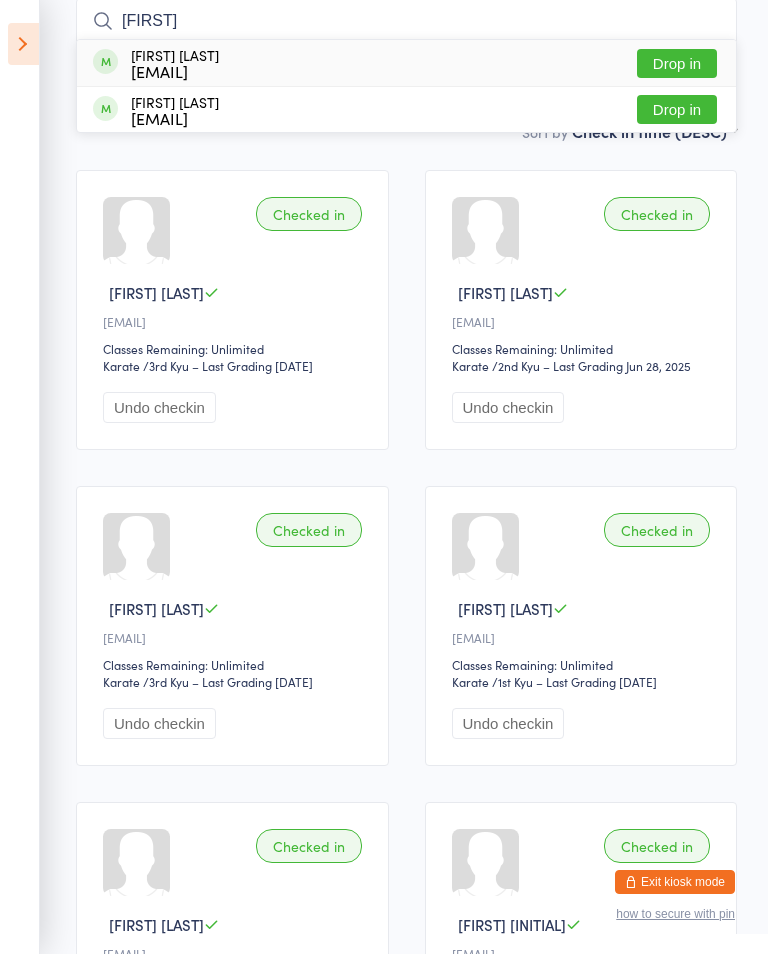 type on "[FIRST]" 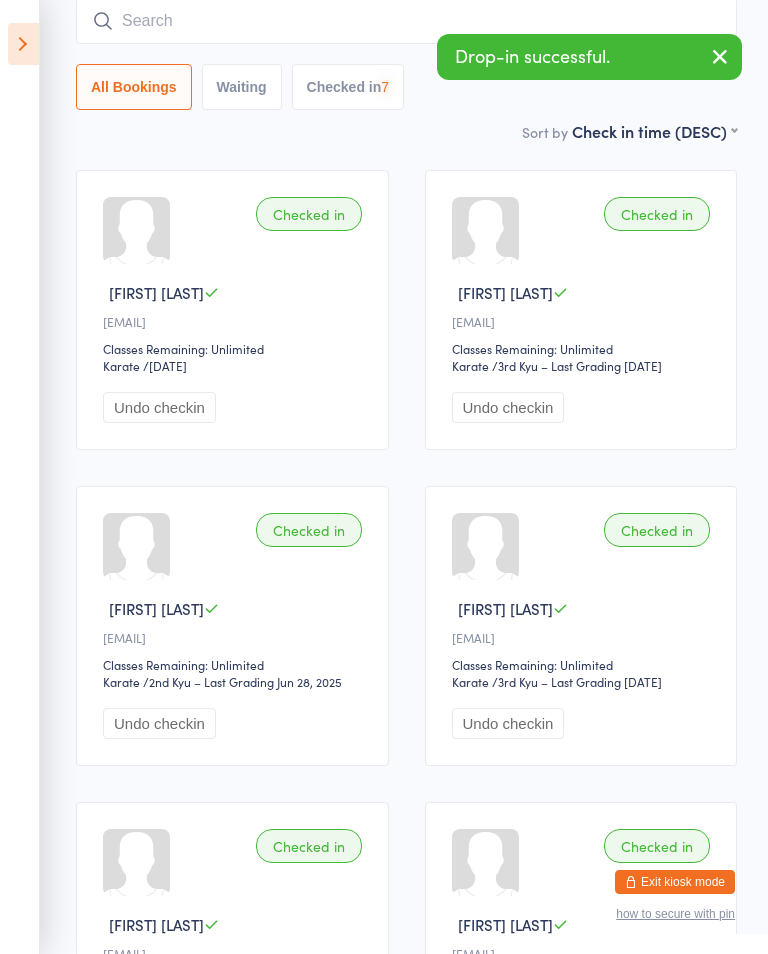 click at bounding box center [406, 21] 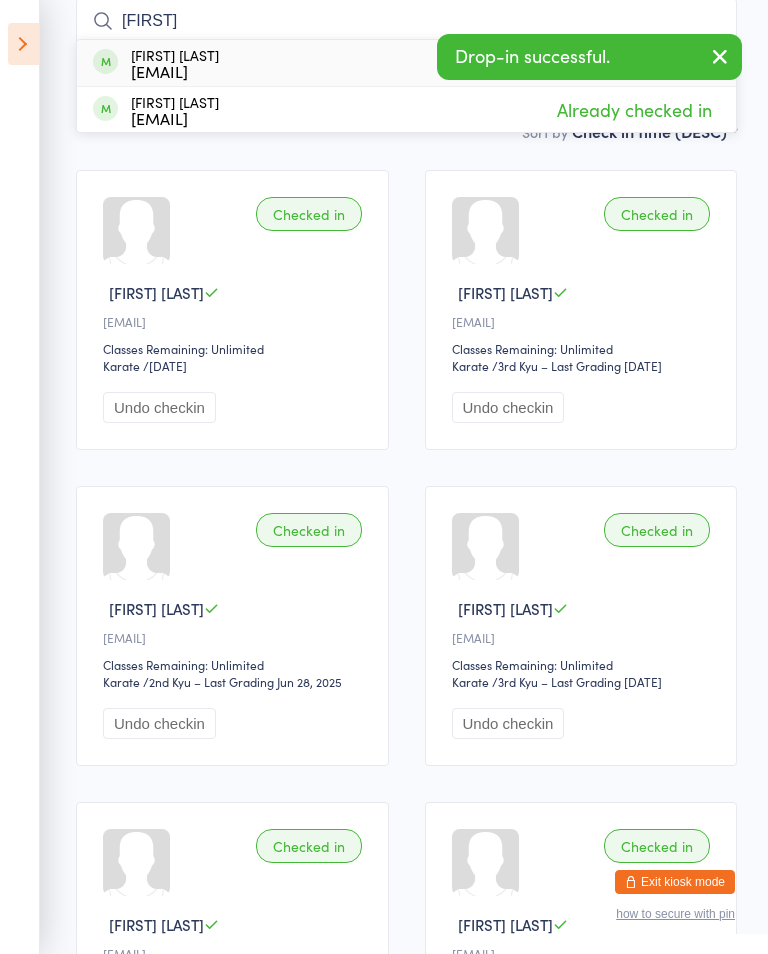 type on "[FIRST]" 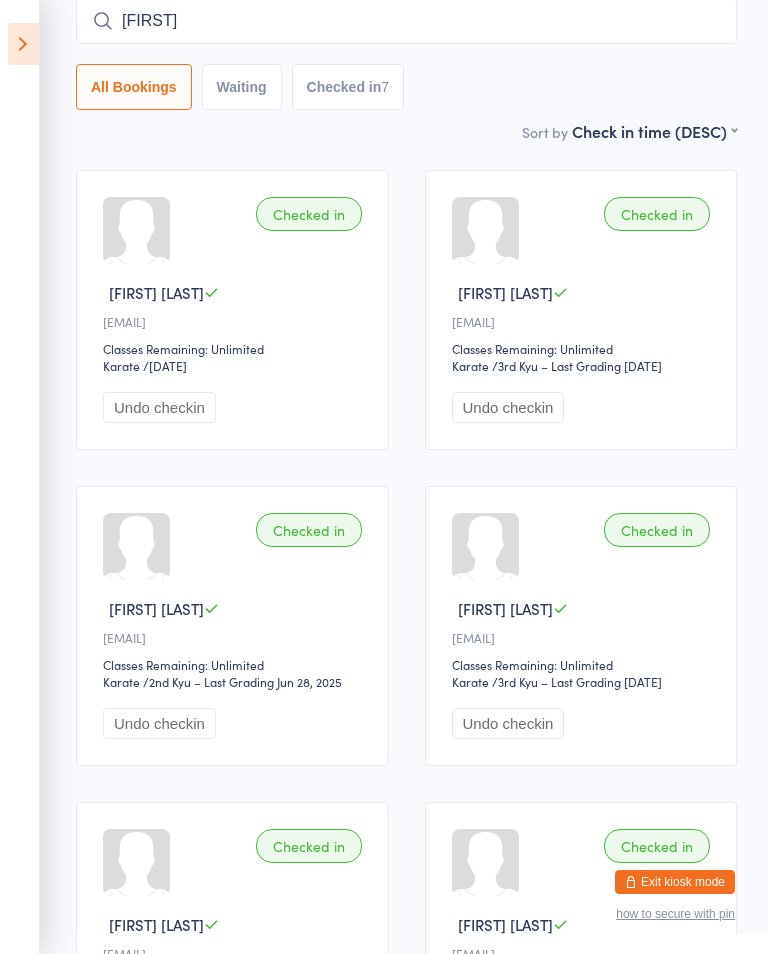 click on "[FIRST]" at bounding box center [406, 21] 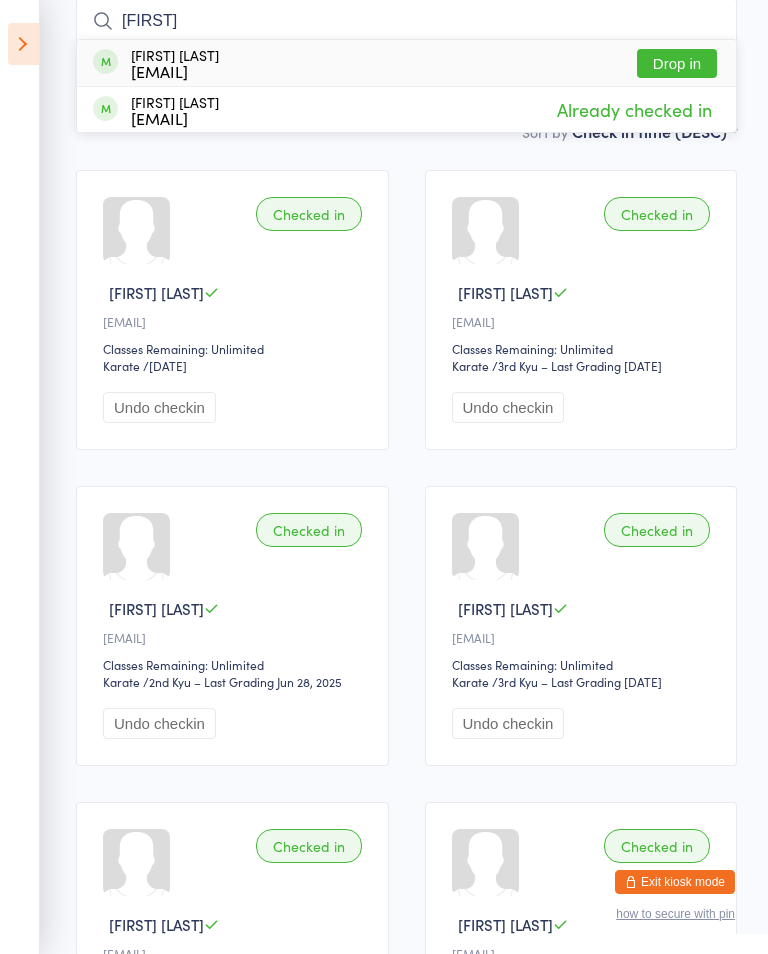 click on "Drop in" at bounding box center [677, 63] 